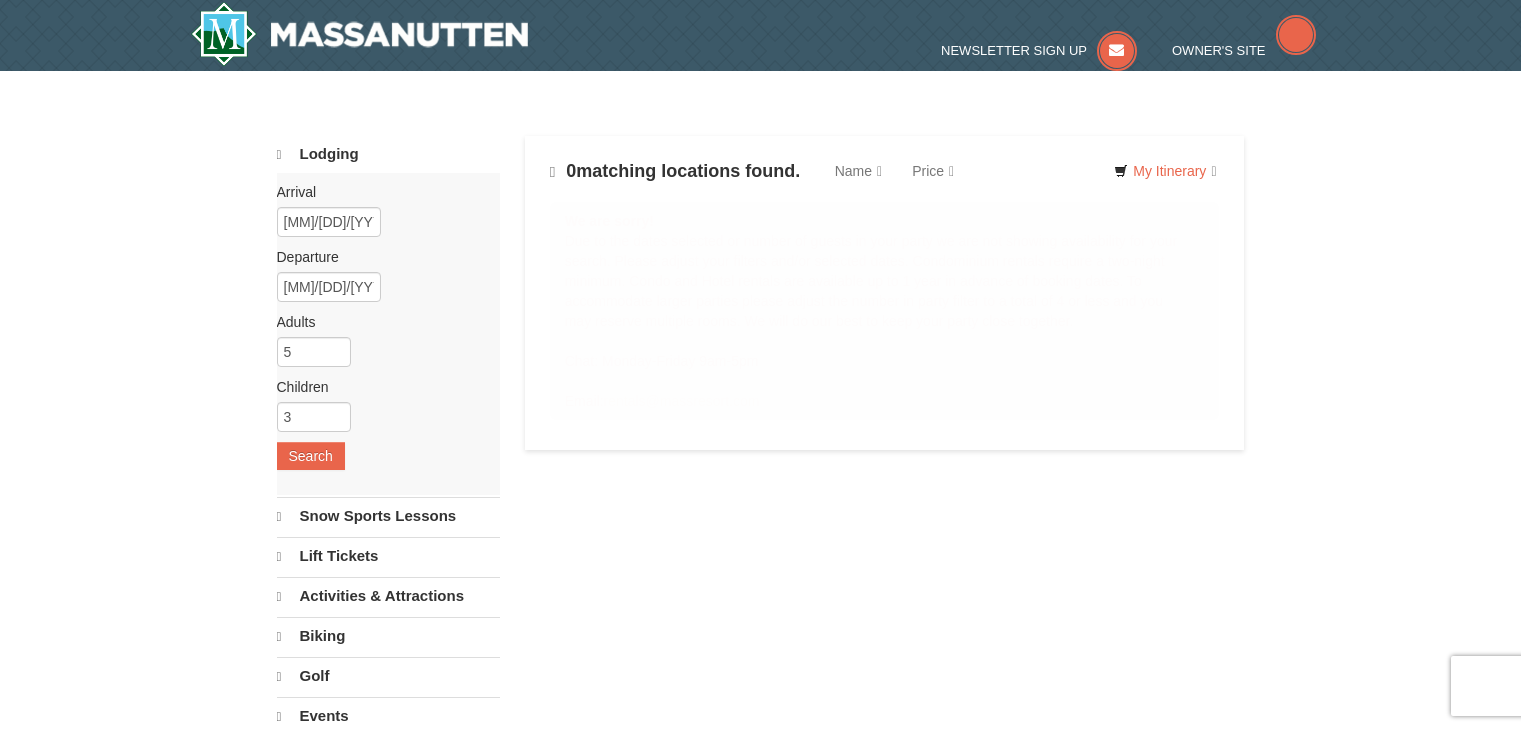 scroll, scrollTop: 0, scrollLeft: 0, axis: both 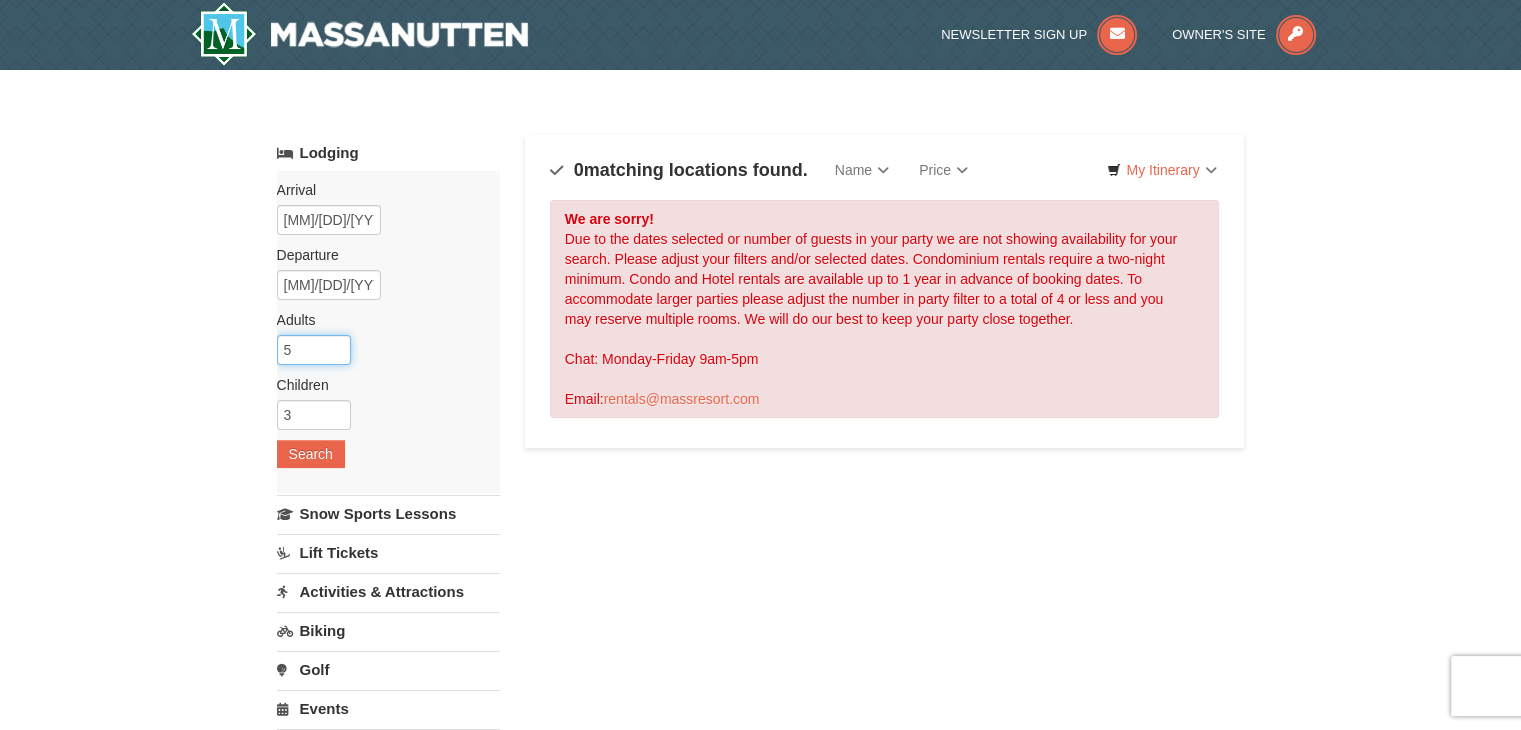 click on "5" at bounding box center [314, 350] 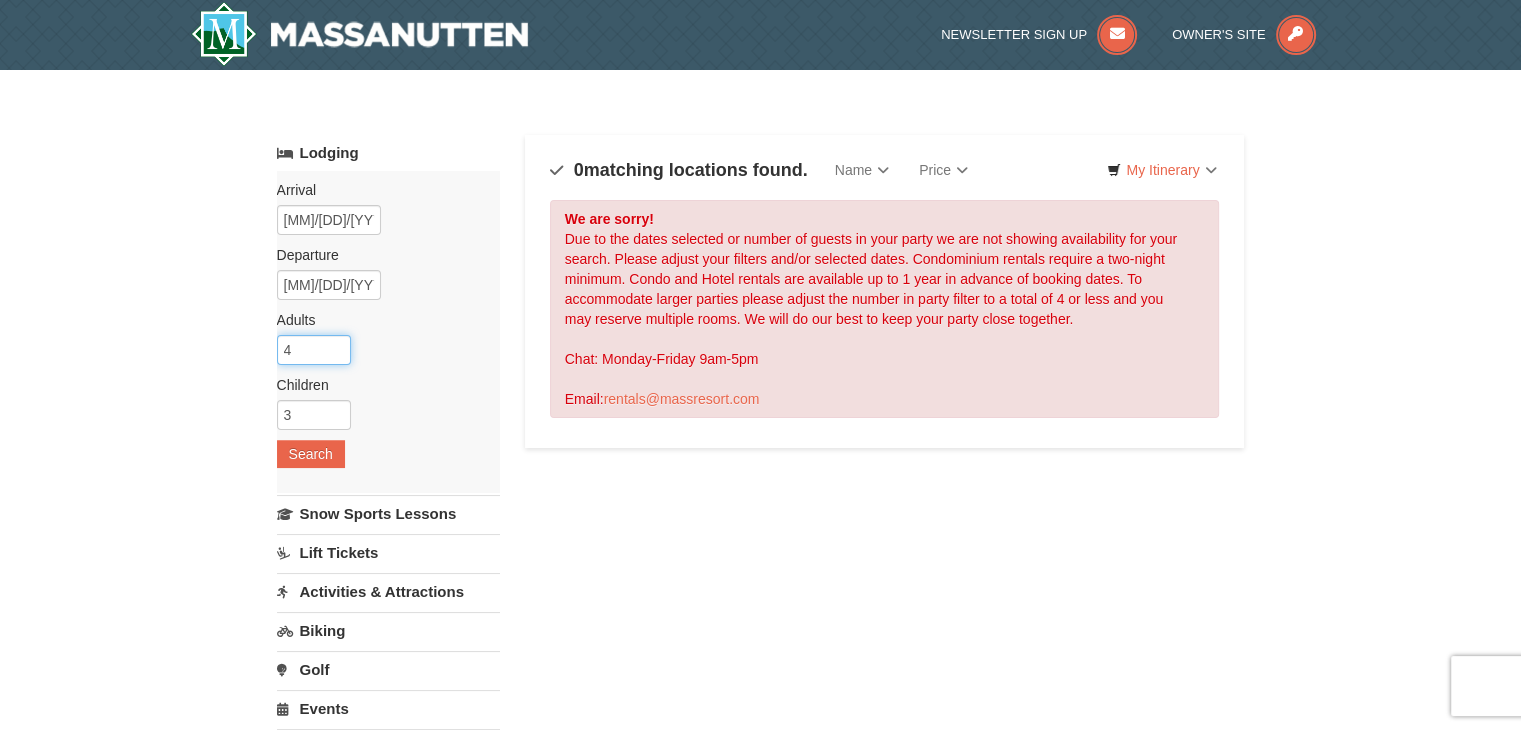 type on "4" 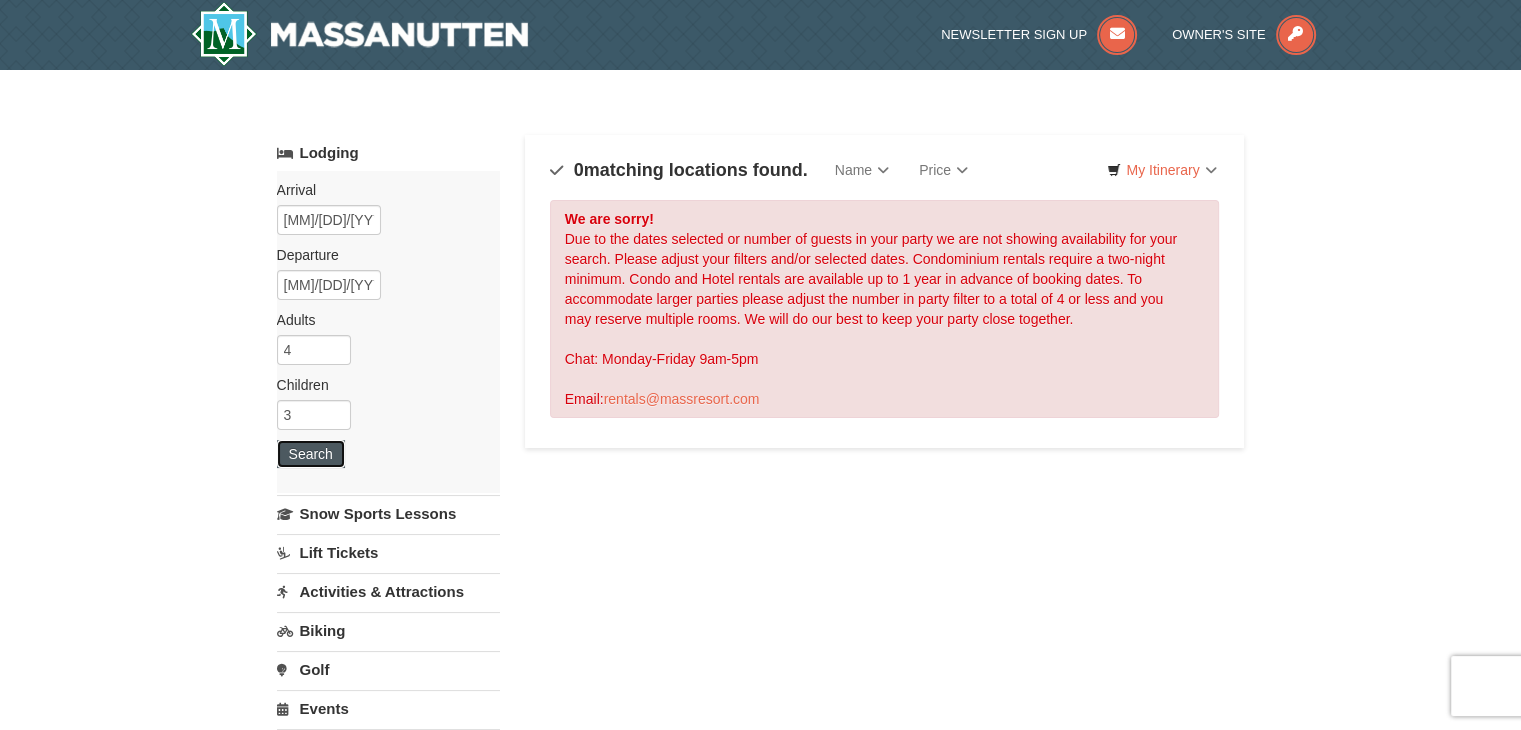click on "Search" at bounding box center (311, 454) 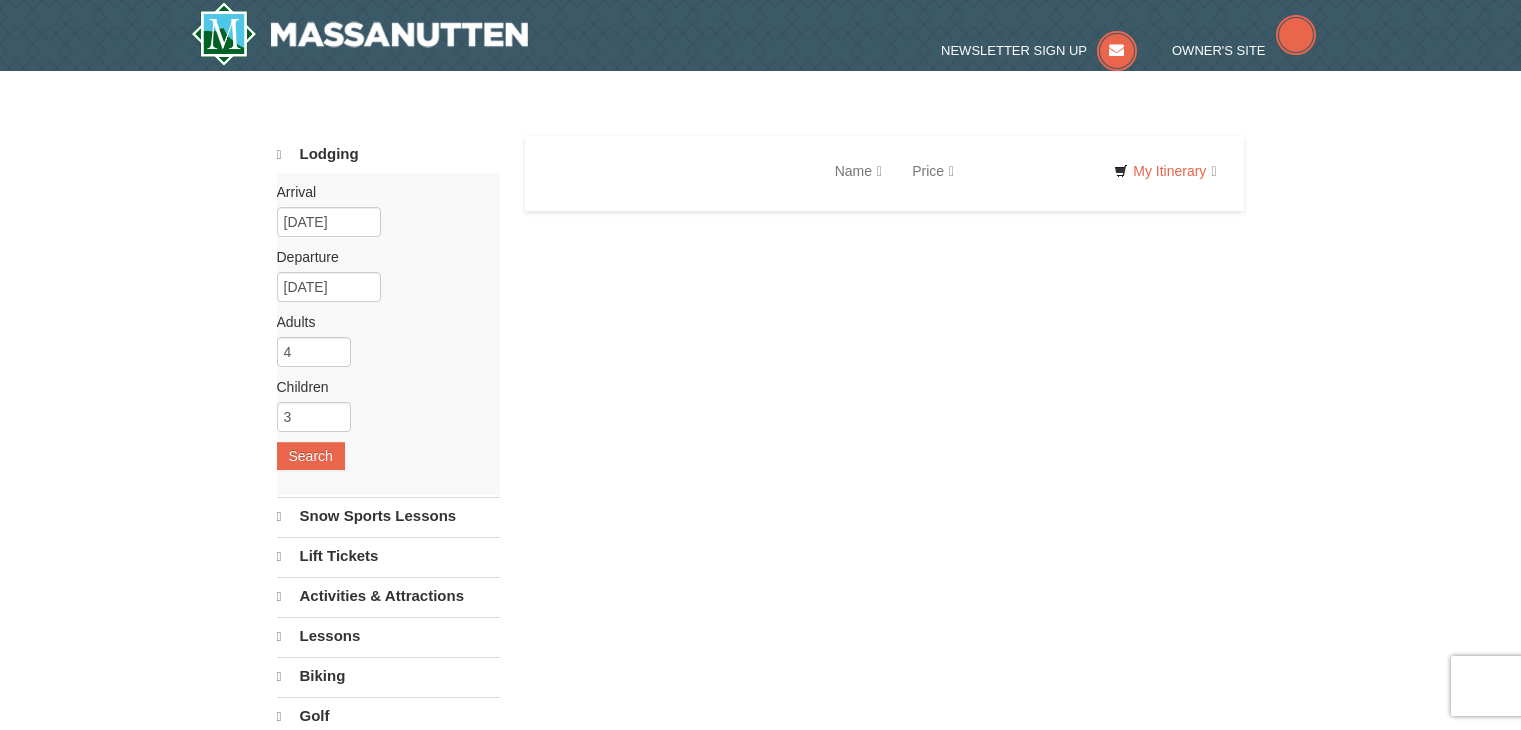 scroll, scrollTop: 0, scrollLeft: 0, axis: both 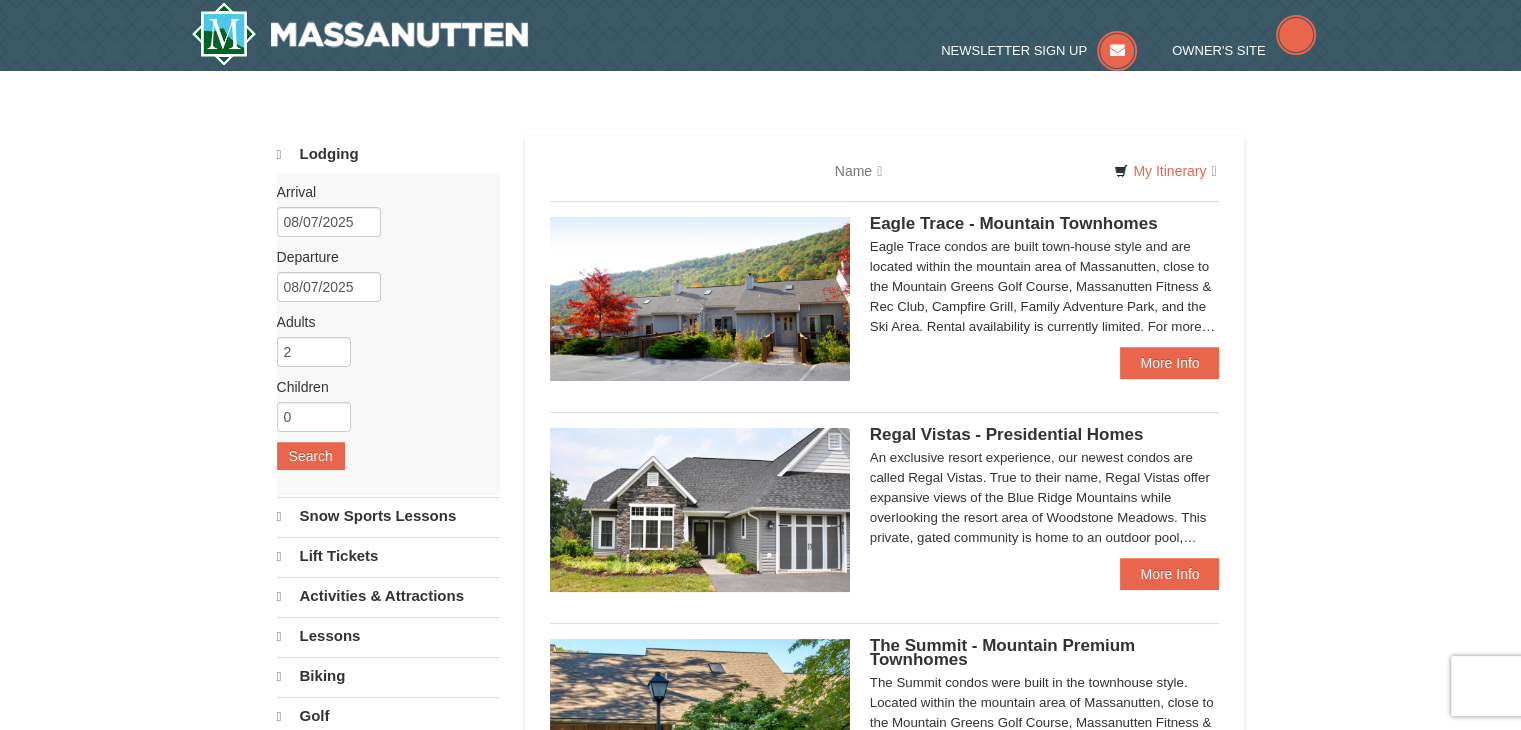 type 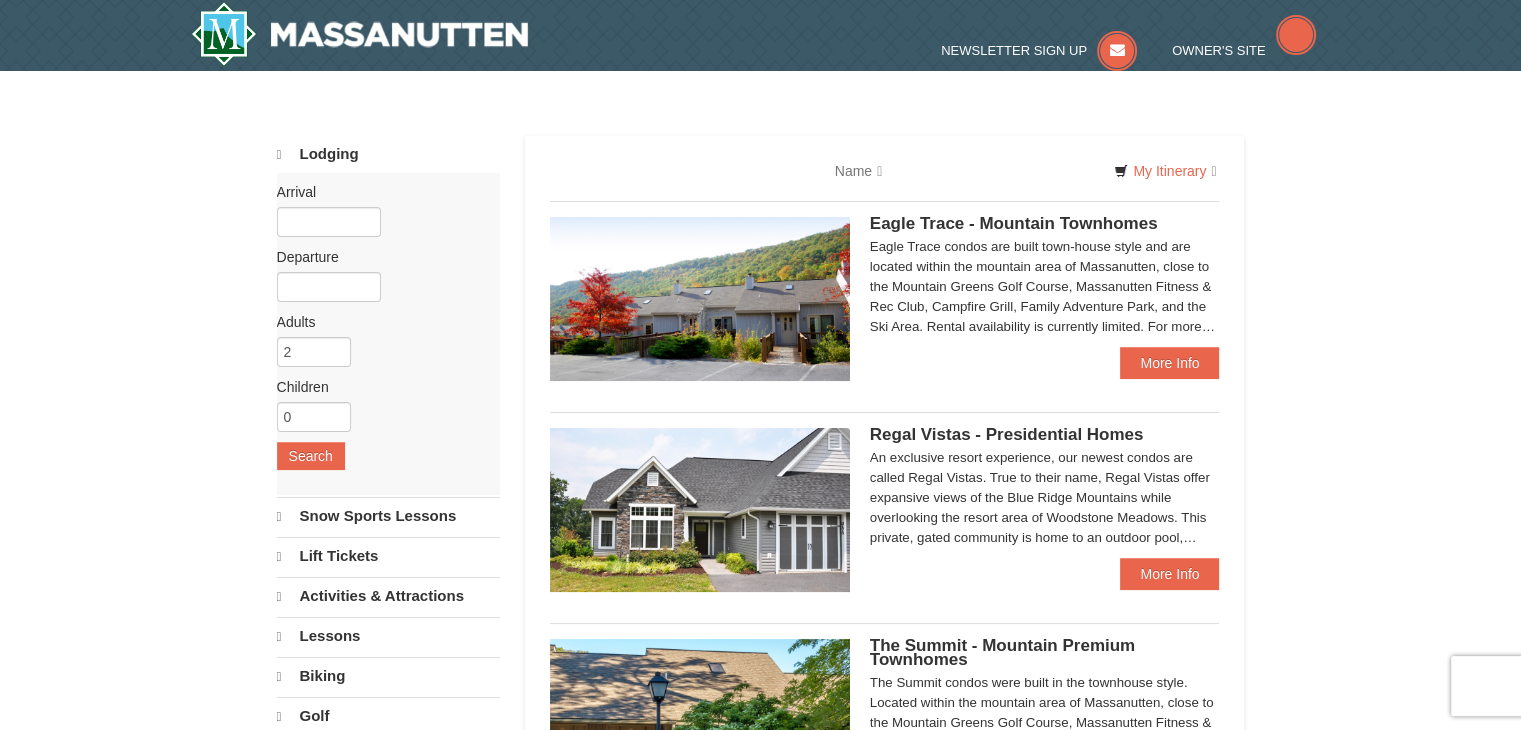 select on "8" 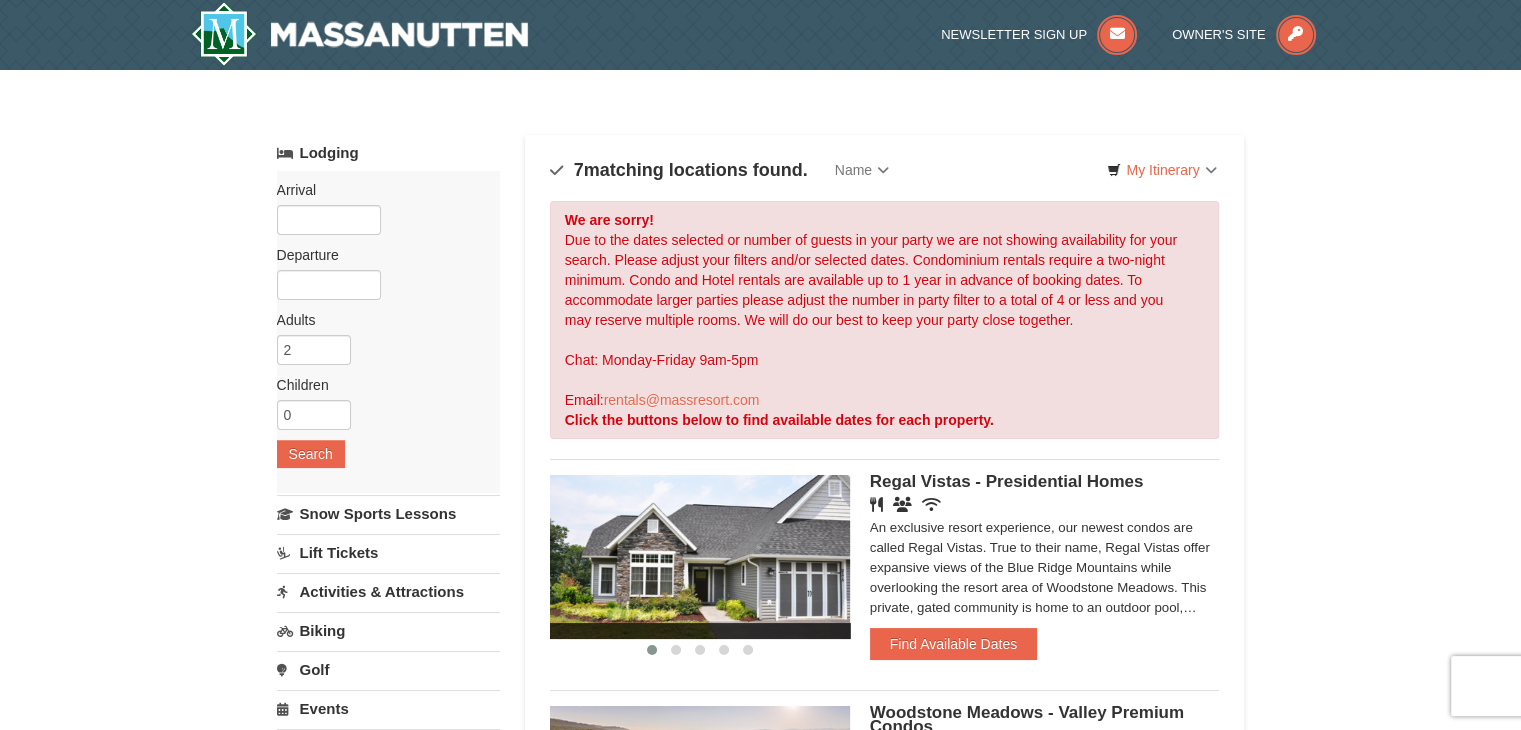 scroll, scrollTop: 0, scrollLeft: 0, axis: both 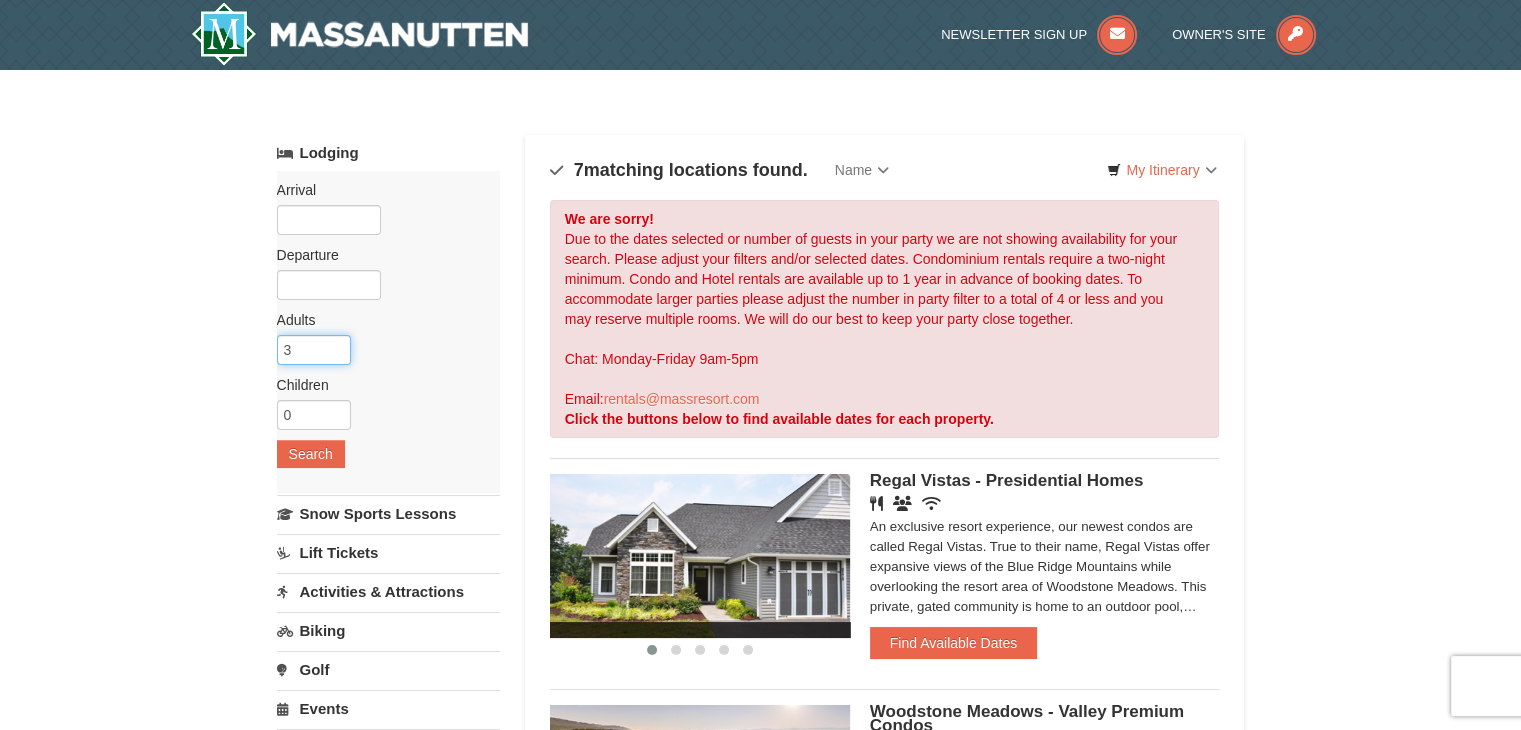 click on "3" at bounding box center (314, 350) 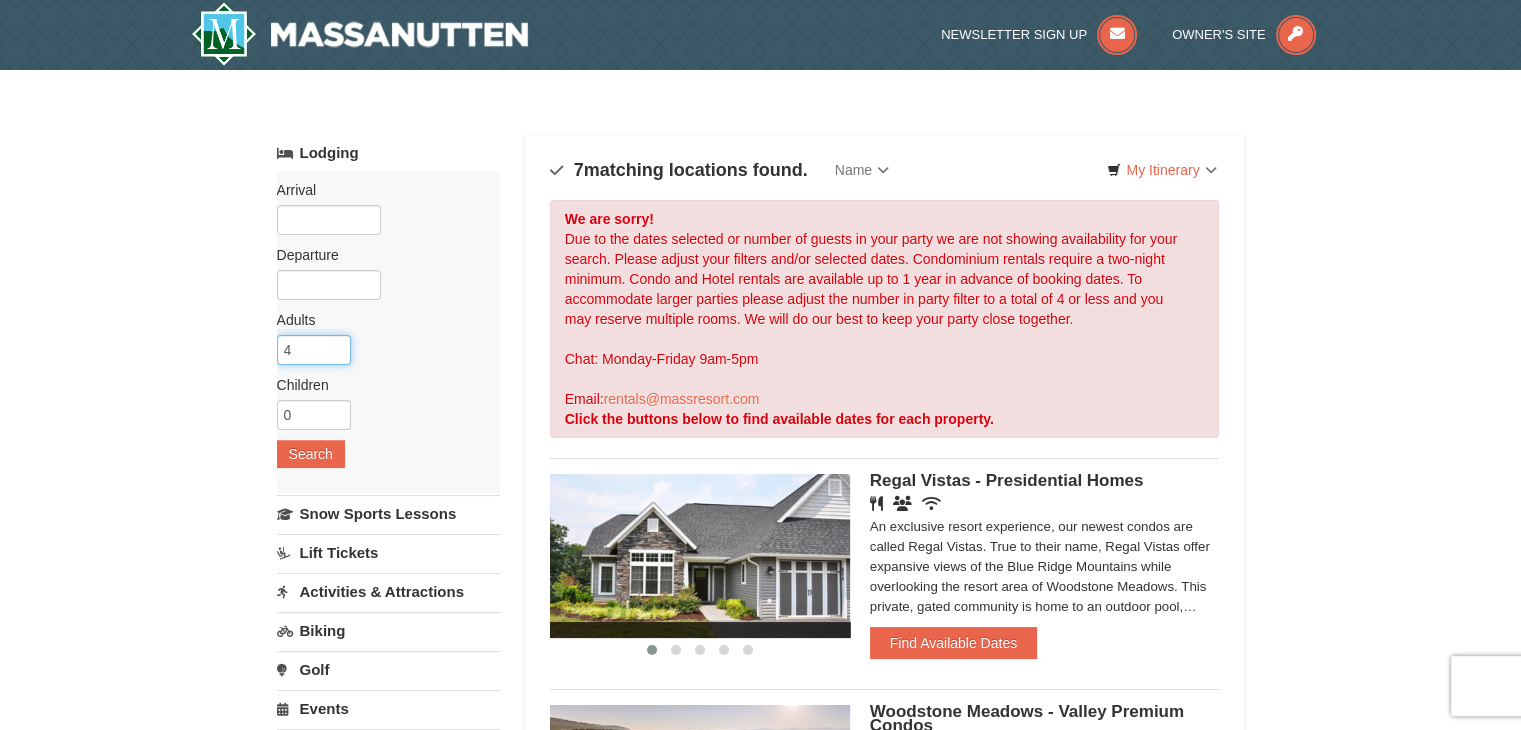 type on "4" 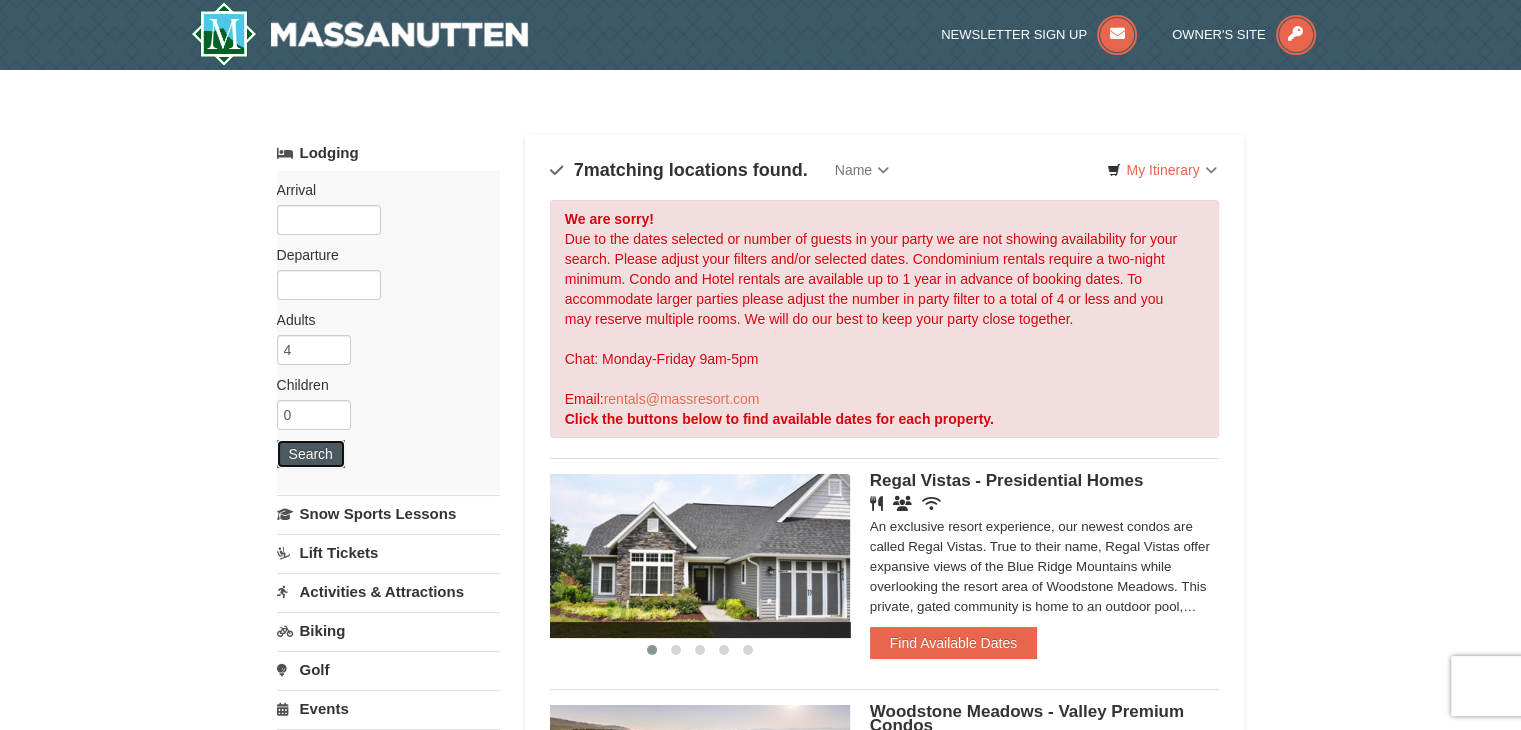click on "Search" at bounding box center [311, 454] 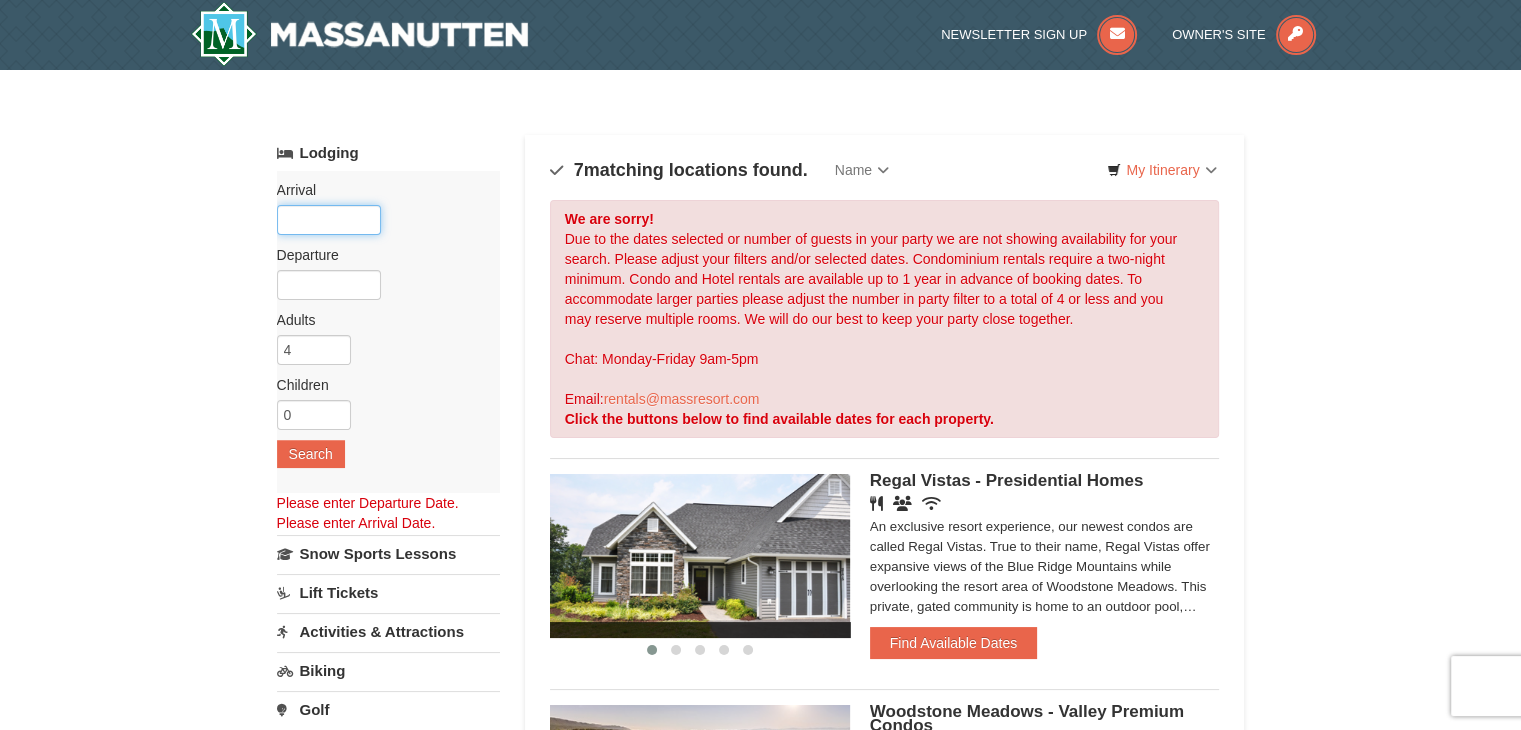 click at bounding box center (329, 220) 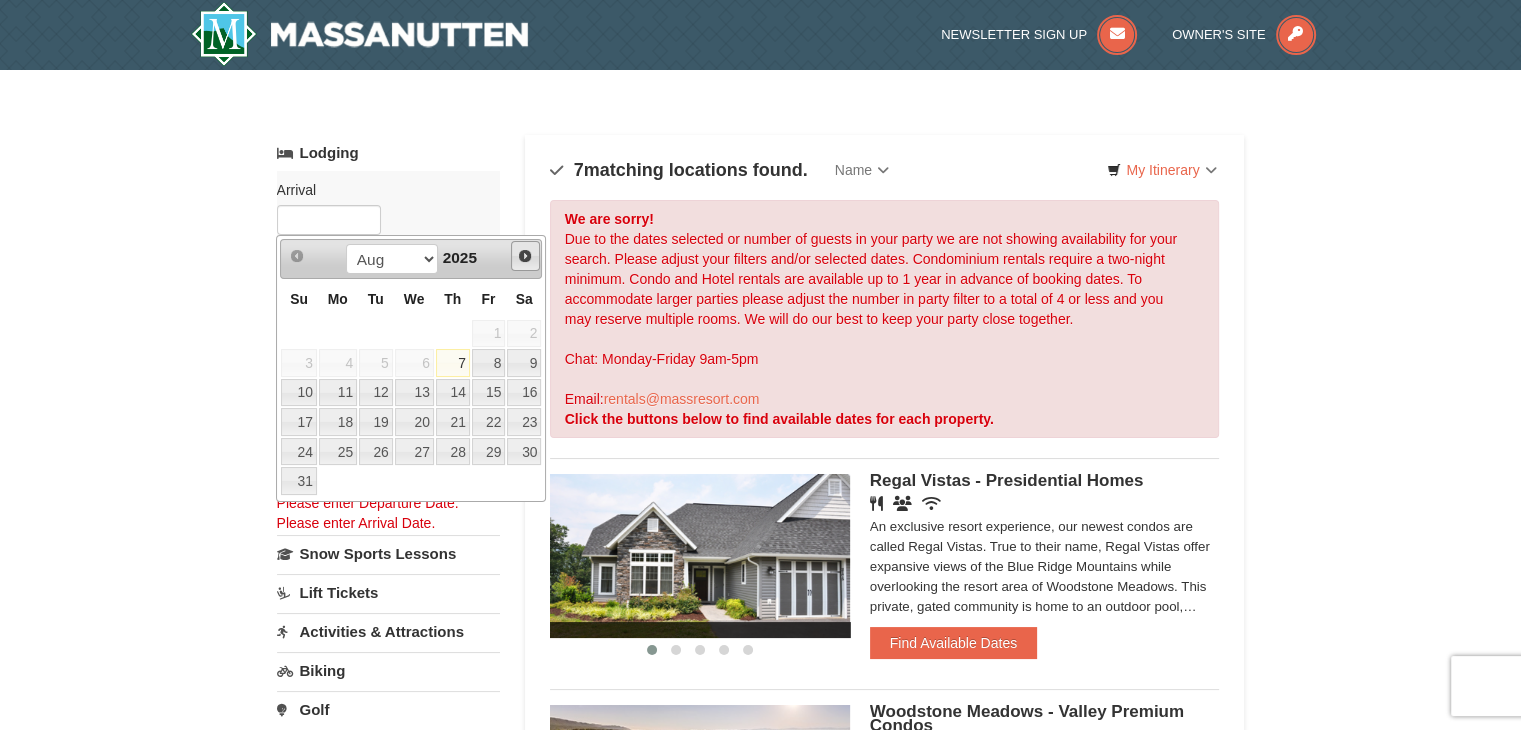 click on "Next" at bounding box center (525, 256) 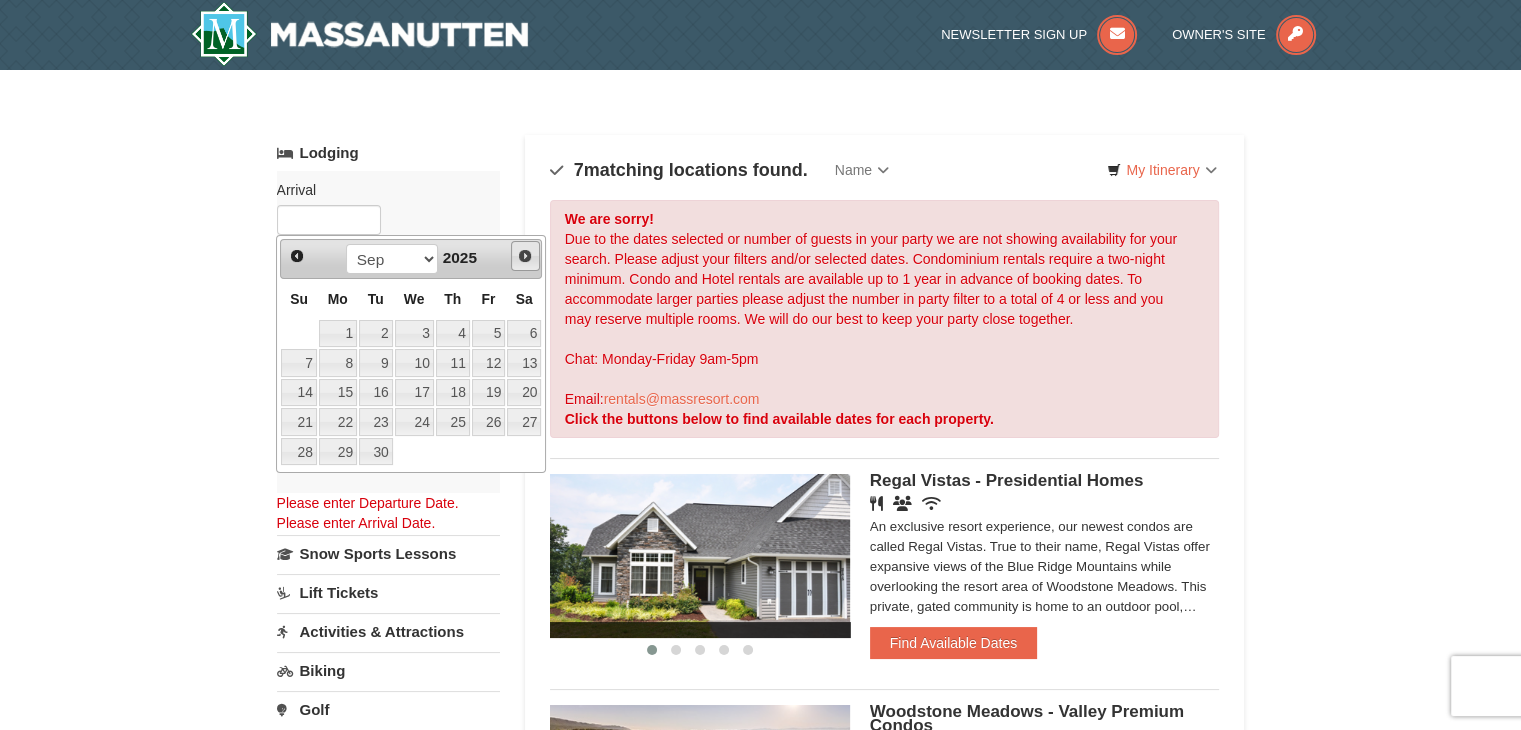 click on "Next" at bounding box center (525, 256) 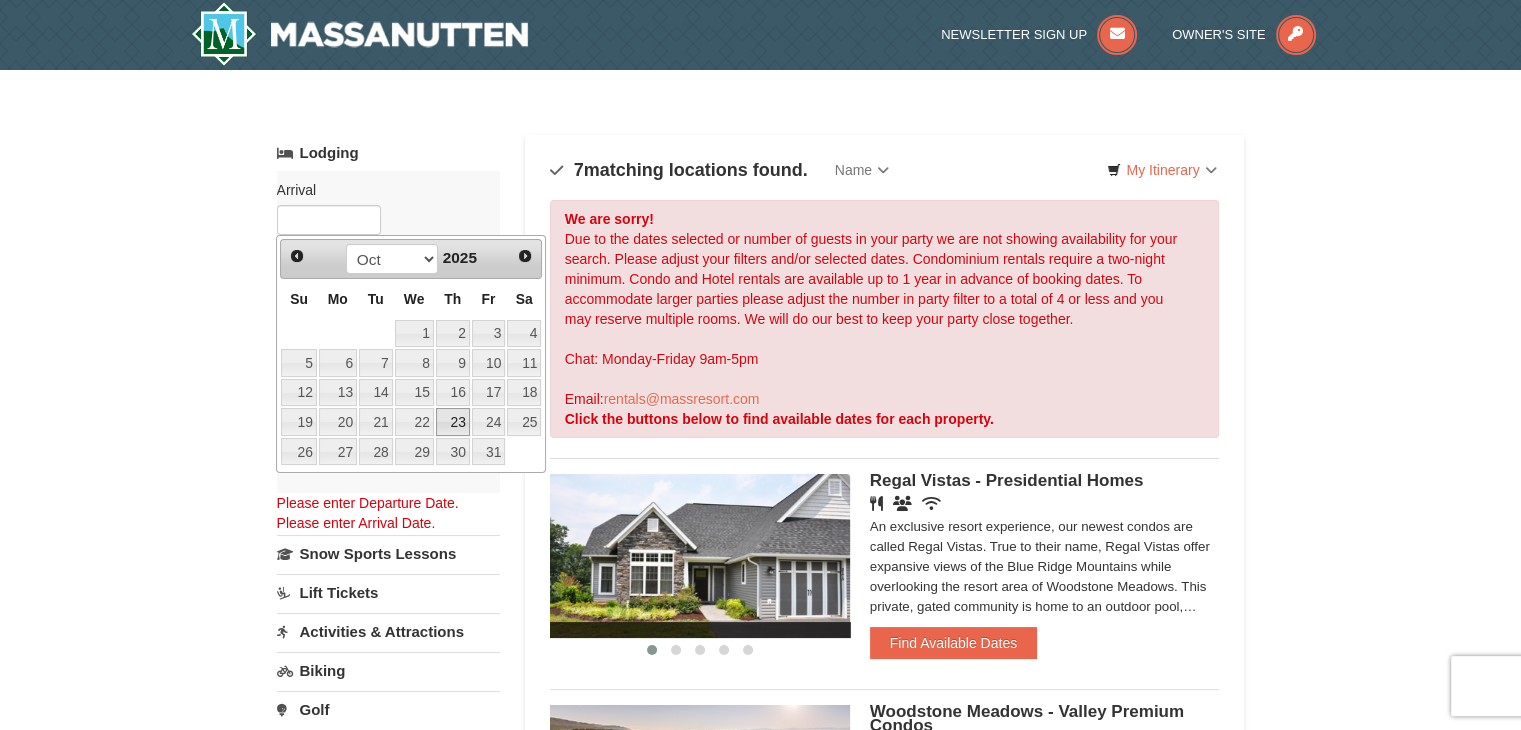 click on "23" at bounding box center (453, 422) 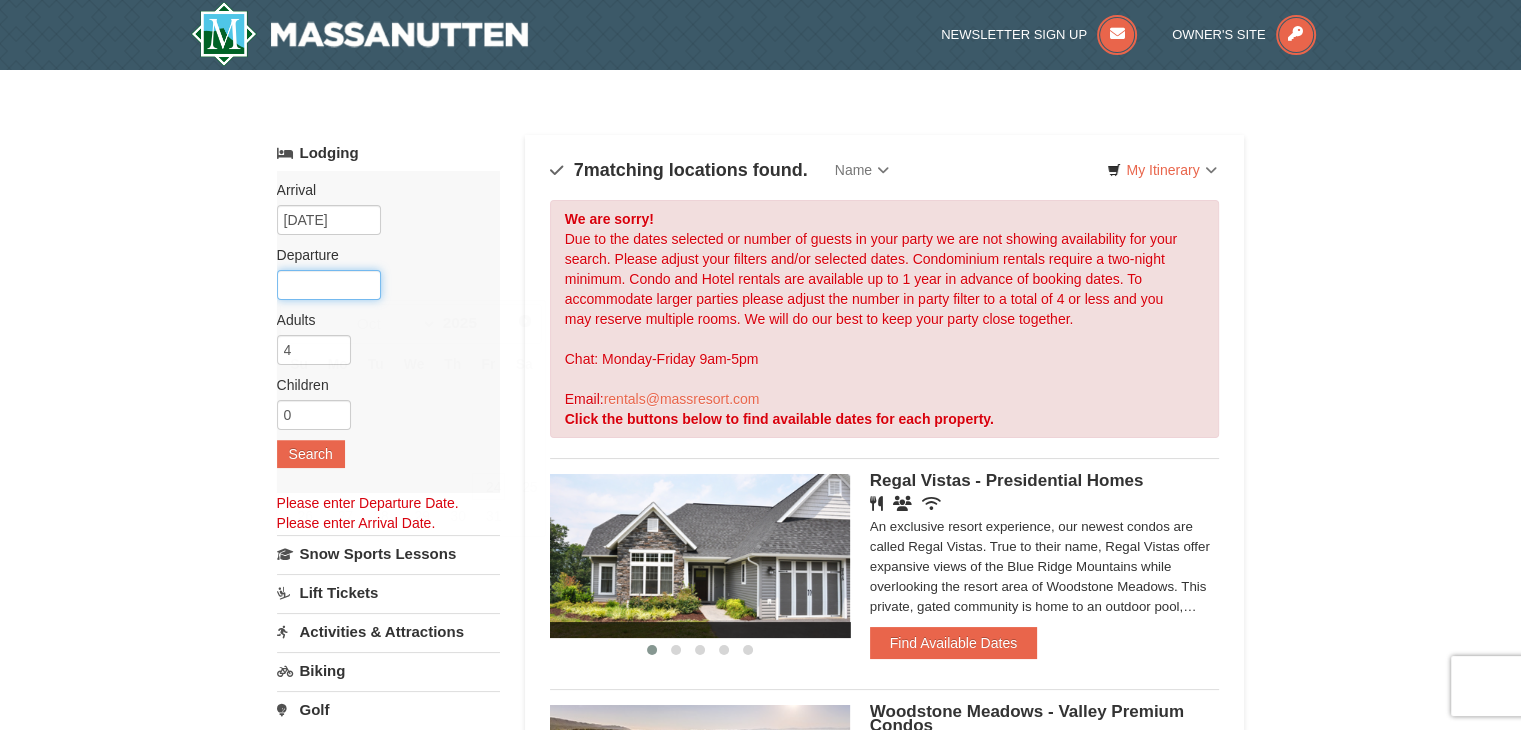 click at bounding box center (329, 285) 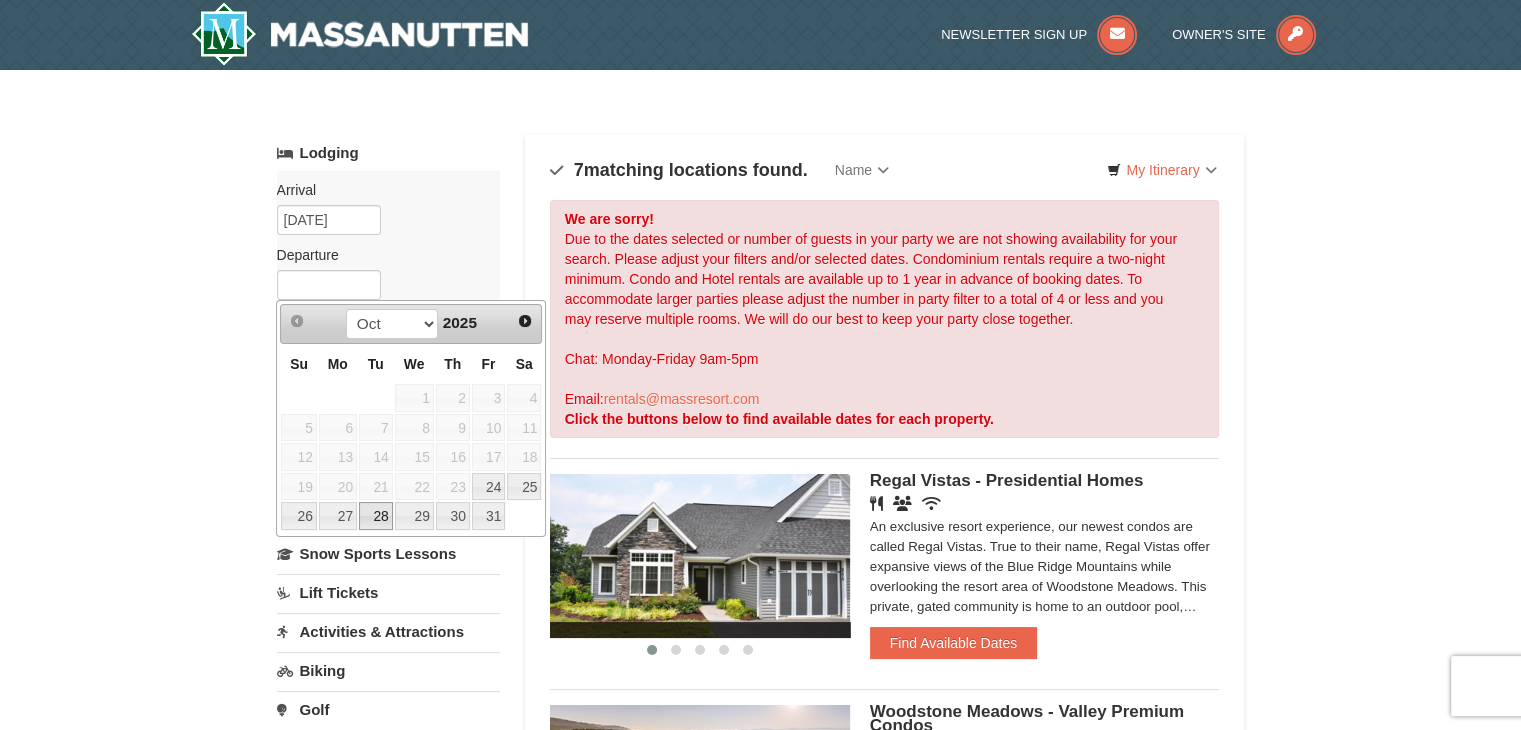click on "28" at bounding box center [376, 516] 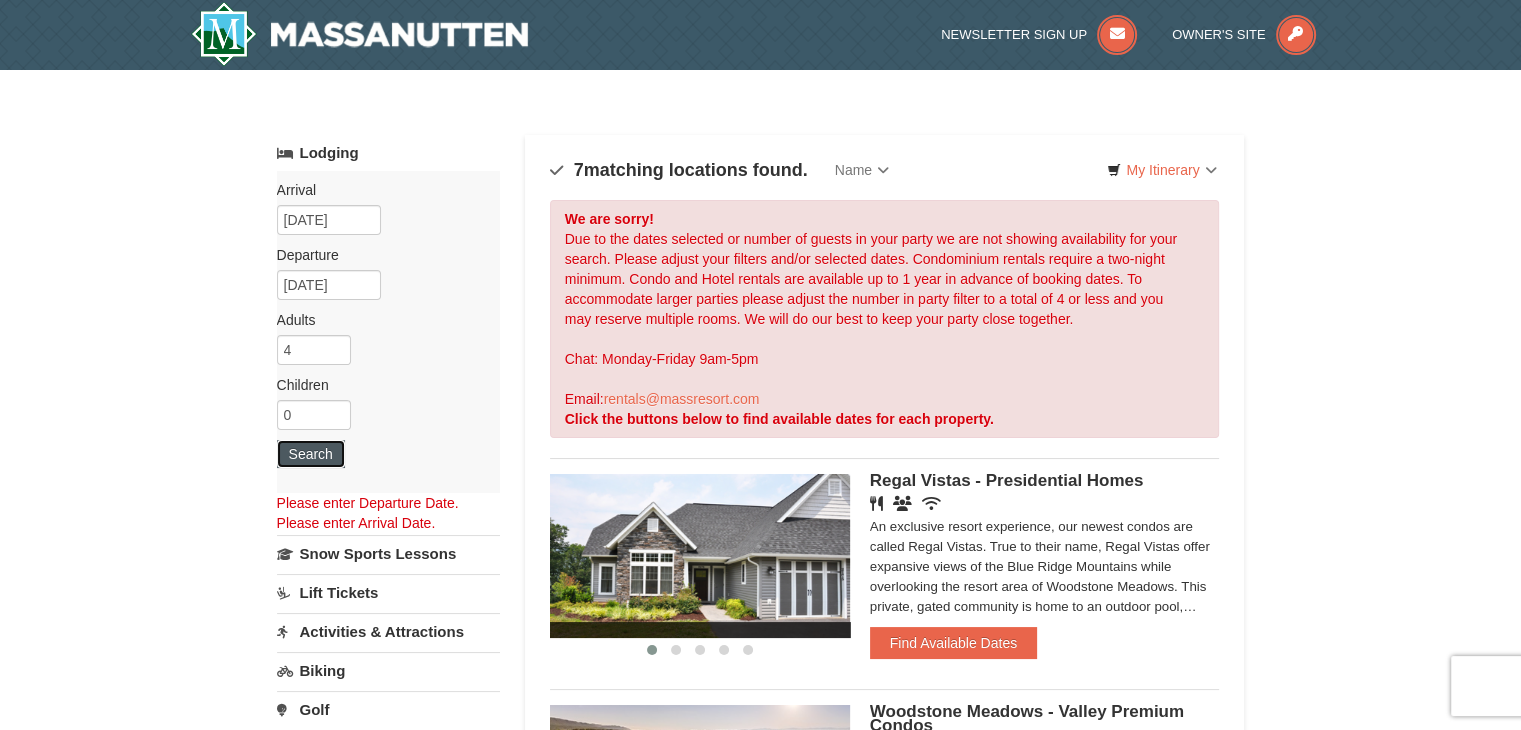 click on "Search" at bounding box center (311, 454) 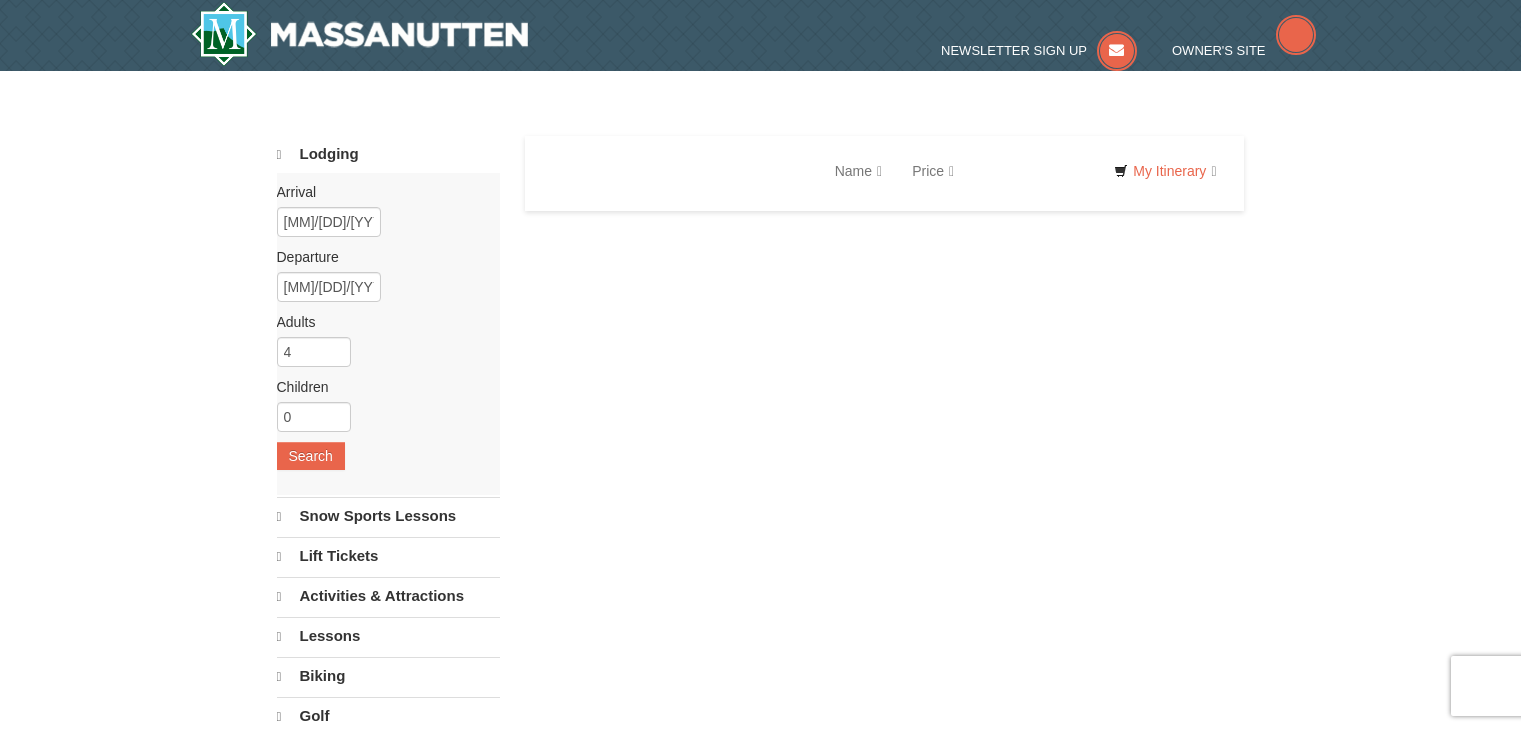 scroll, scrollTop: 0, scrollLeft: 0, axis: both 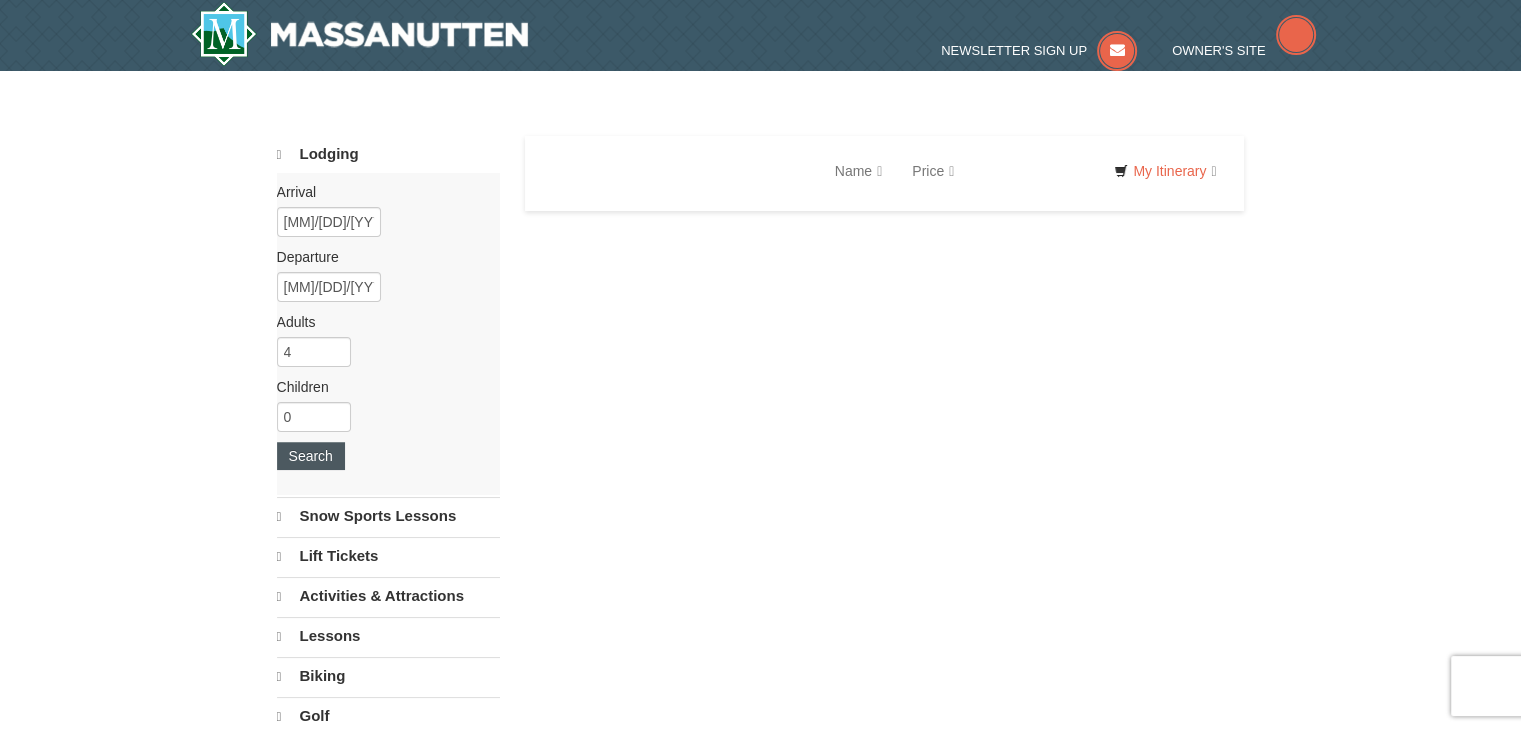select on "8" 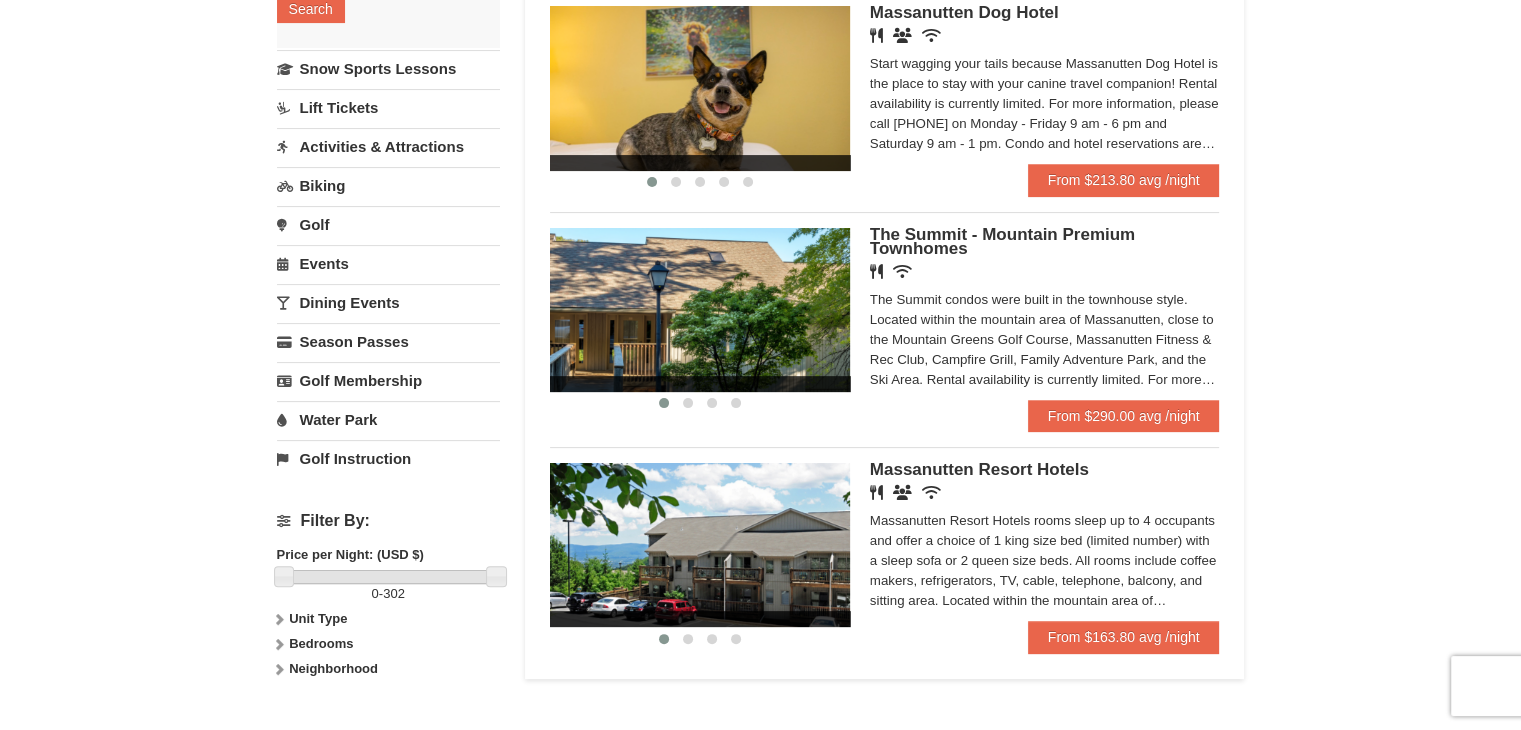 scroll, scrollTop: 400, scrollLeft: 0, axis: vertical 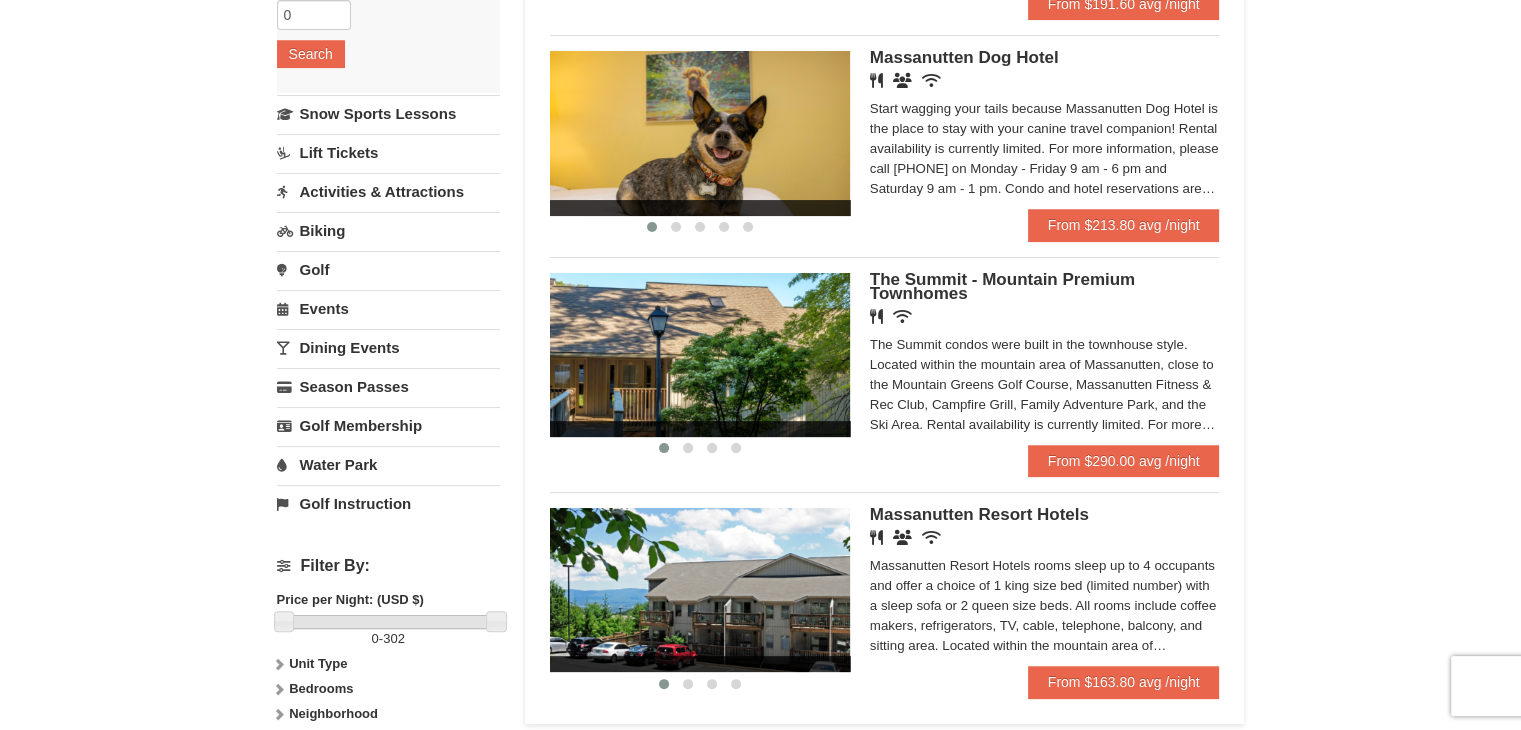 click on "‹ ›
The Summit - Mountain Premium Townhomes
Restaurant Wireless Internet (free)
The Summit condos were built in the townhouse style. Located within the mountain area of Massanutten, close to the Mountain Greens Golf Course, Massanutten Fitness & Rec Club, Campfire Grill, Family Adventure Park, and the Ski Area.
Rental availability is currently limited. For more information, please call 540.289.4952 on Monday - Friday 9 am - 6 pm and Saturday 9 am - 1 pm. Condo and hotel reservations are subject to a $25 change fee.
We look forward to welcoming you!" at bounding box center [885, 358] 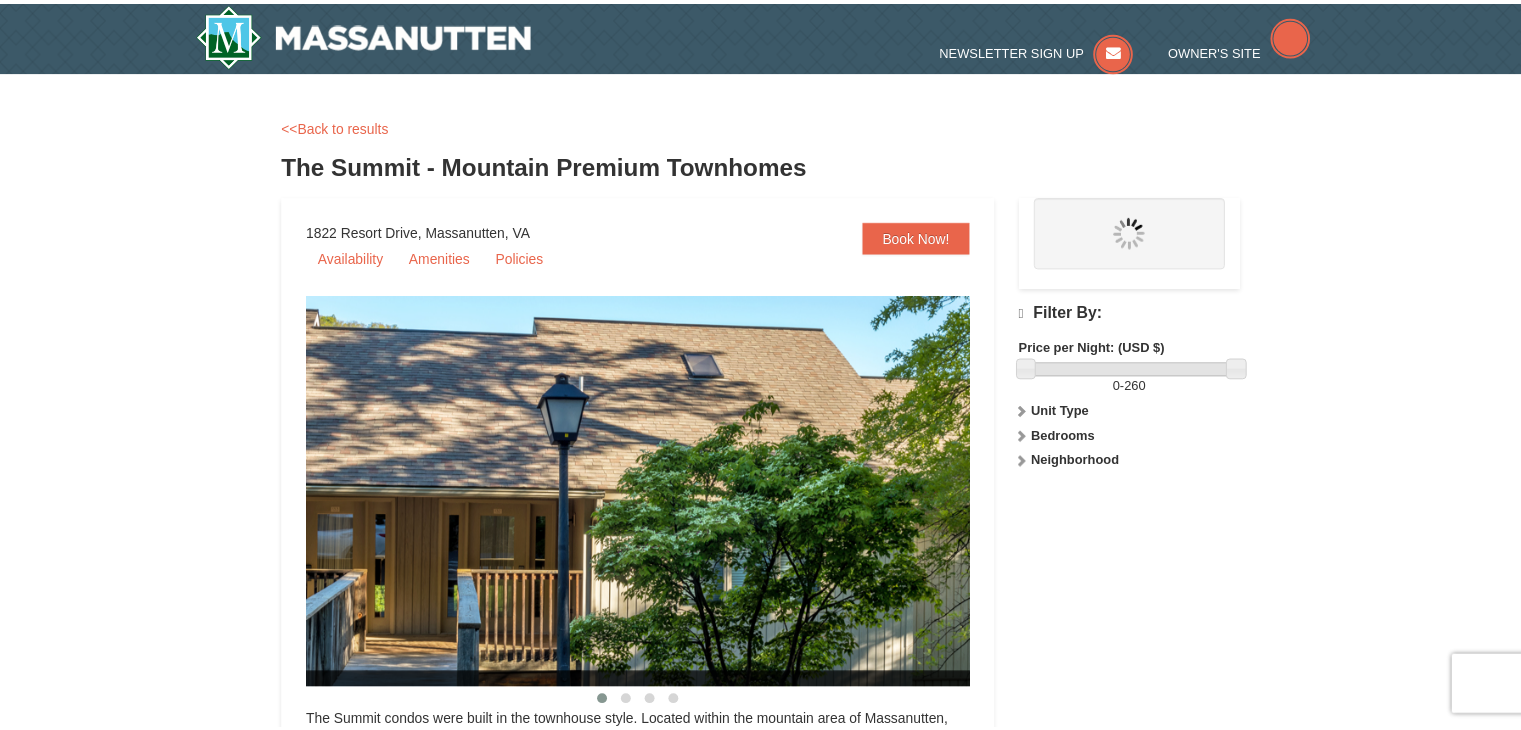 scroll, scrollTop: 0, scrollLeft: 0, axis: both 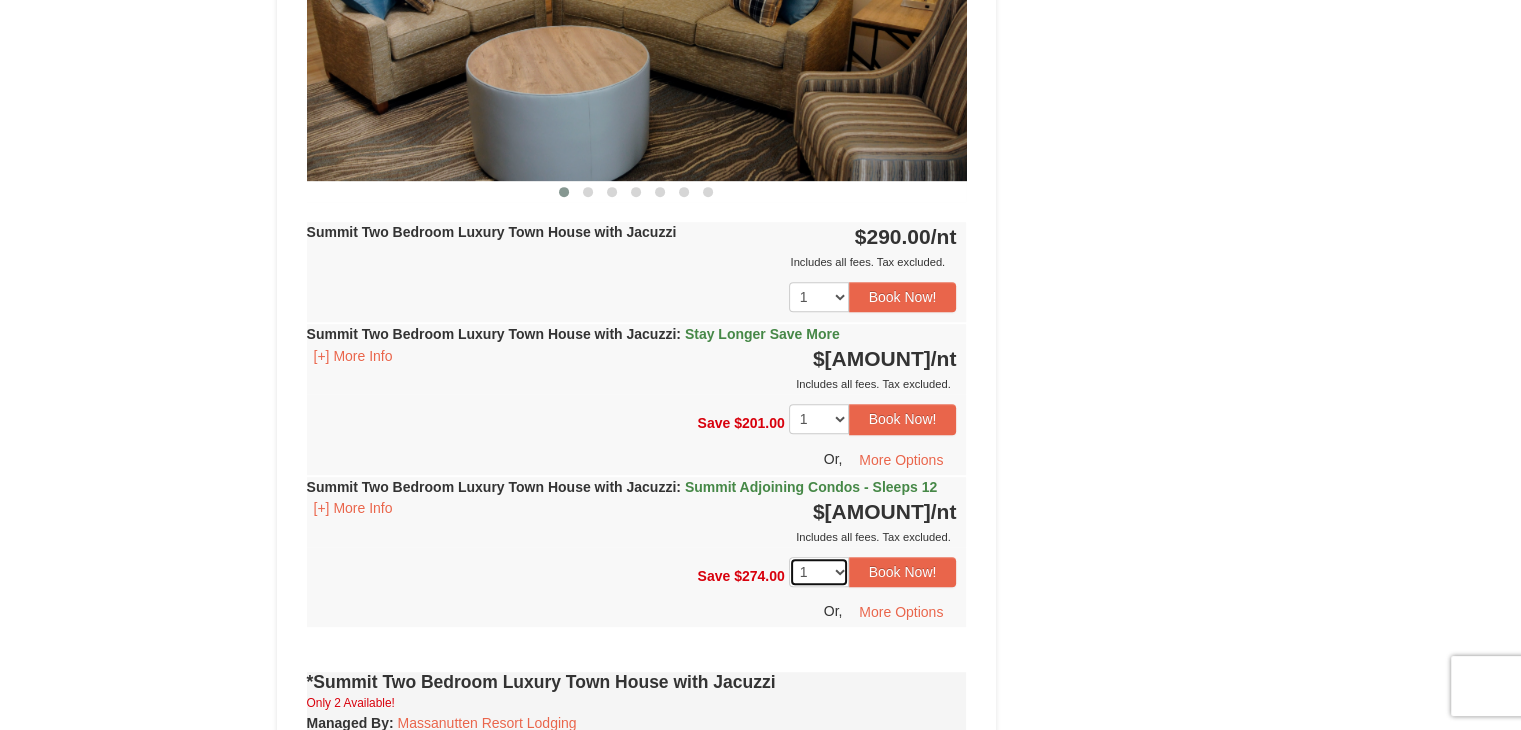 click on "1
2
3
4
5
6
7
8
9" at bounding box center (819, 572) 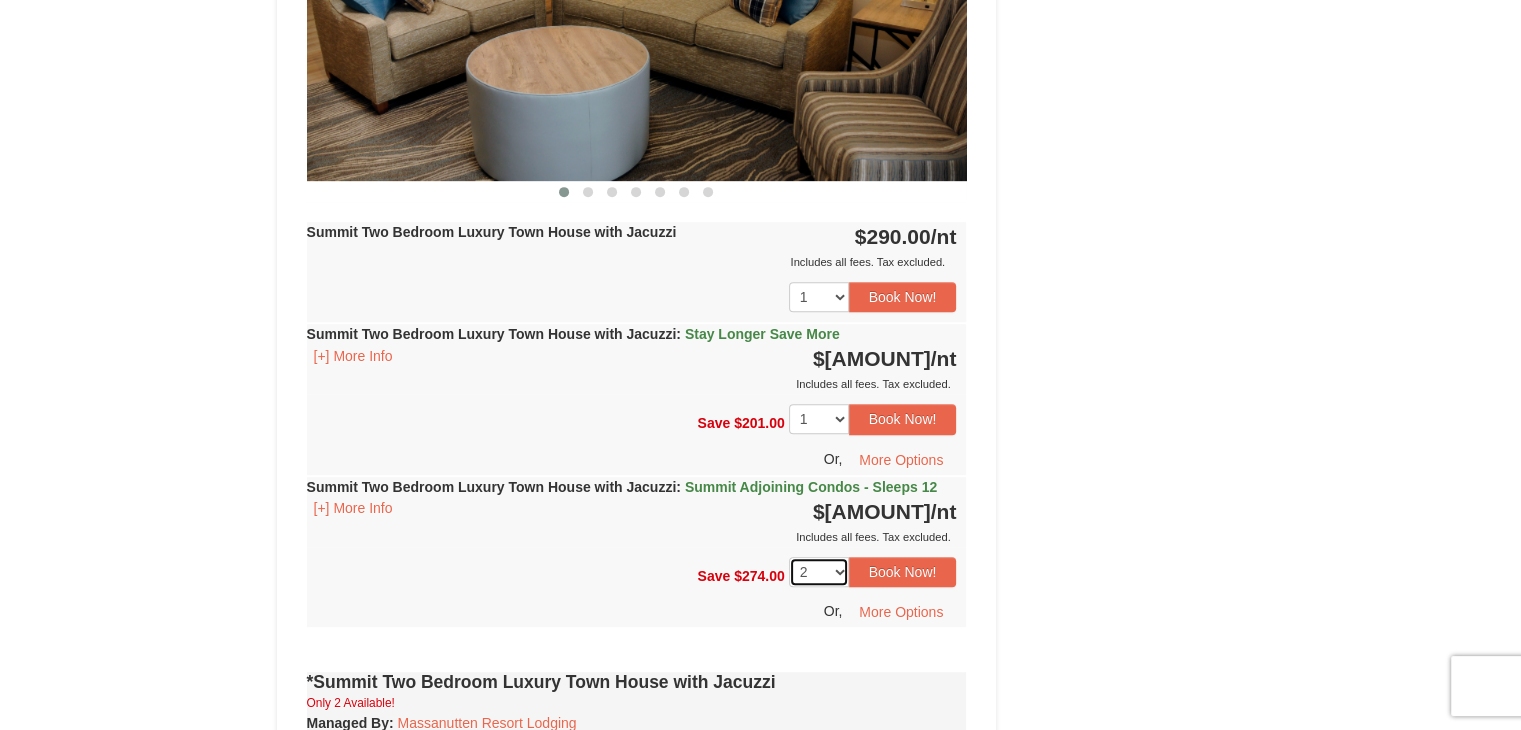 click on "1
2
3
4
5
6
7
8
9" at bounding box center (819, 572) 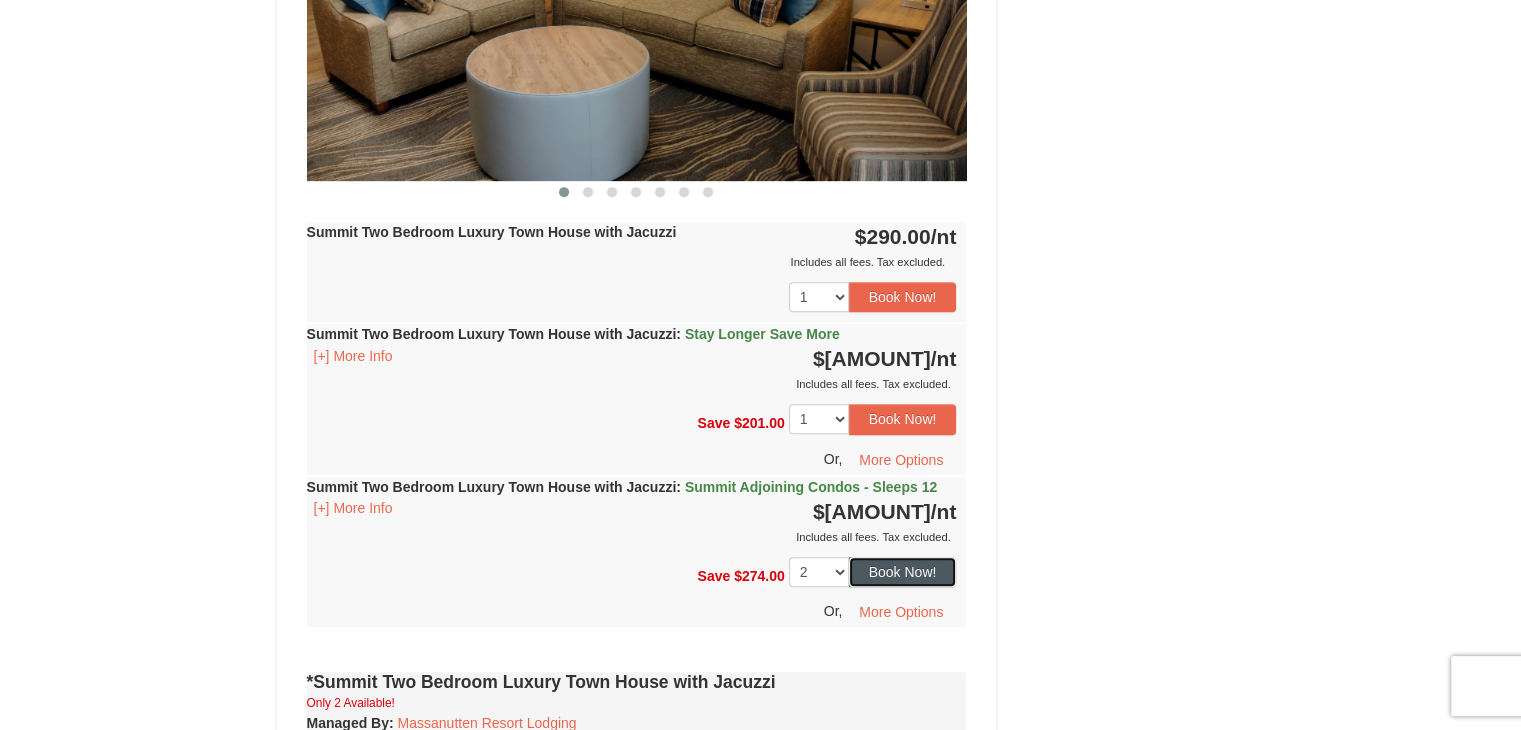 click on "Book Now!" at bounding box center (903, 572) 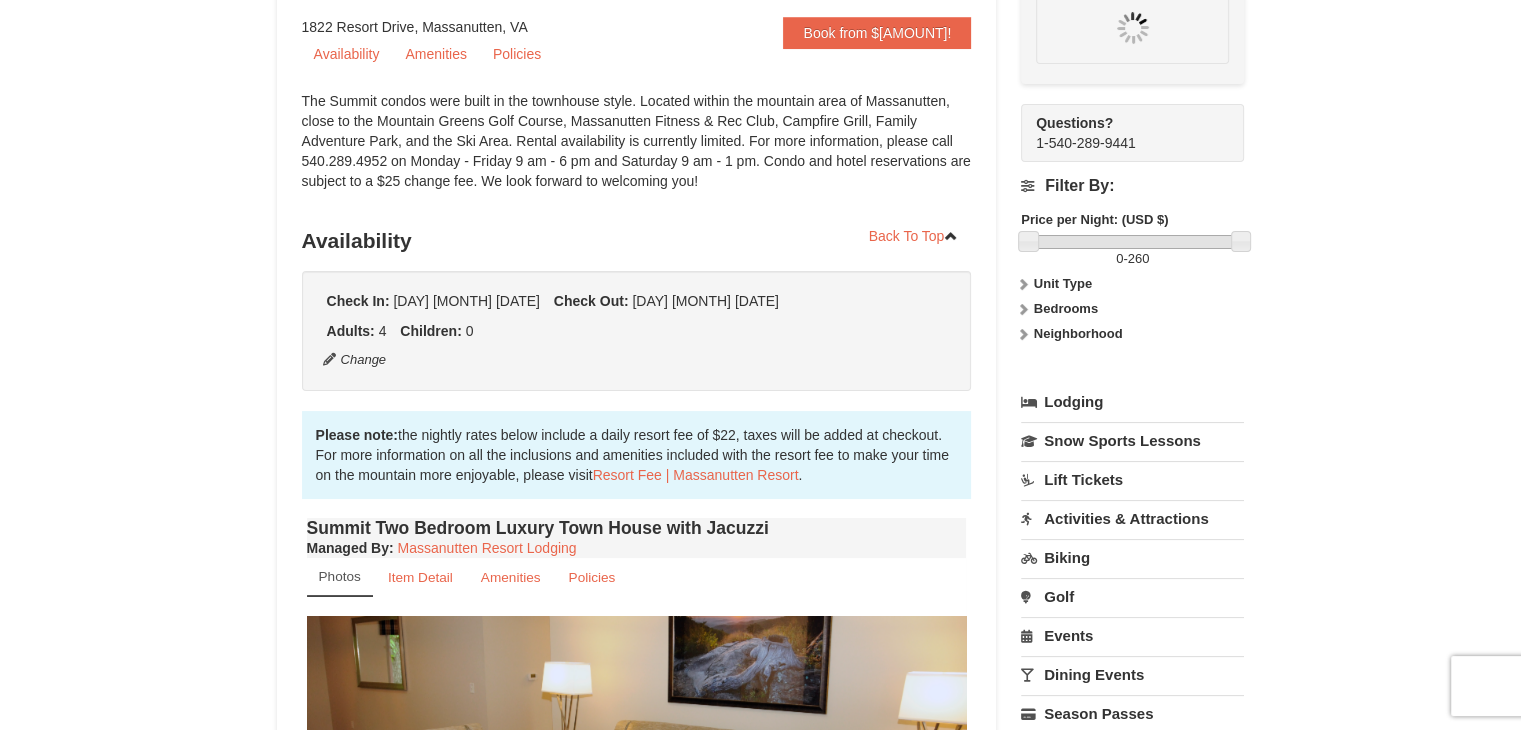 scroll, scrollTop: 195, scrollLeft: 0, axis: vertical 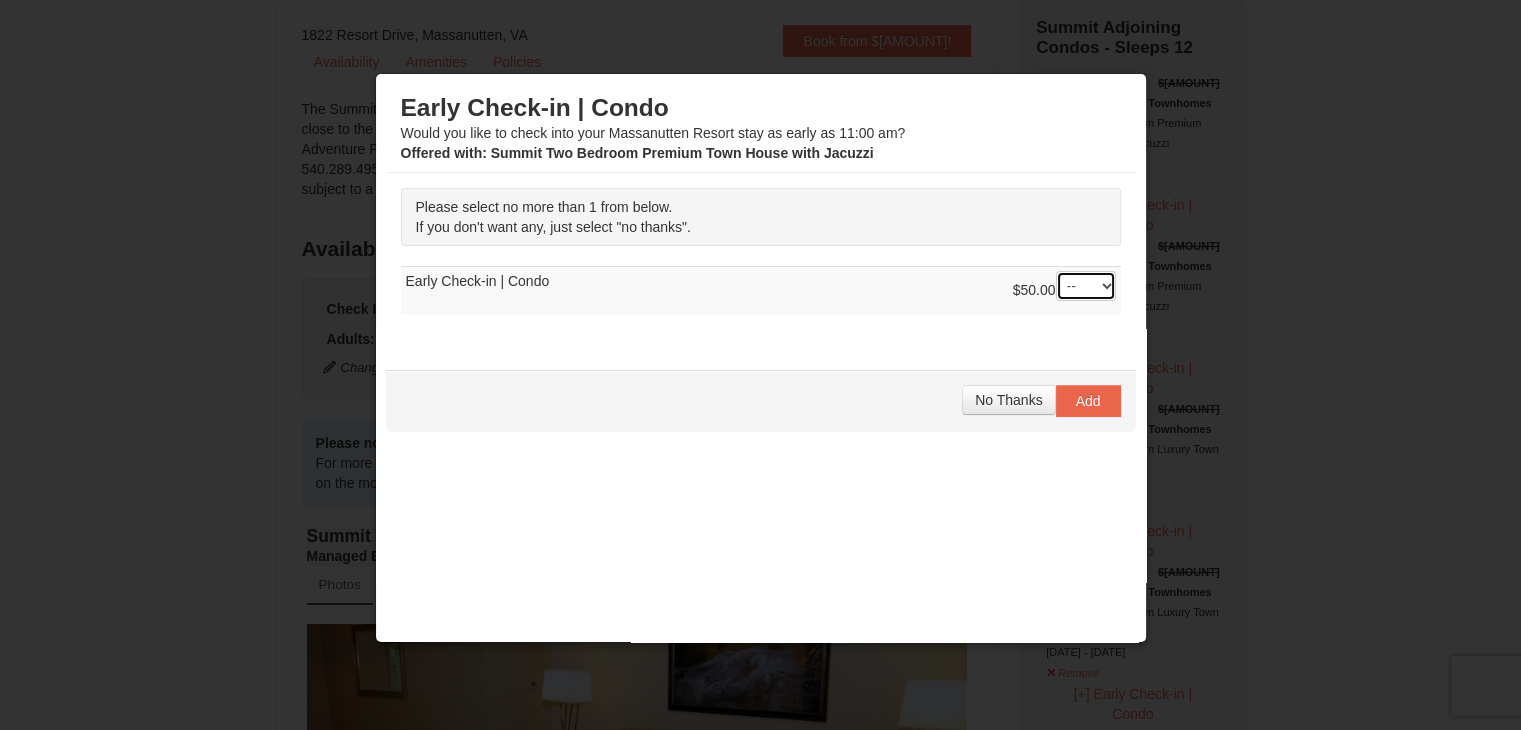 click on "--
01" at bounding box center [1086, 286] 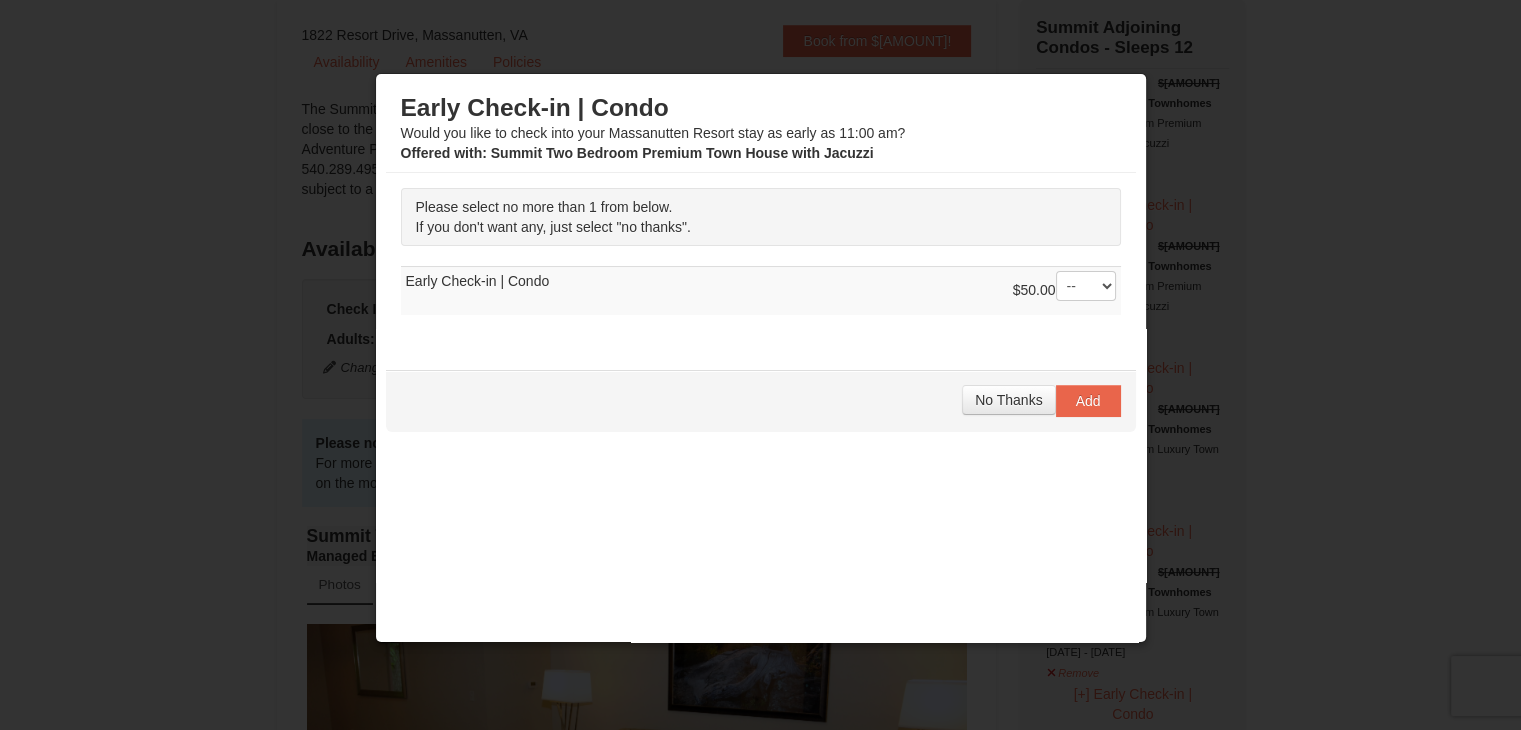 click on "Please select no more than 1 from below.
If you don't want any, just select "no thanks".
--
--" at bounding box center (761, 261) 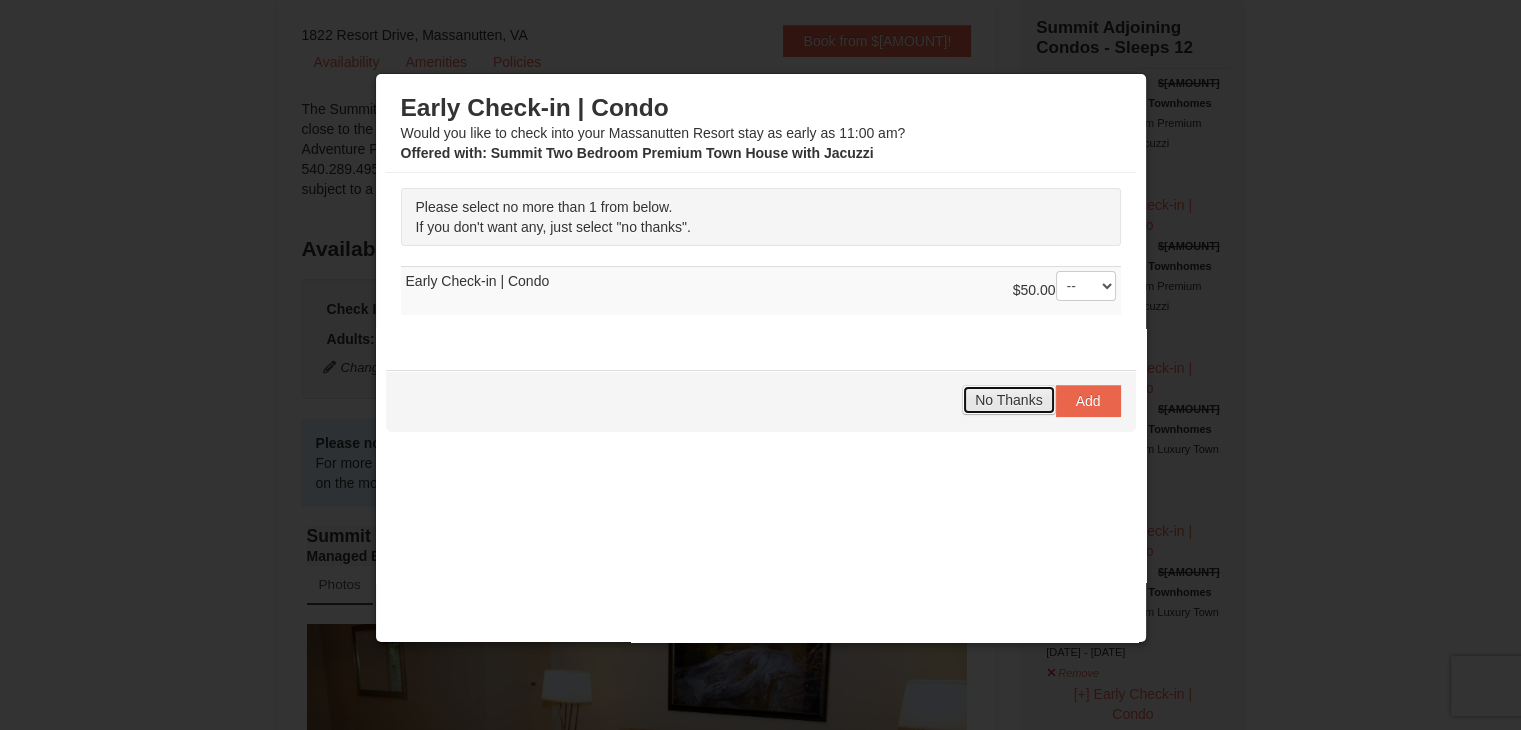 click on "No Thanks" at bounding box center [1008, 400] 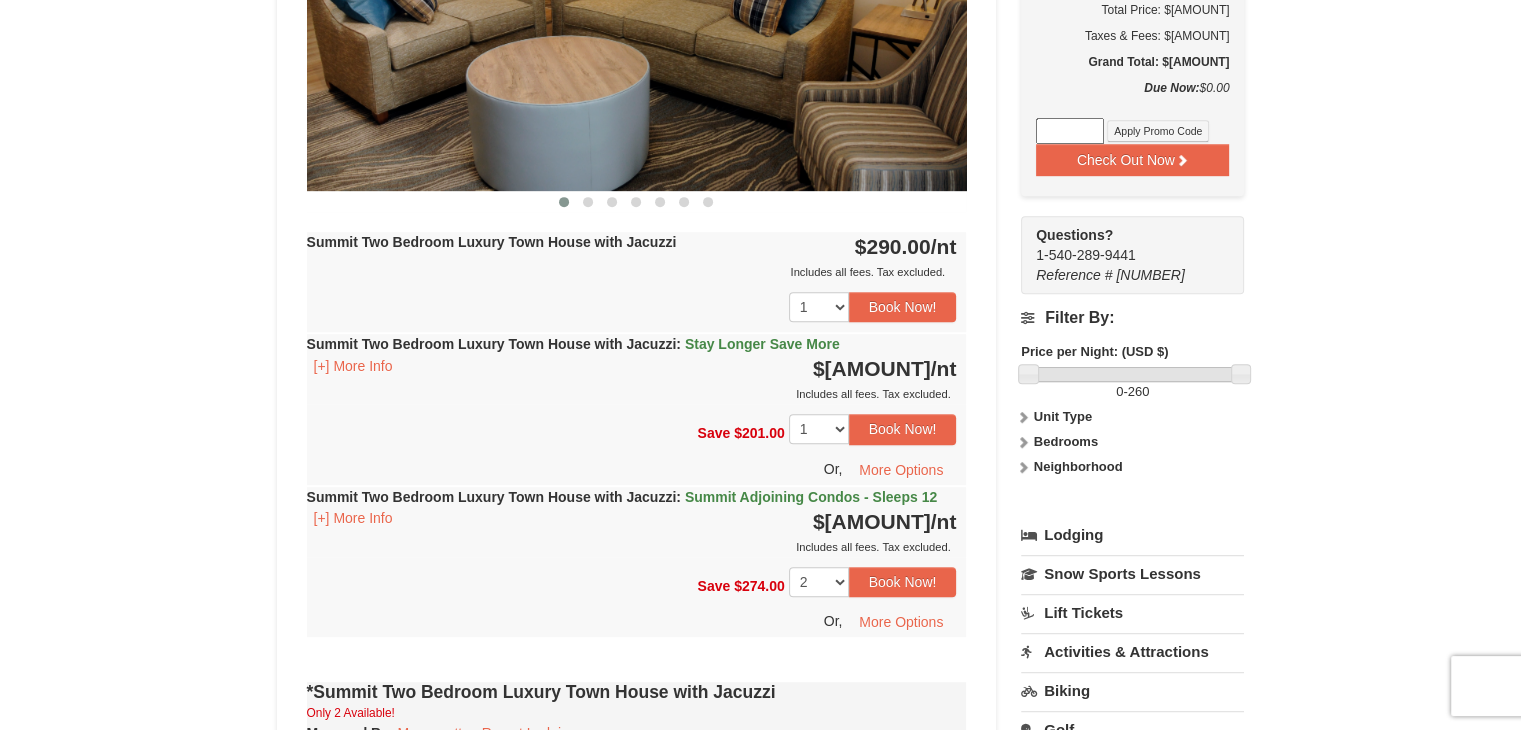 scroll, scrollTop: 995, scrollLeft: 0, axis: vertical 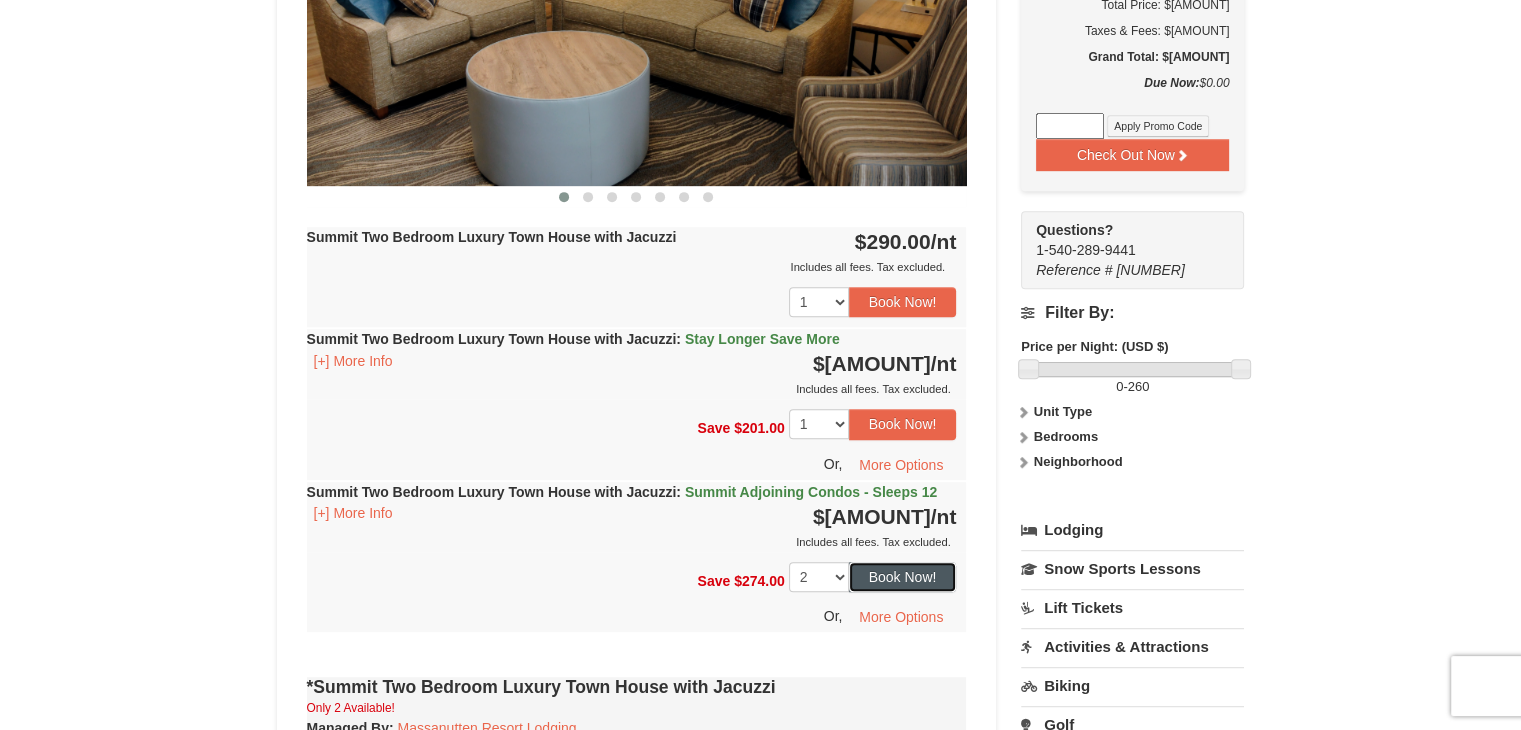 click on "Book Now!" at bounding box center [903, 577] 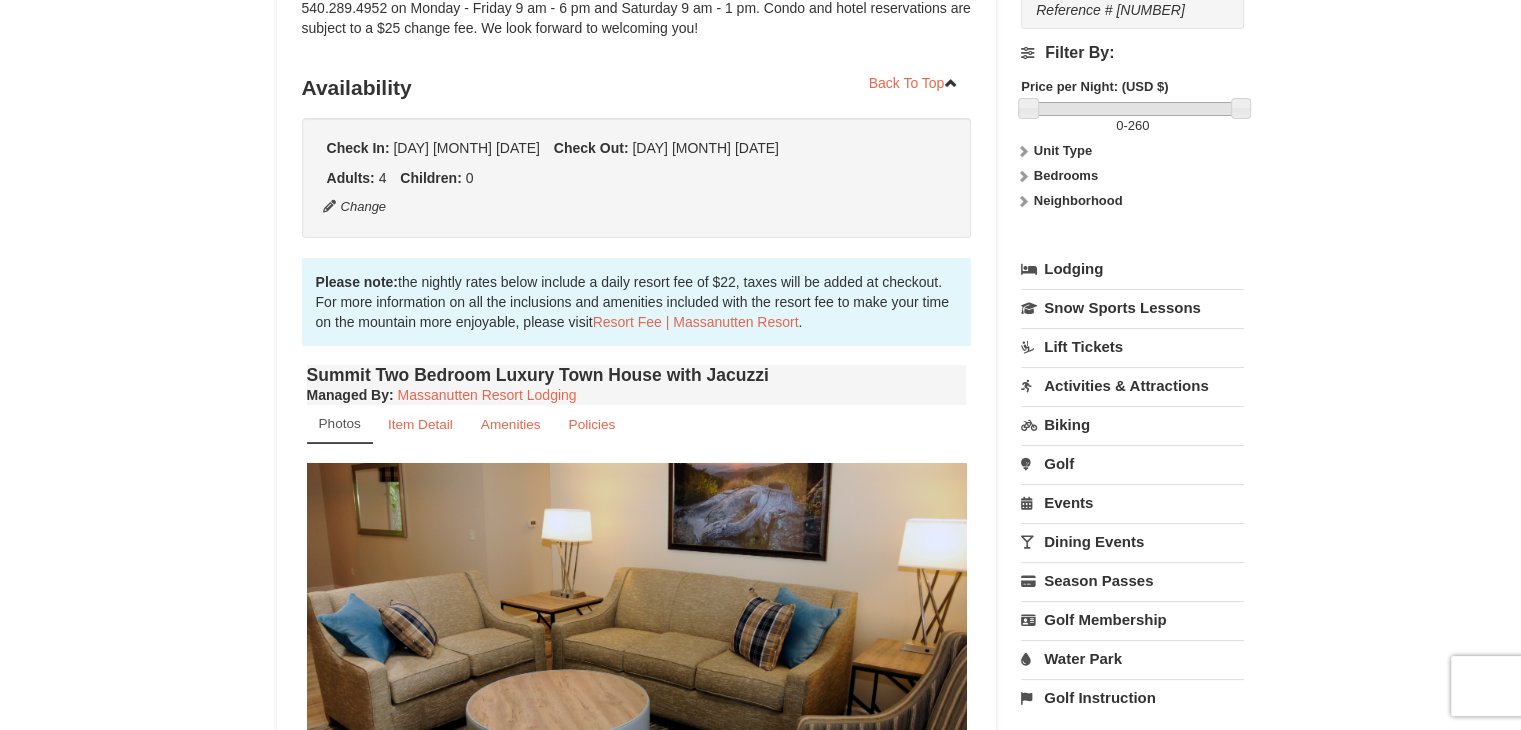 scroll, scrollTop: 195, scrollLeft: 0, axis: vertical 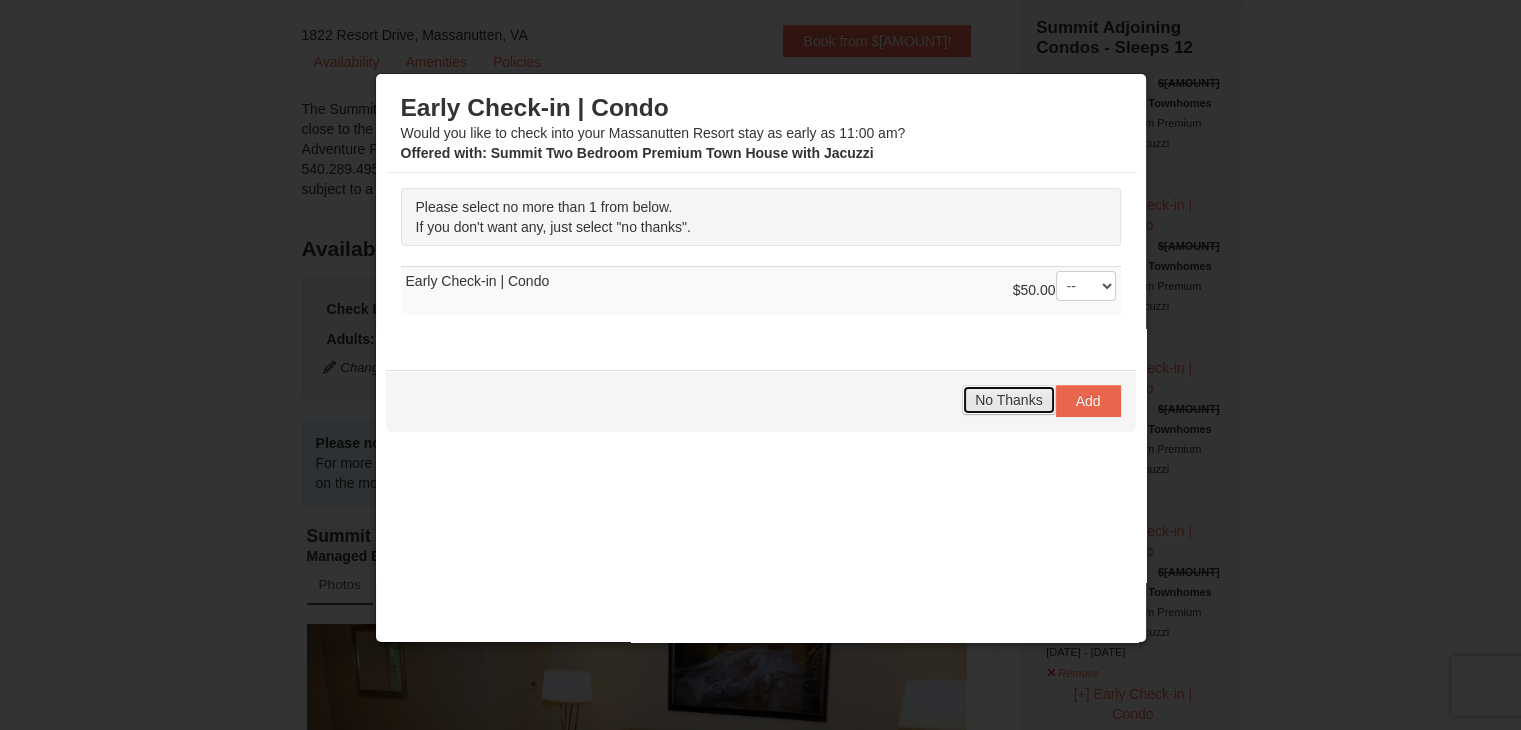 click on "No Thanks" at bounding box center [1008, 400] 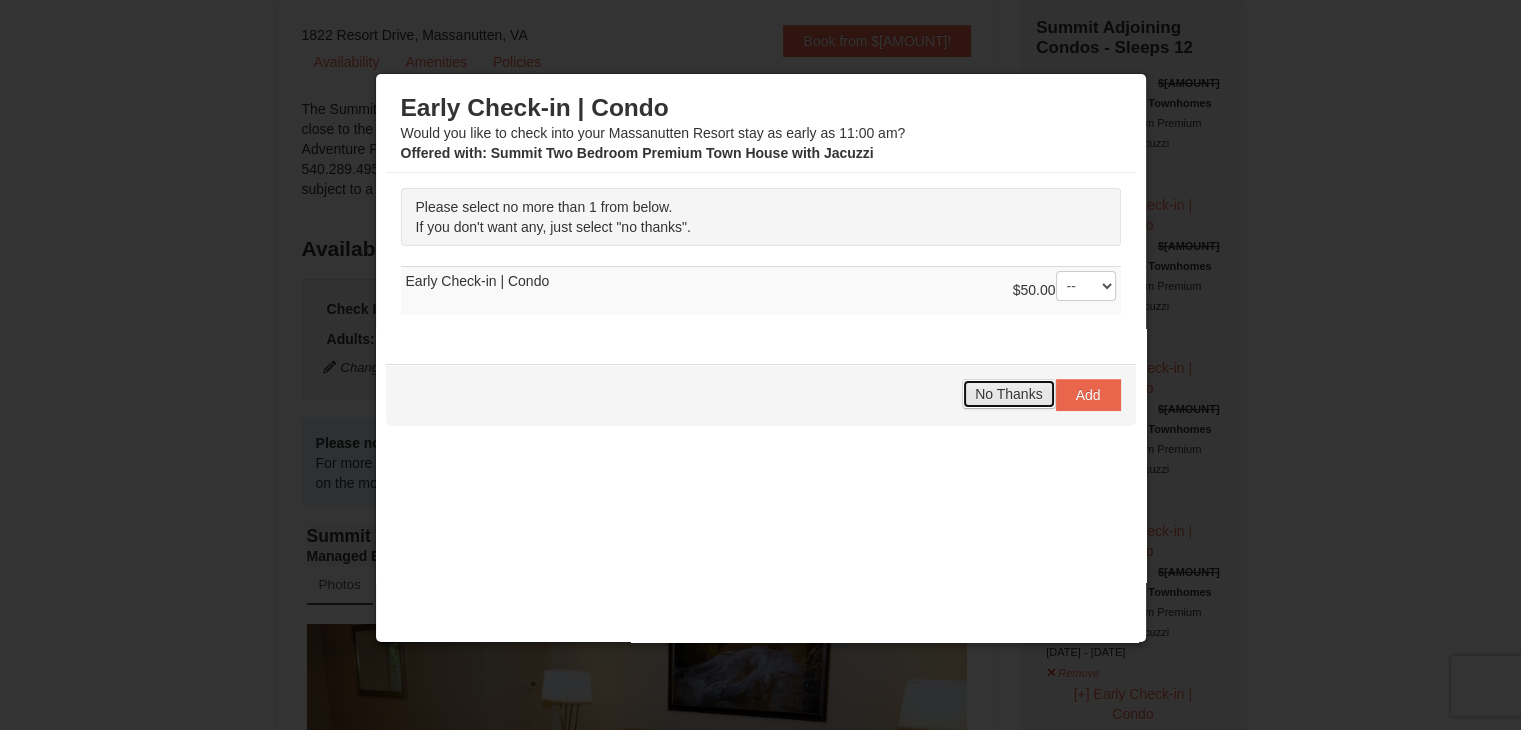 click on "No Thanks" at bounding box center [1008, 394] 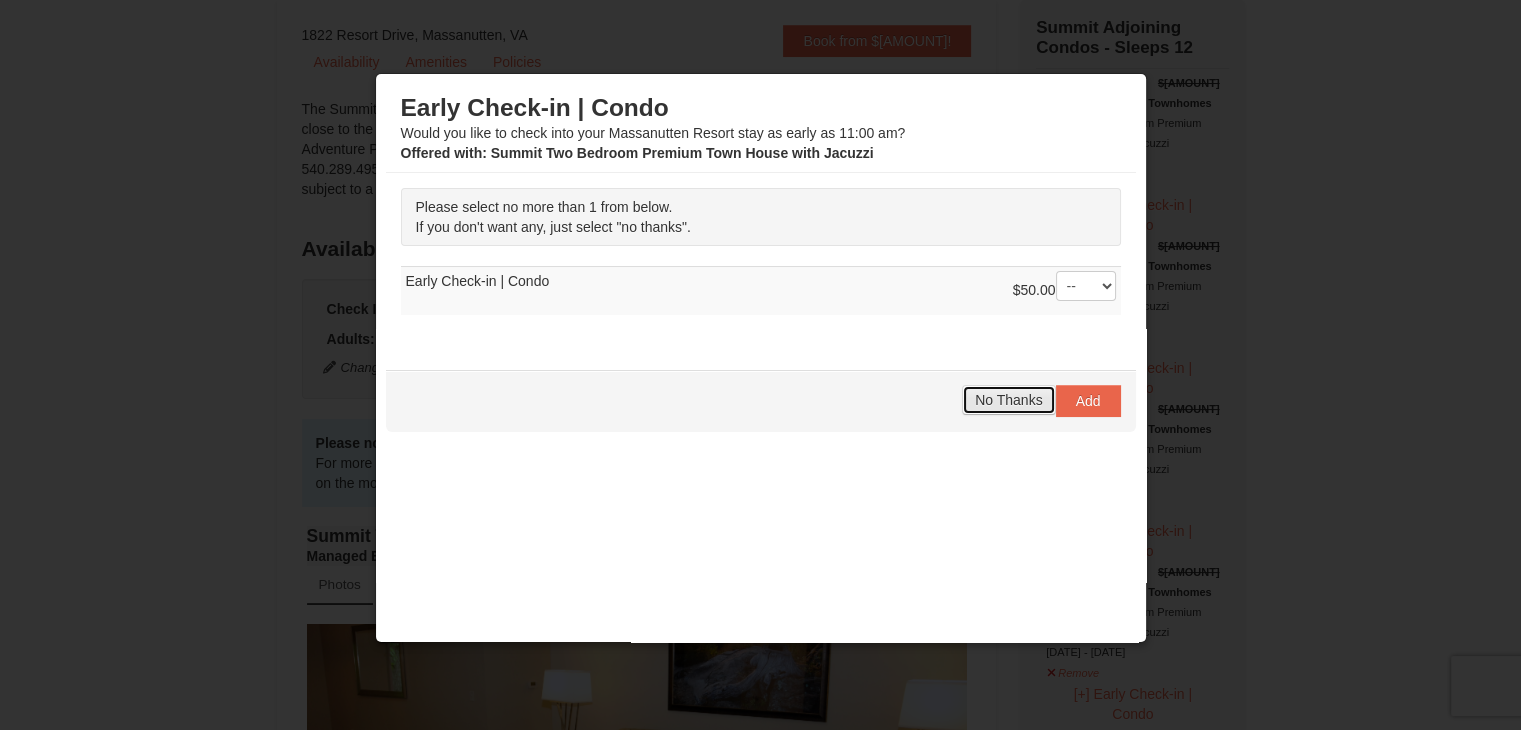 click on "No Thanks" at bounding box center [1008, 400] 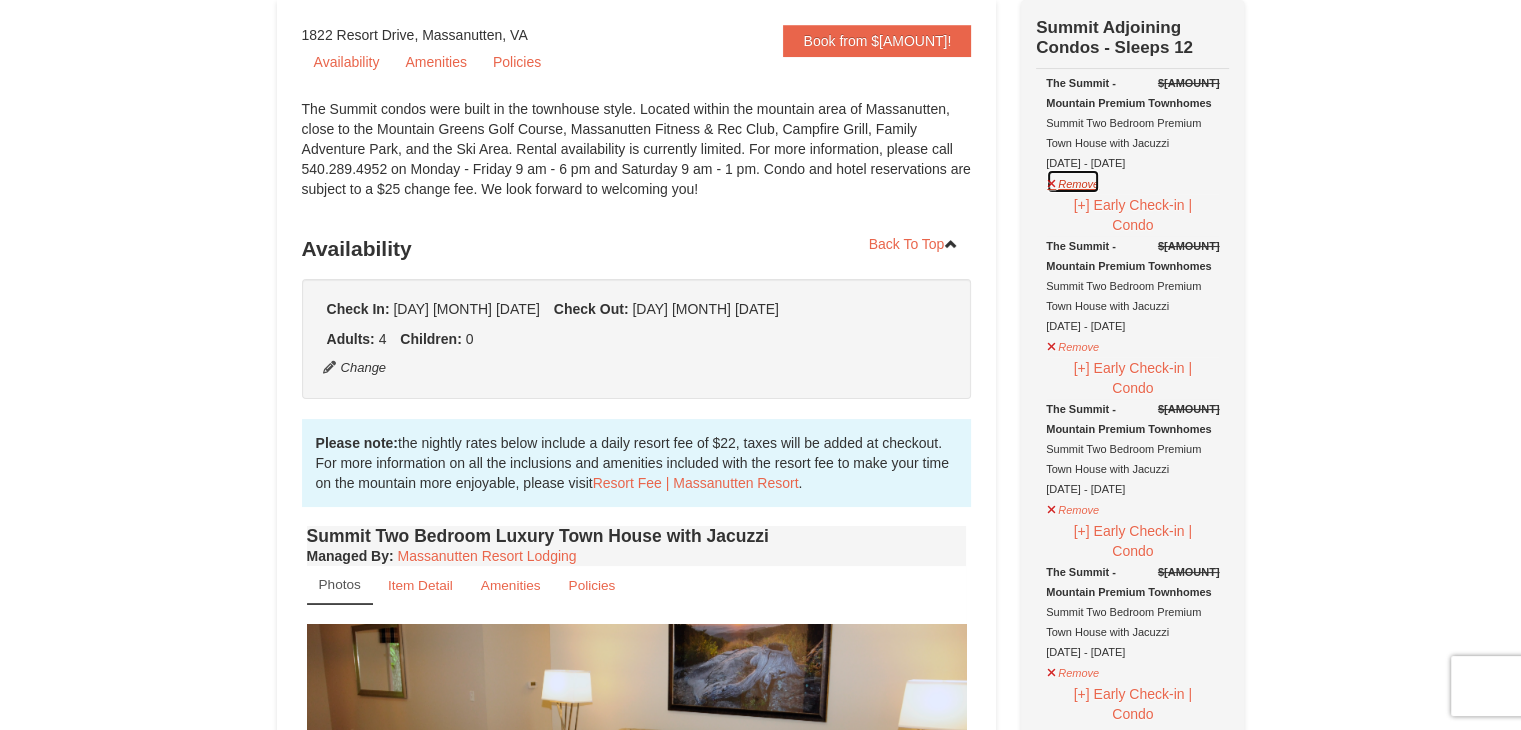 click on "Remove" at bounding box center [1073, 181] 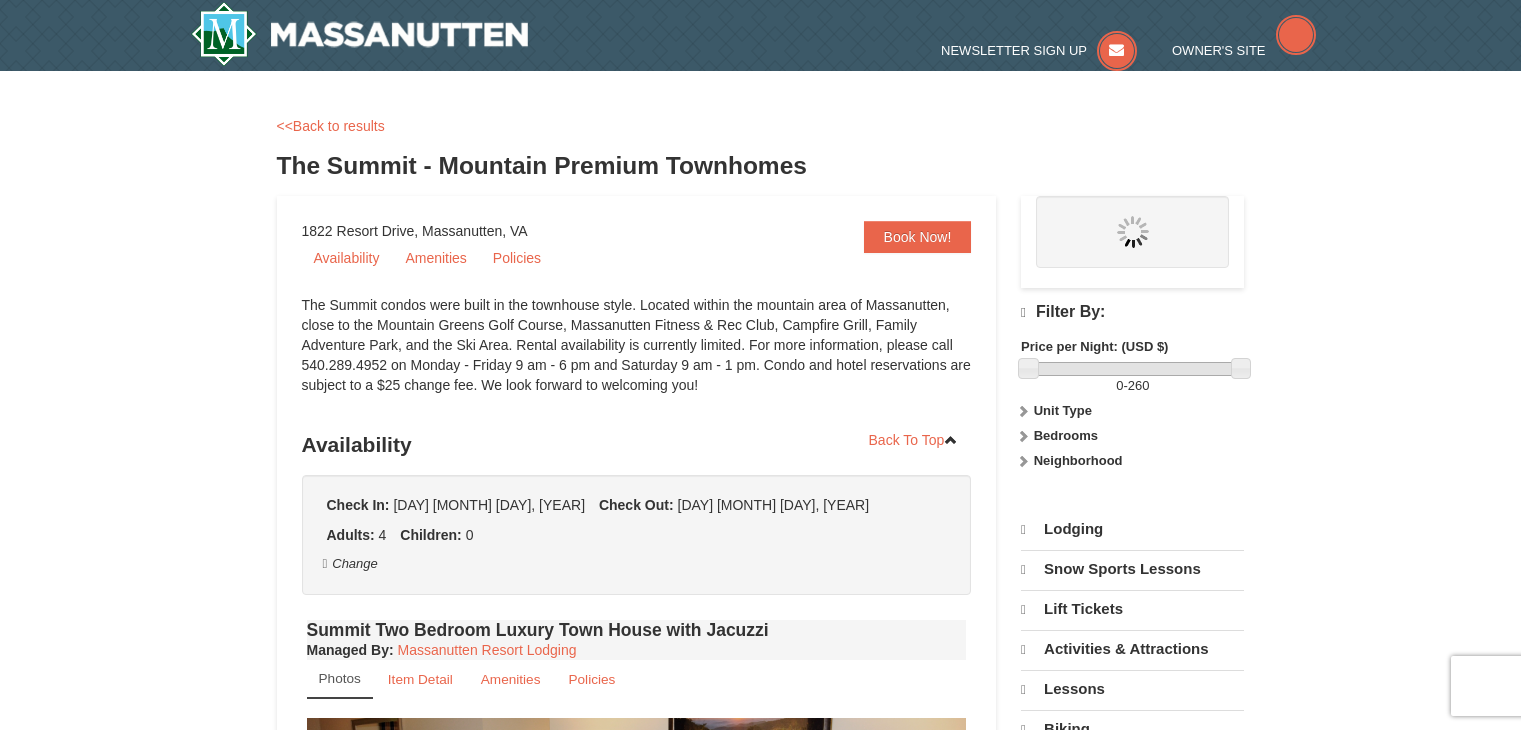 scroll, scrollTop: 88, scrollLeft: 0, axis: vertical 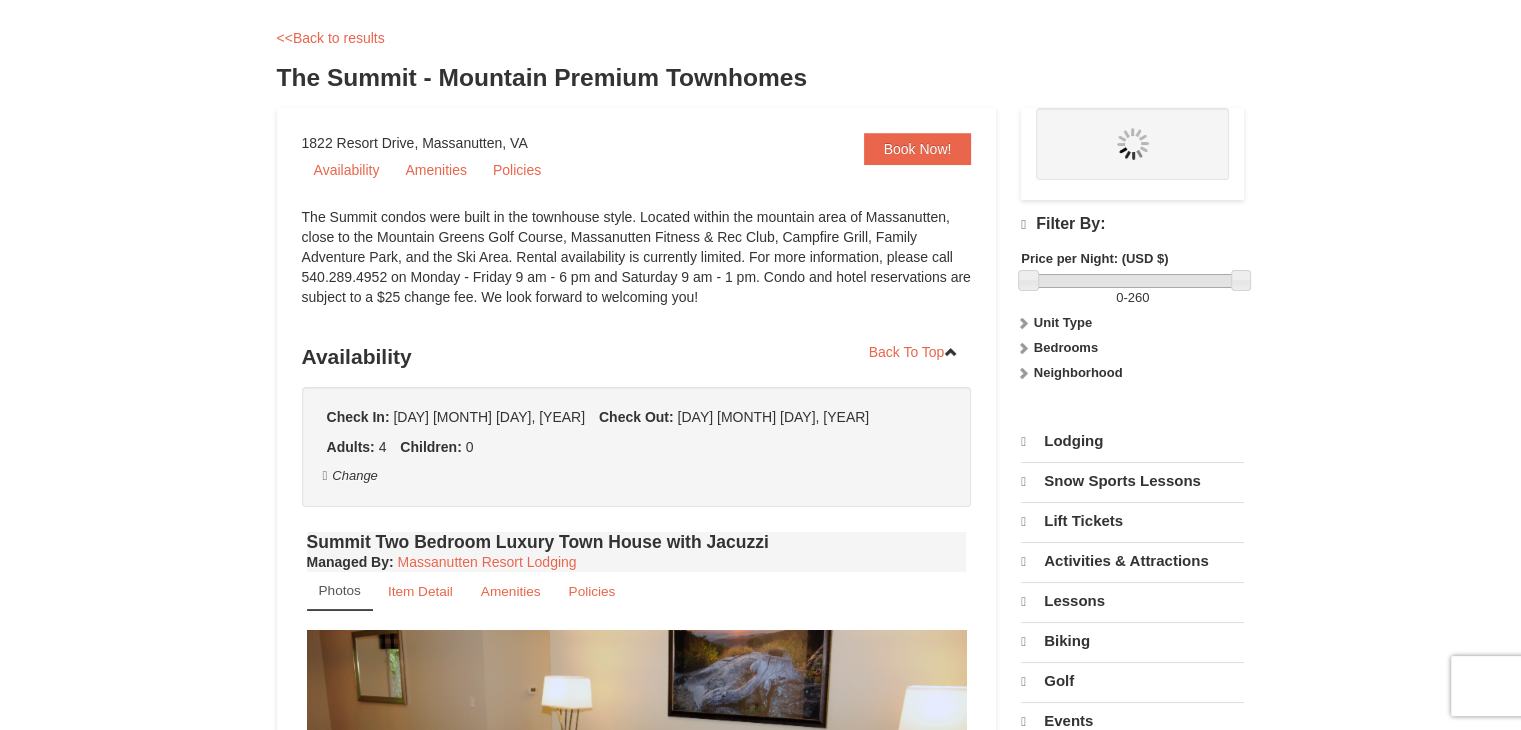 select on "8" 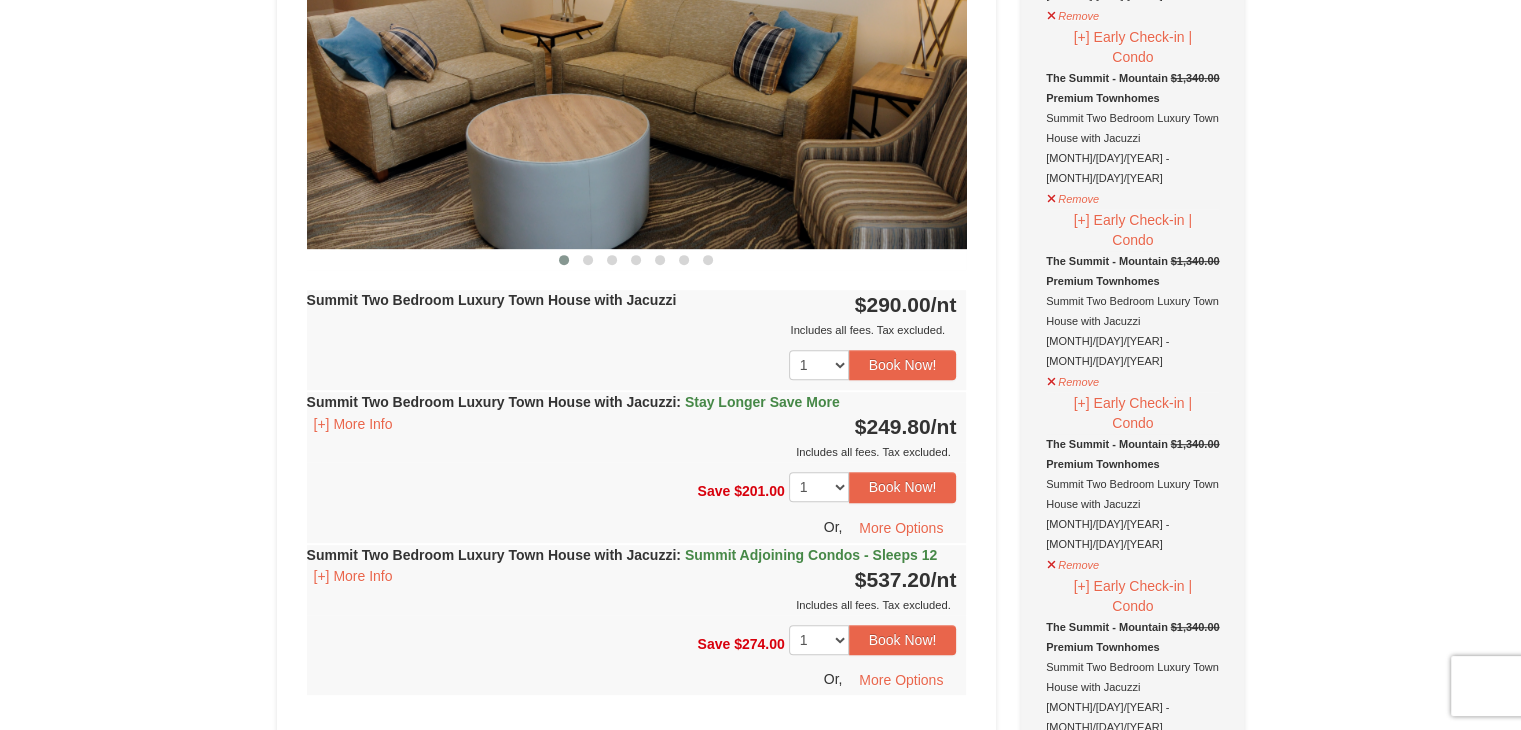 scroll, scrollTop: 1188, scrollLeft: 0, axis: vertical 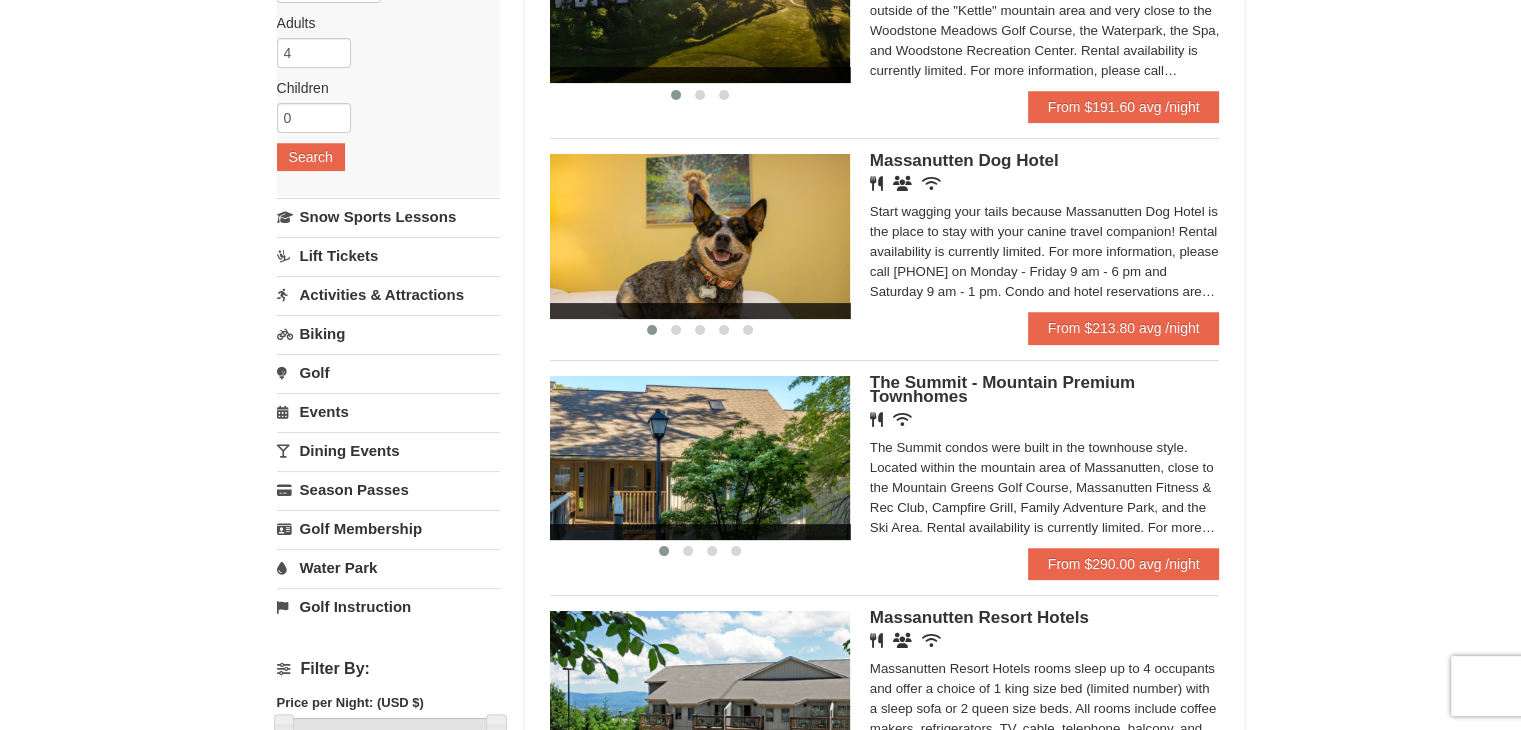 click on "Restaurant Wireless Internet (free)" at bounding box center (1045, 420) 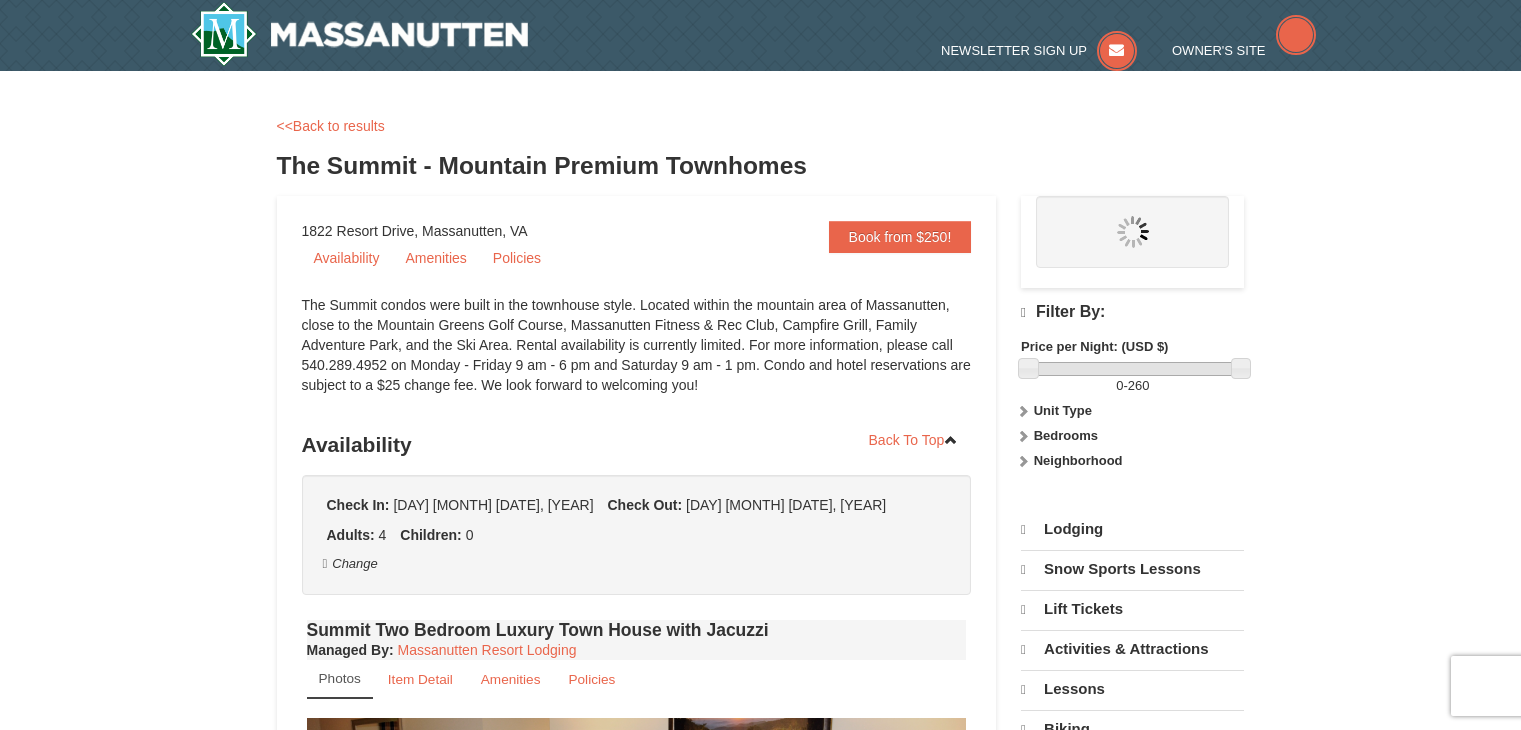 scroll, scrollTop: 0, scrollLeft: 0, axis: both 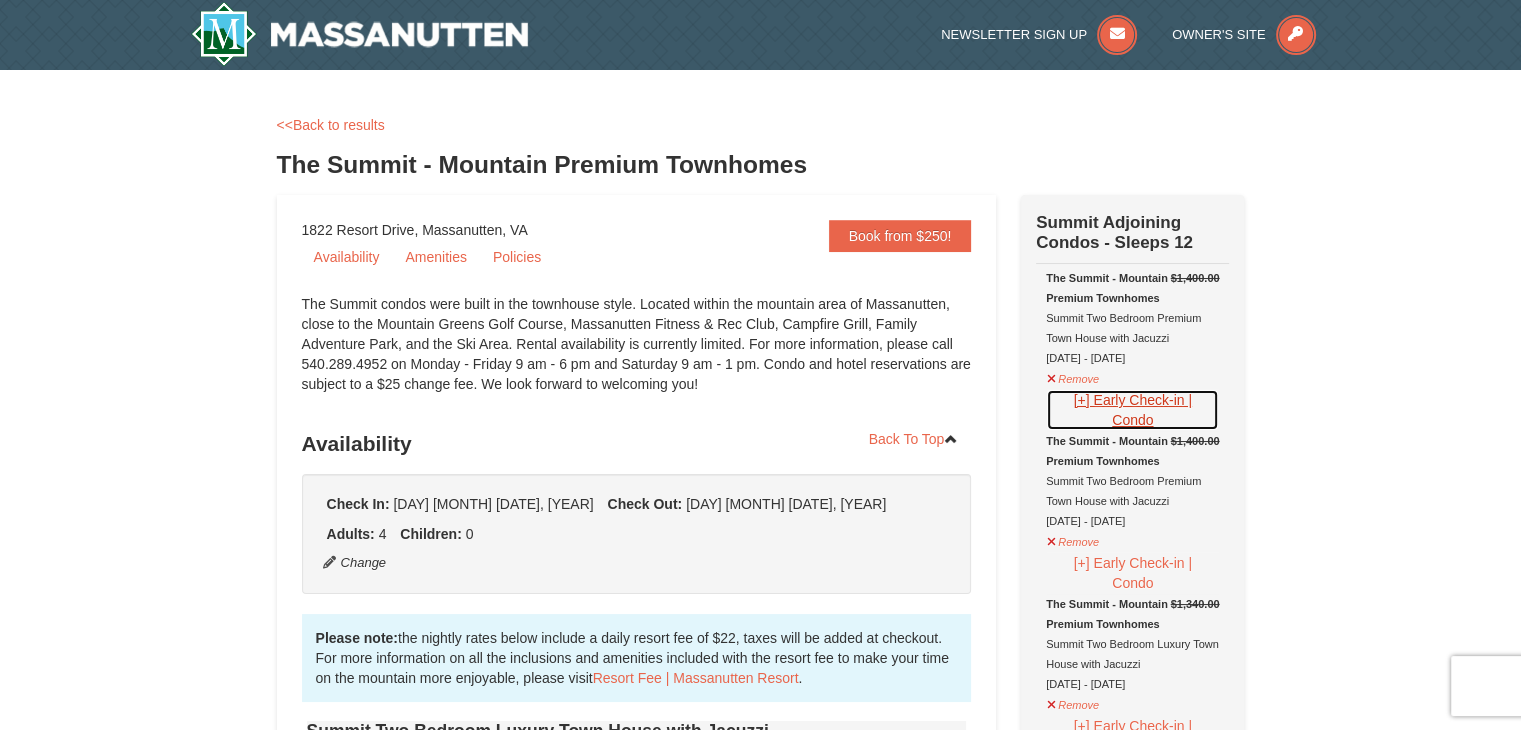 click on "[+] Early Check-in | Condo" at bounding box center (1132, 410) 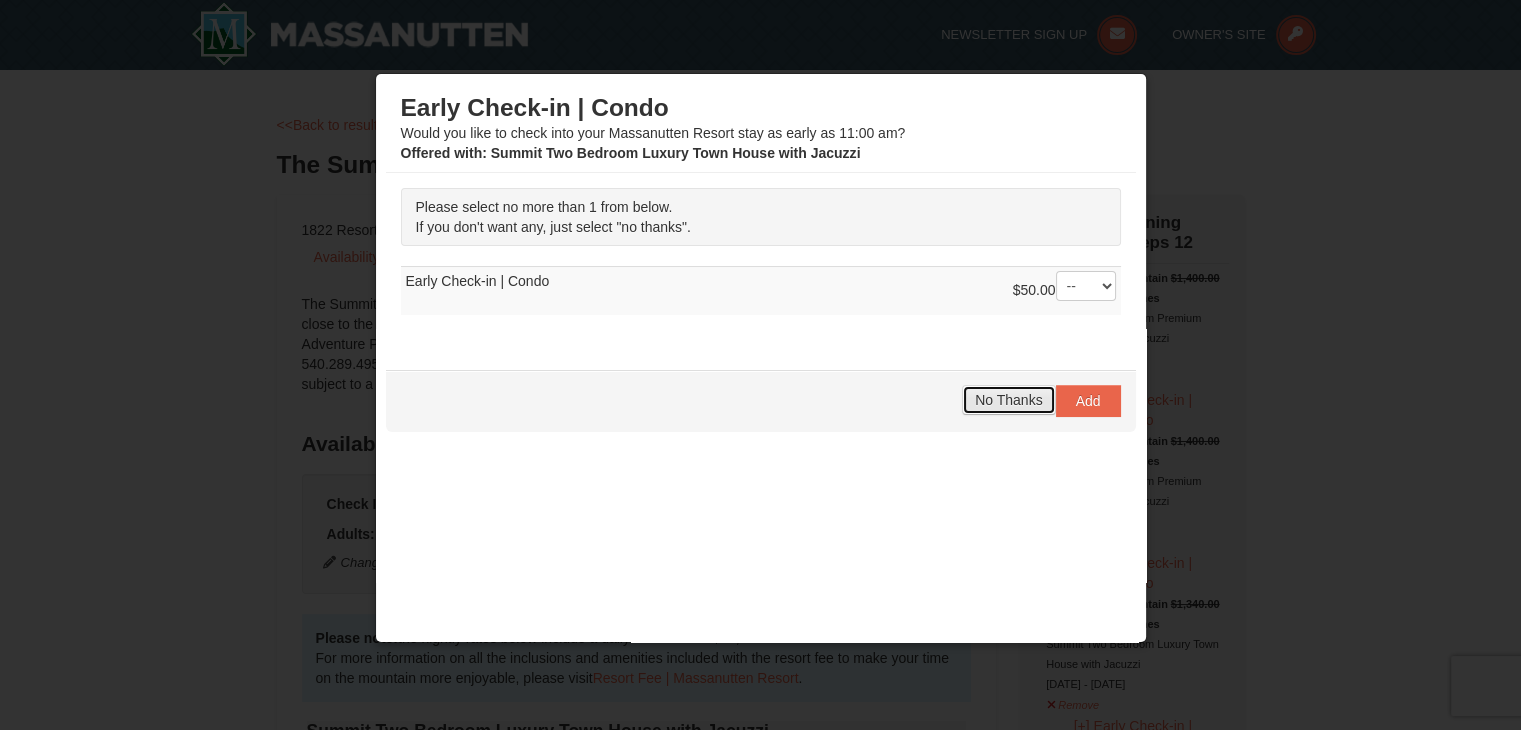 click on "No Thanks" at bounding box center [1008, 400] 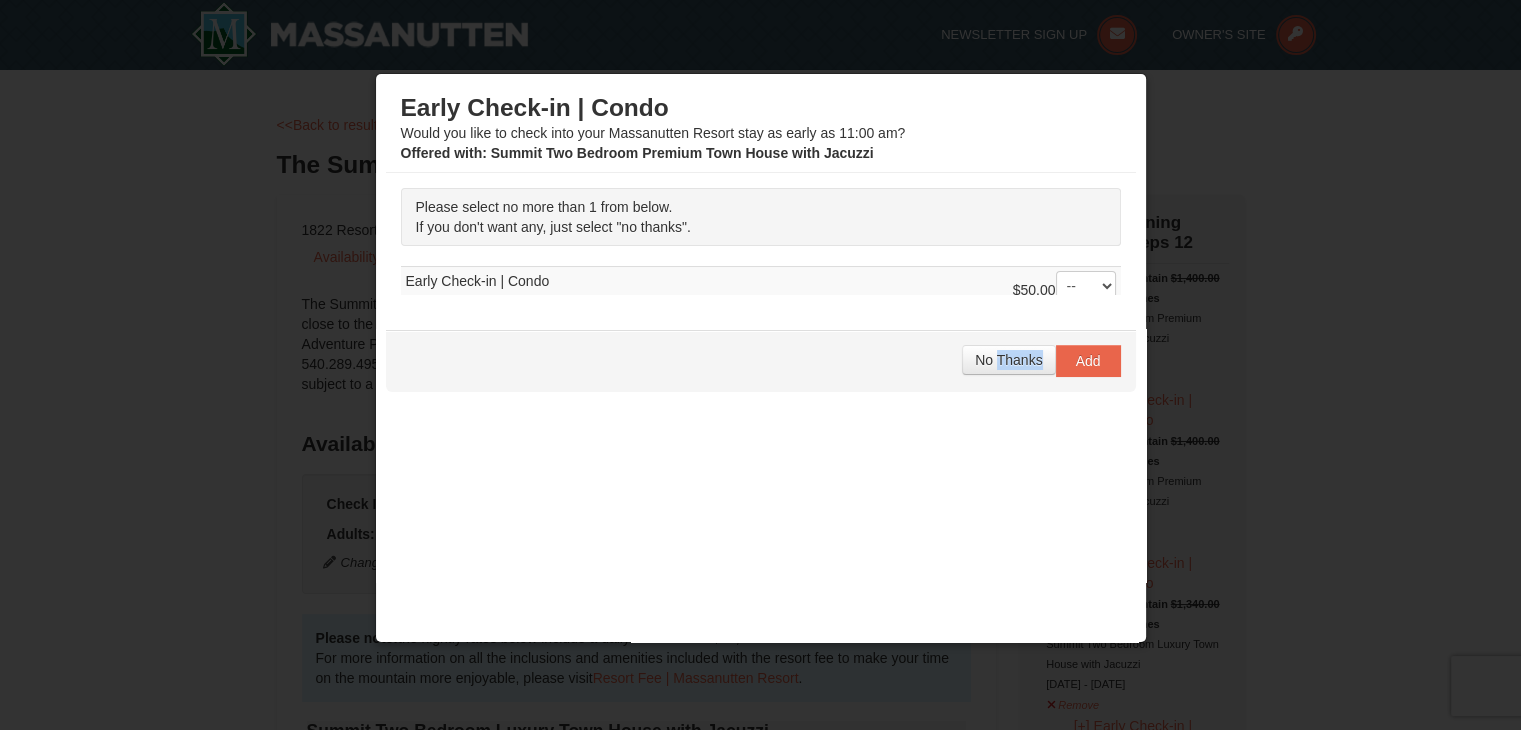 click on "No Thanks Add" at bounding box center (761, 361) 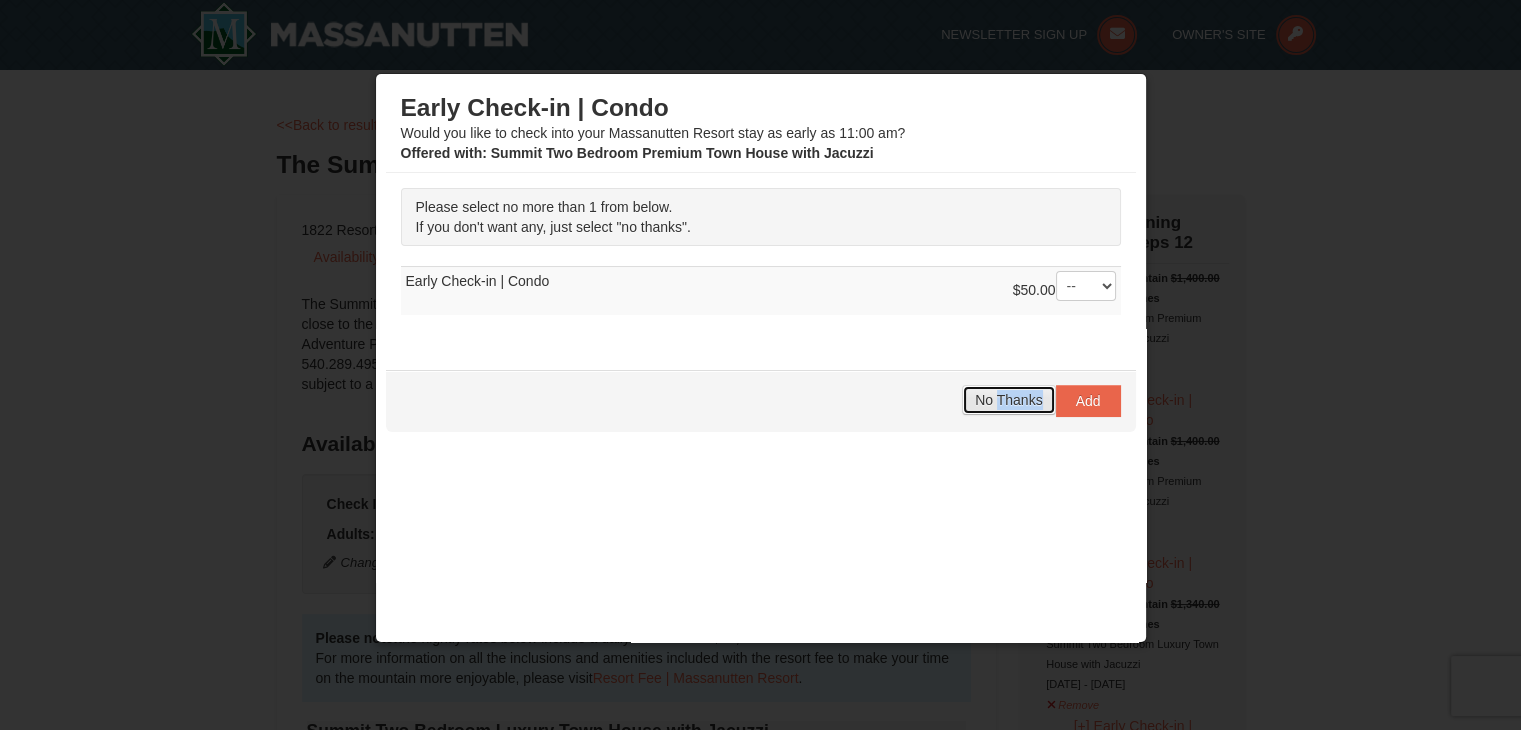 click on "No Thanks" at bounding box center [1008, 400] 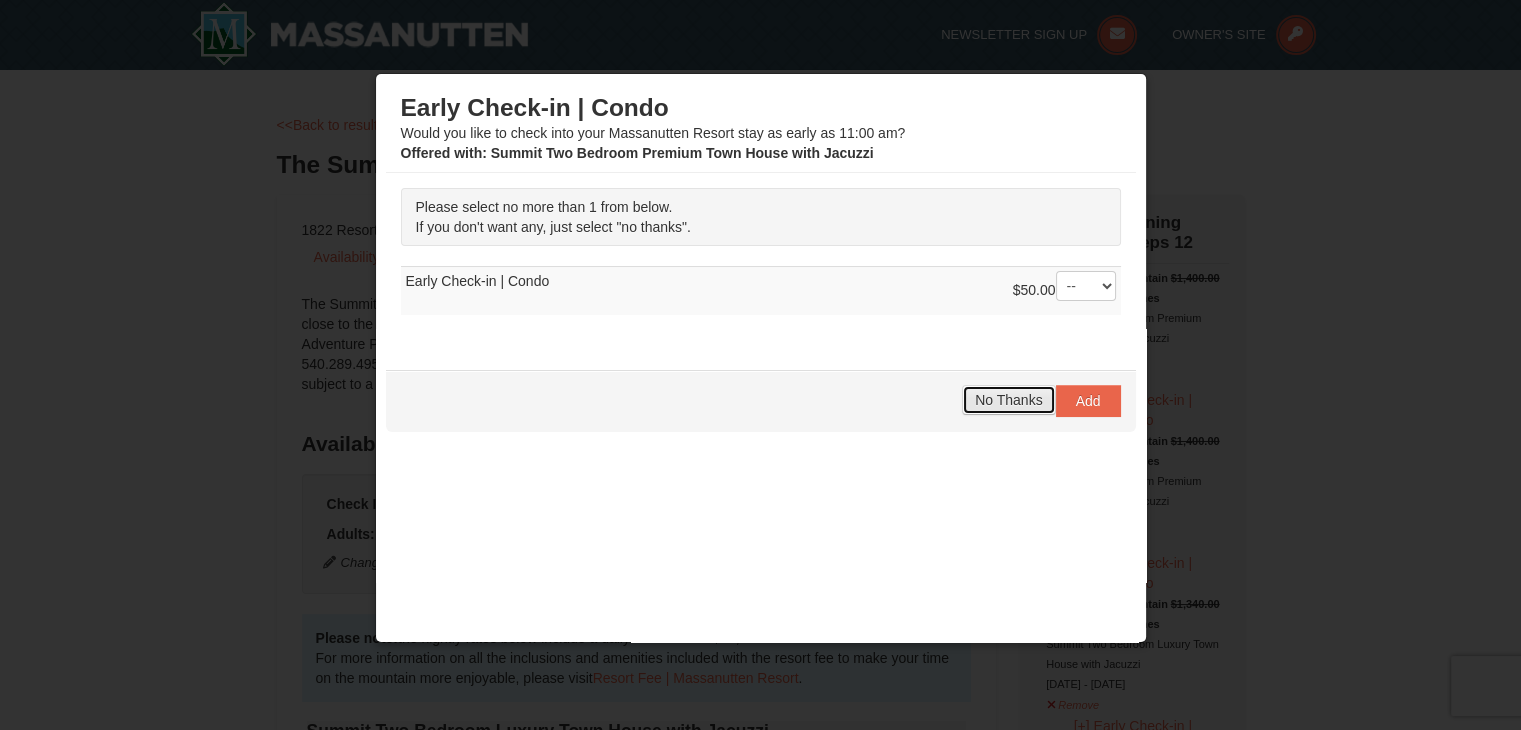 click on "No Thanks" at bounding box center [1008, 400] 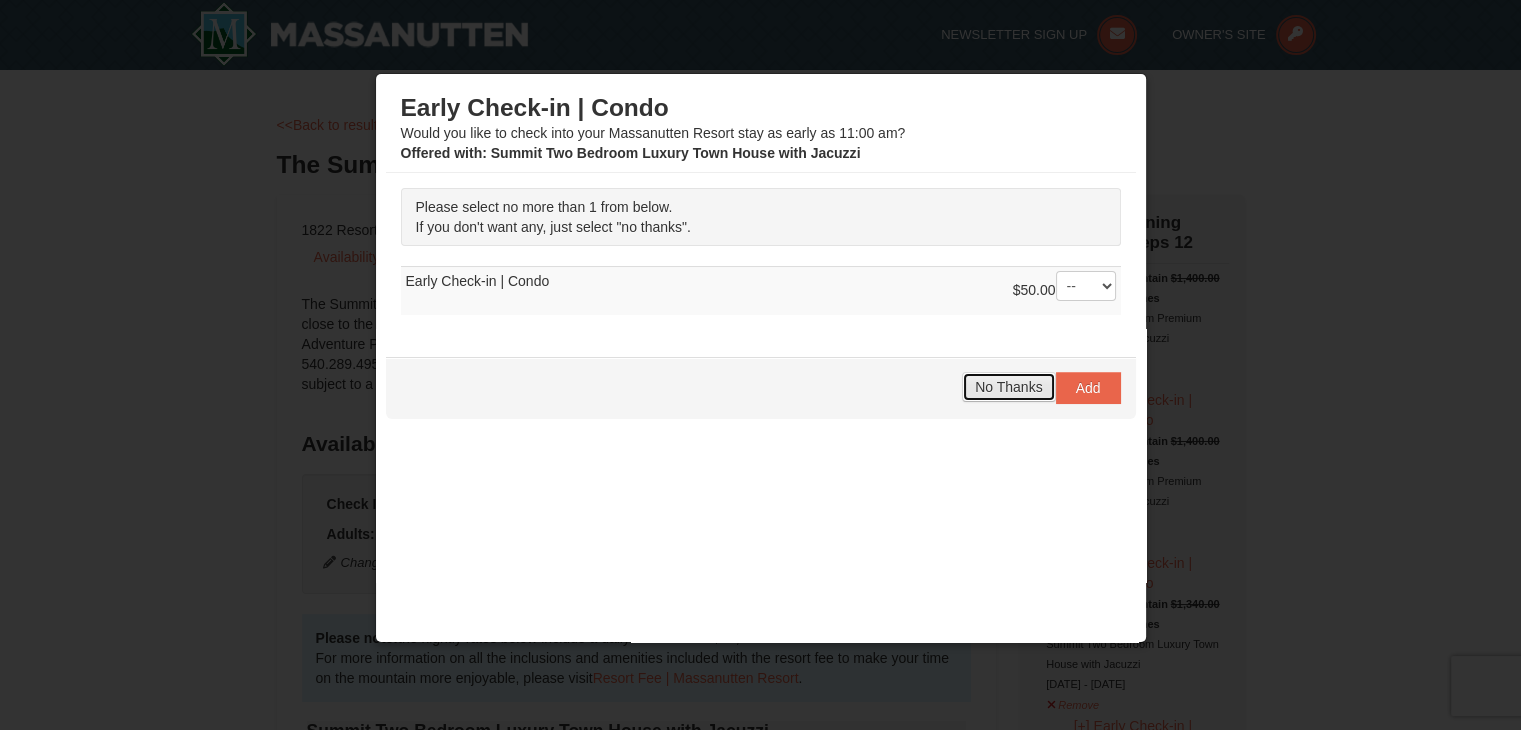 click on "No Thanks" at bounding box center [1008, 387] 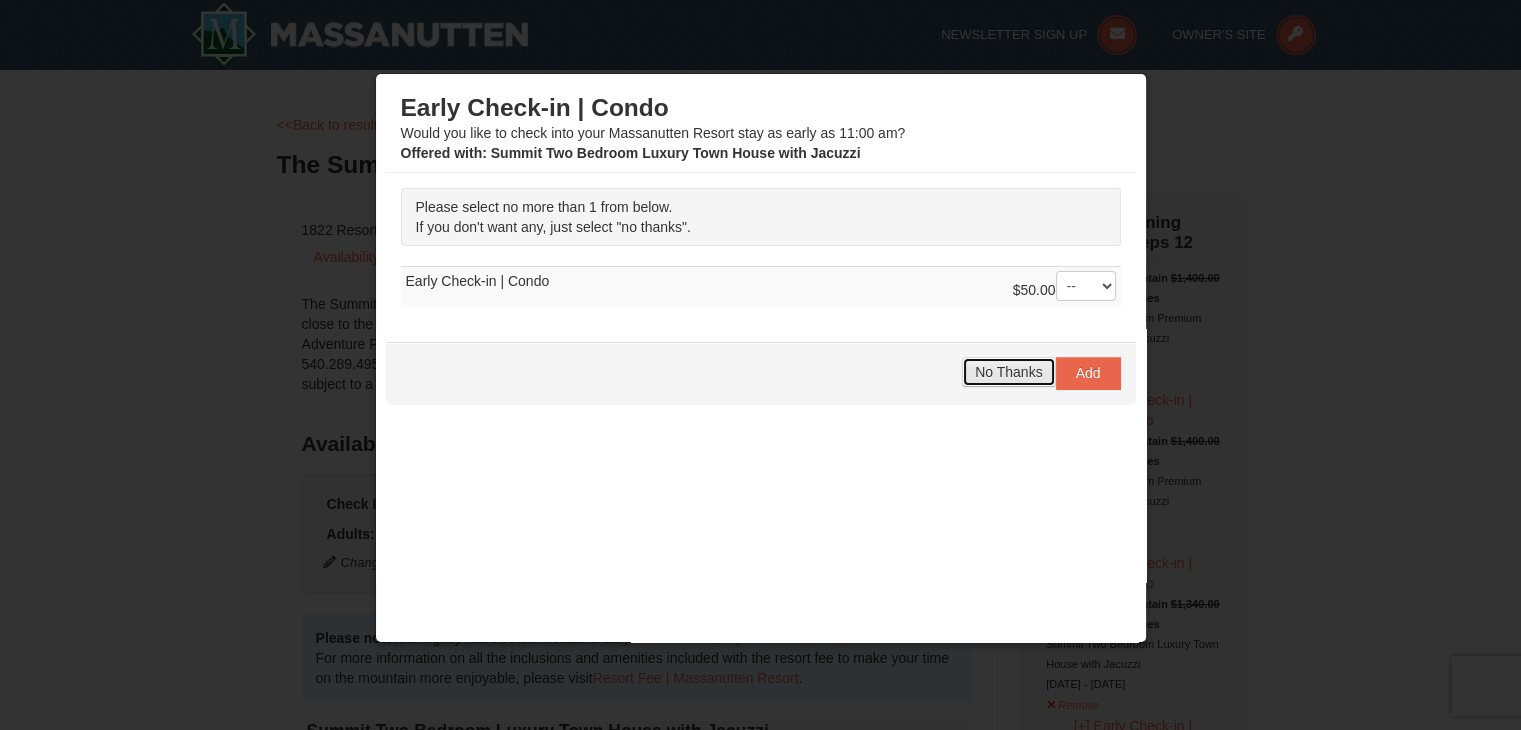 click on "No Thanks" at bounding box center [1008, 372] 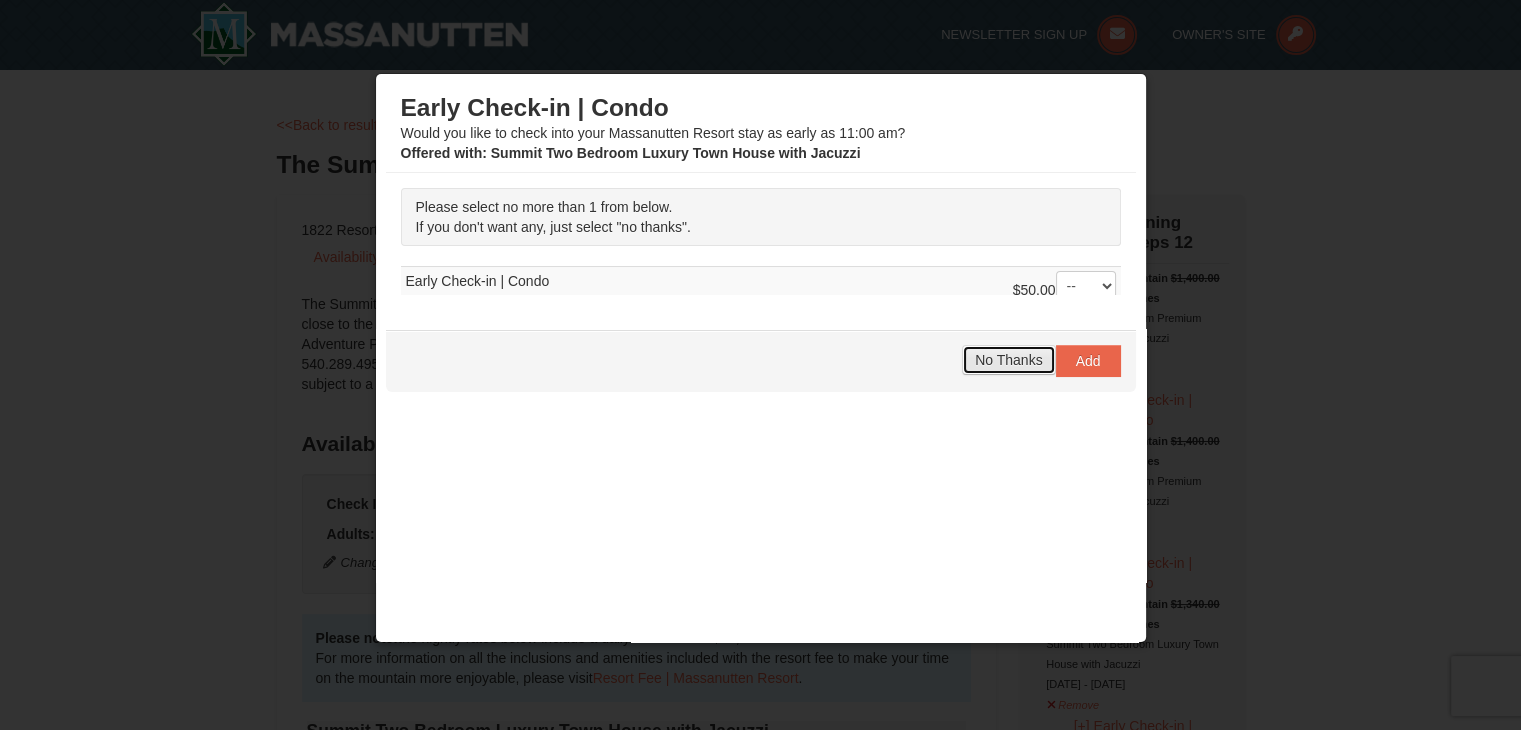 click on "No Thanks" at bounding box center (1008, 360) 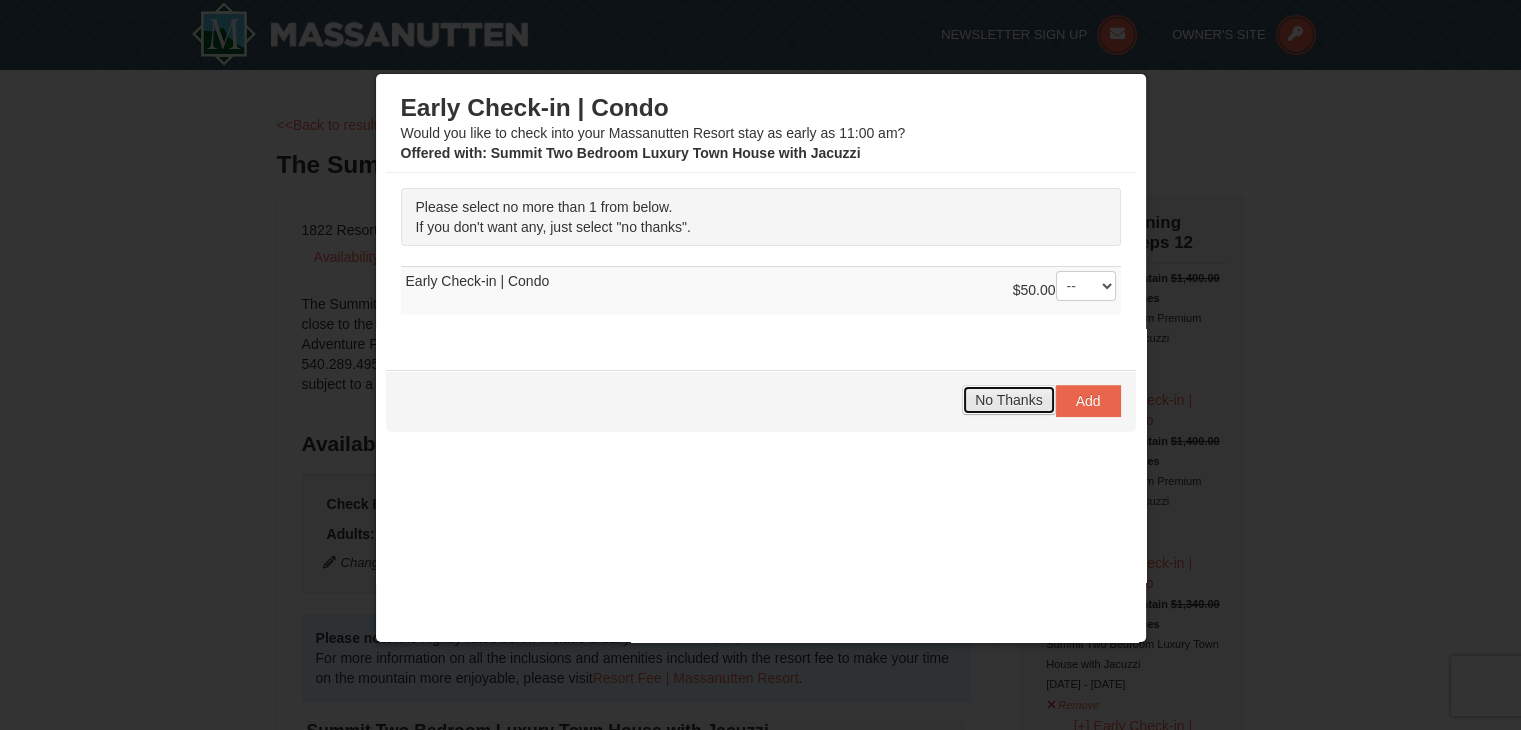 click on "No Thanks" at bounding box center [1008, 400] 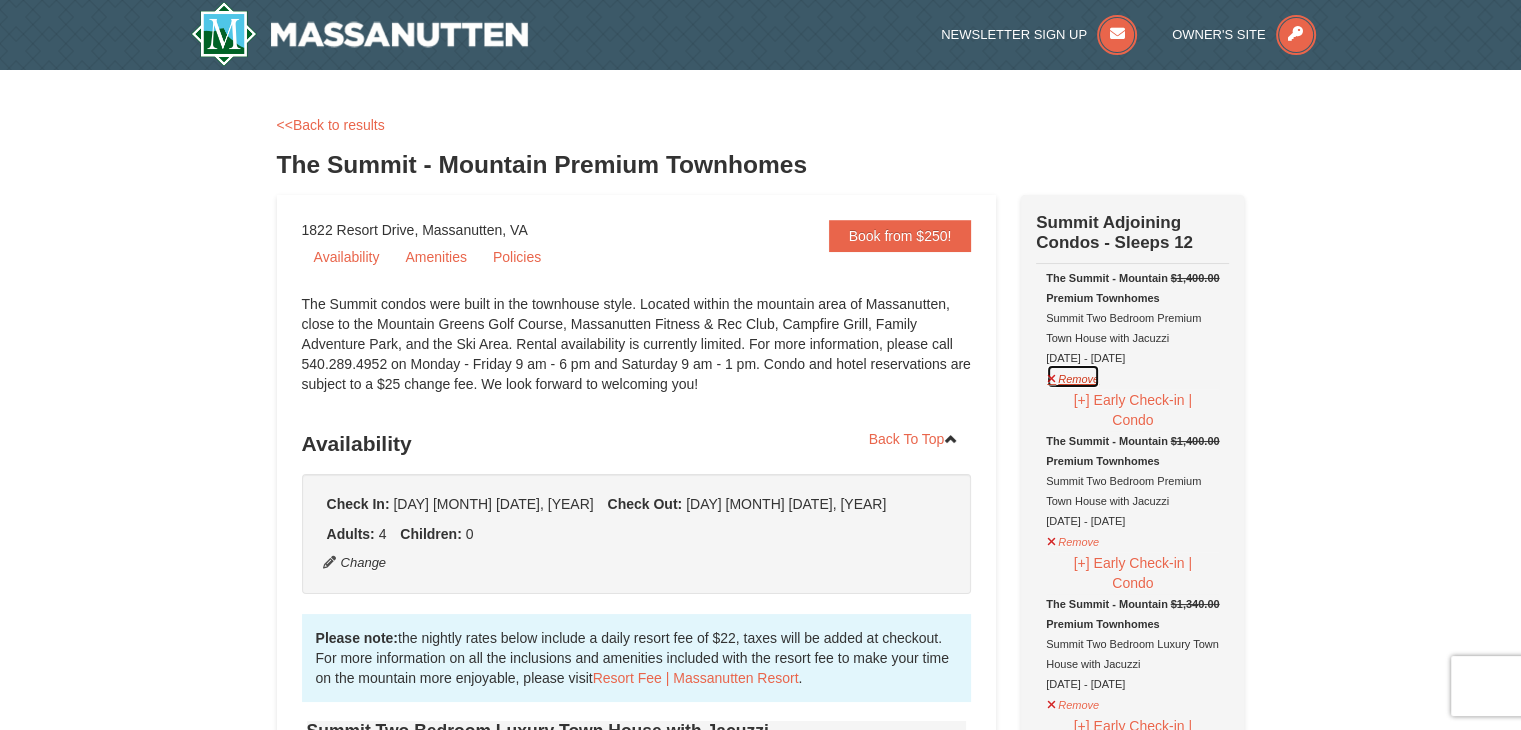 click on "Remove" at bounding box center (1073, 376) 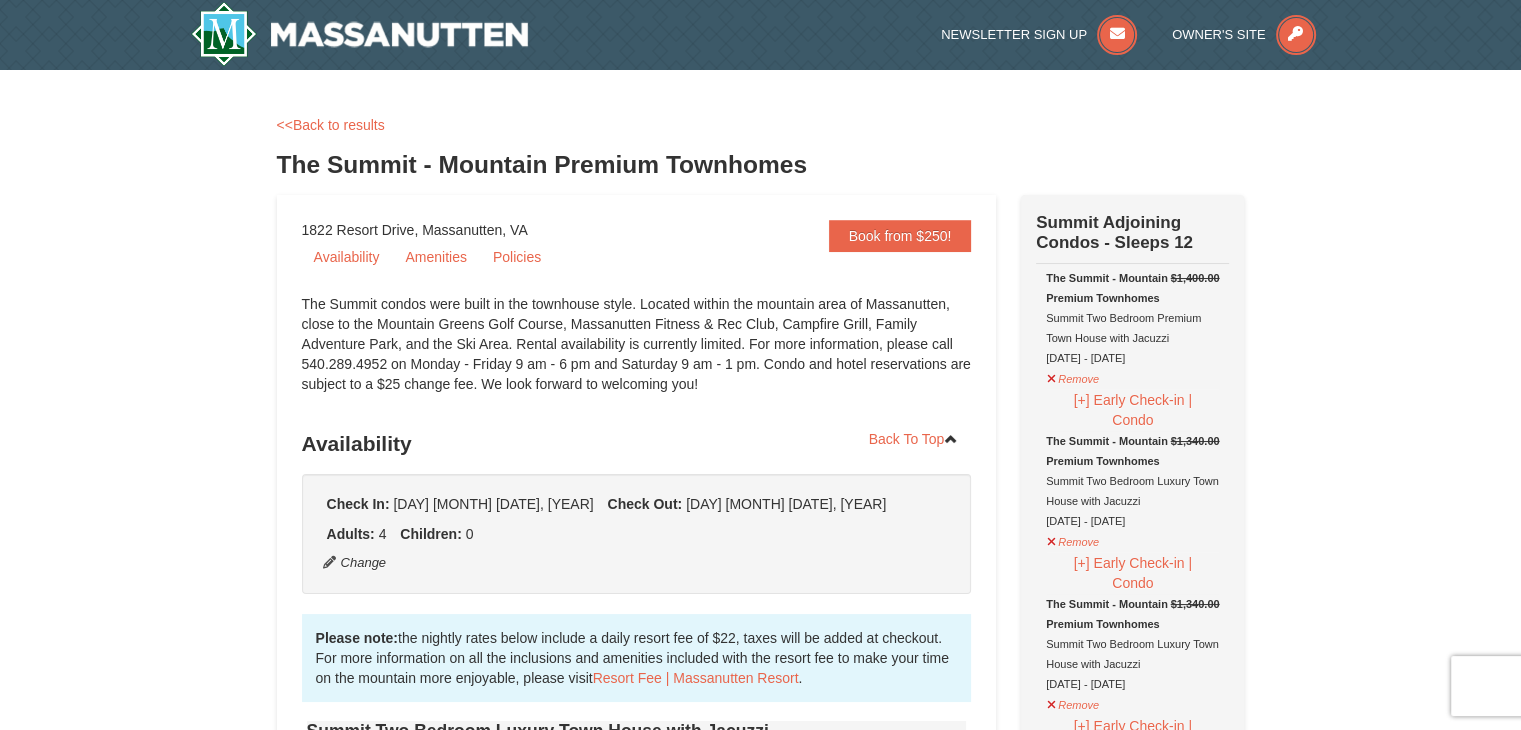 click on "Remove" at bounding box center (1073, 376) 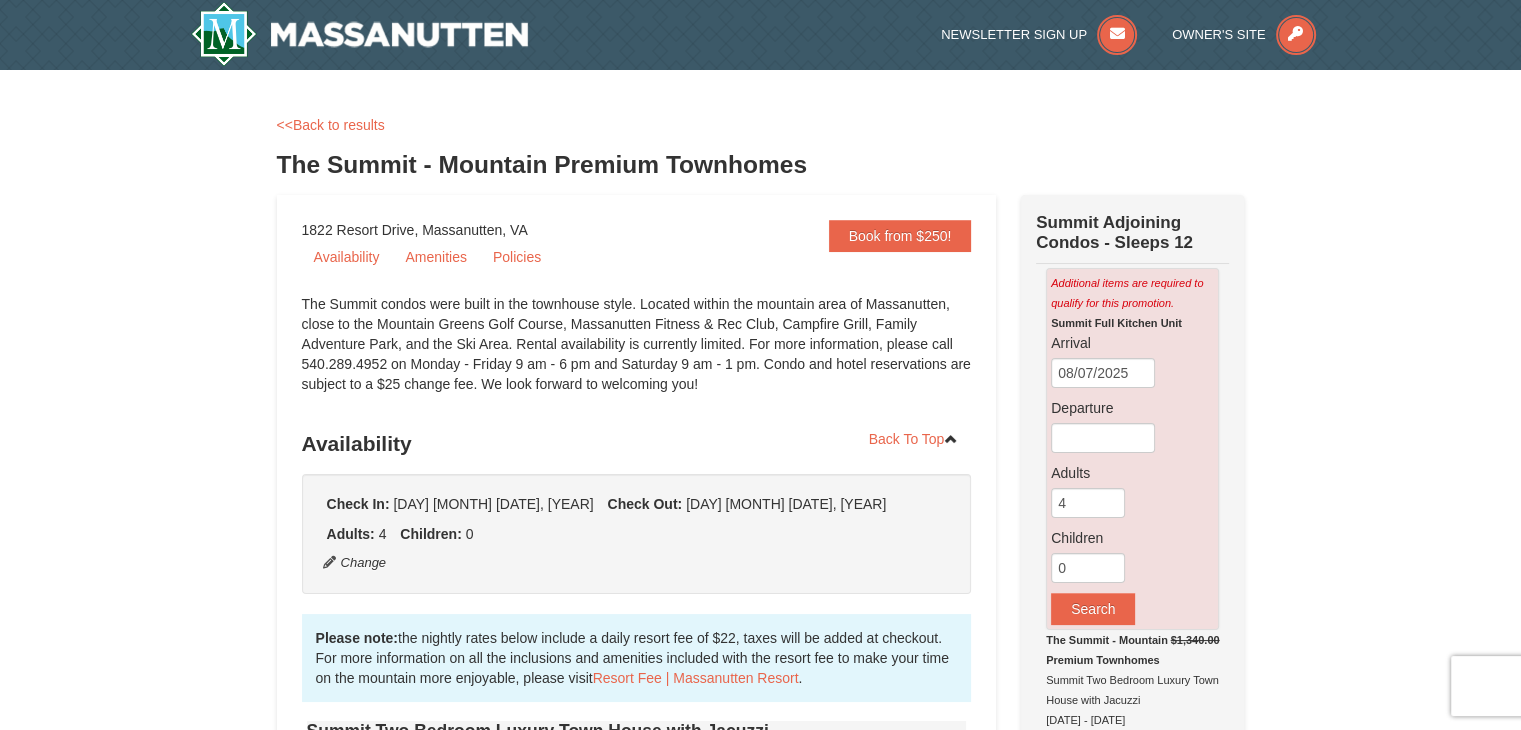 click on "08/07/2025" at bounding box center [1103, 373] 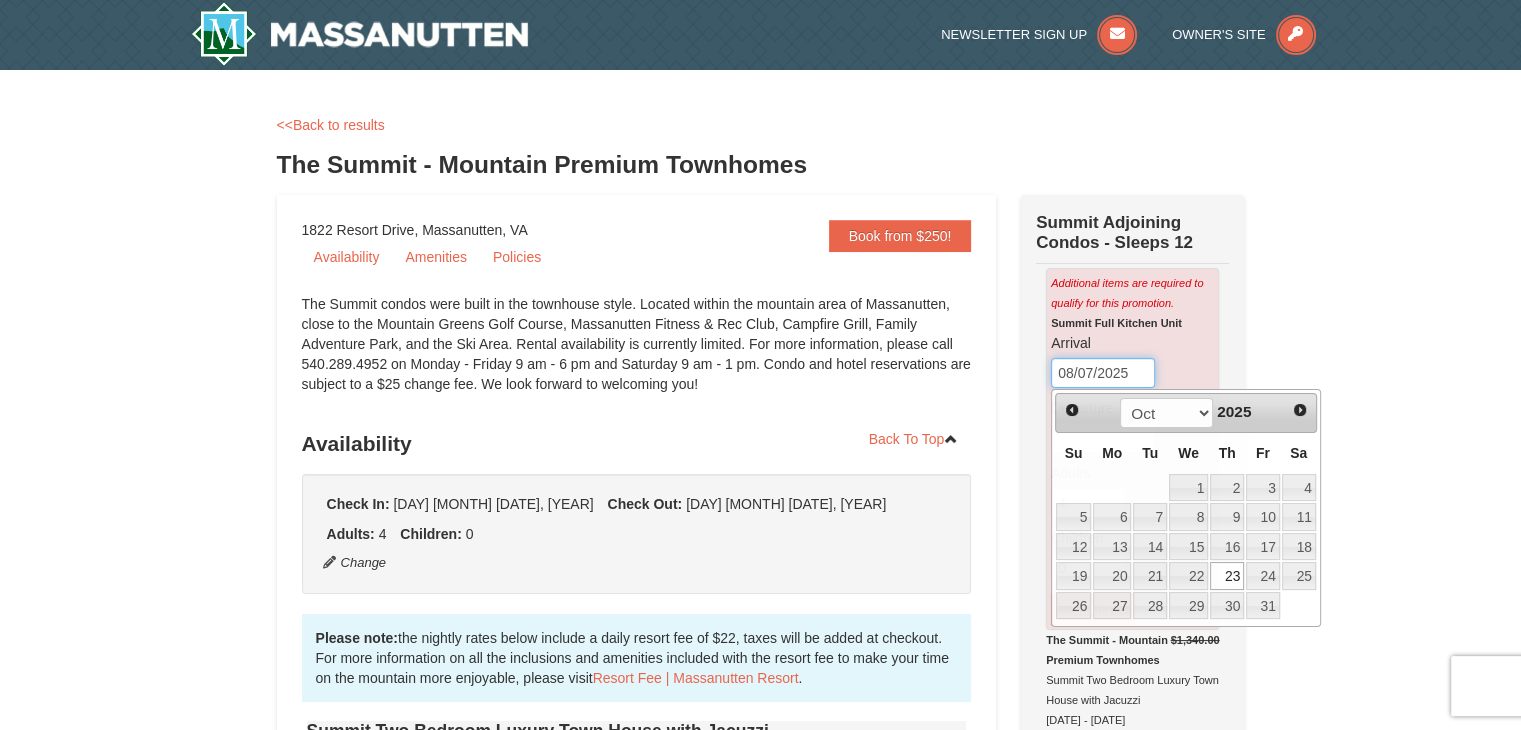 click on "08/07/2025" at bounding box center [1103, 373] 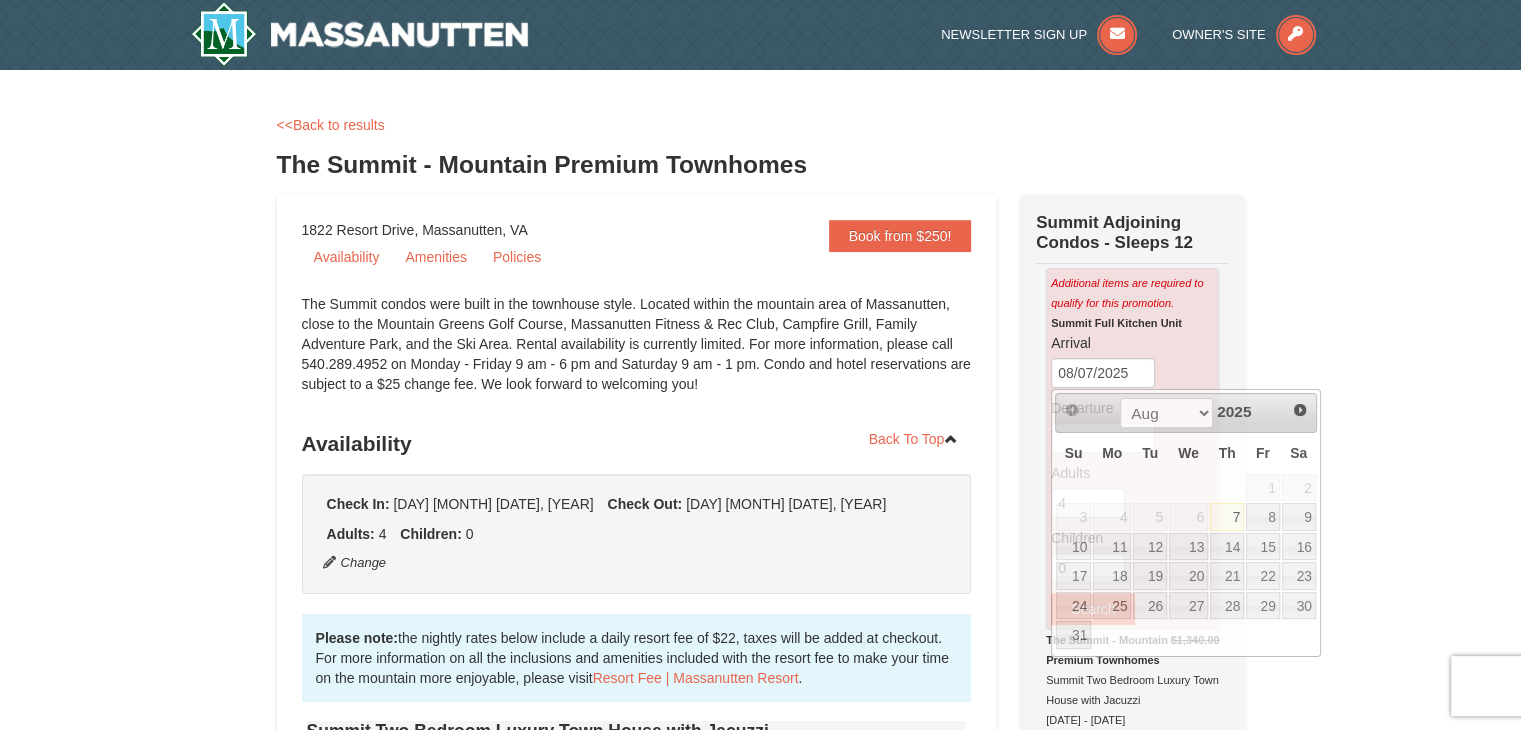 click on "×
<<Back to results
The Summit - Mountain Premium Townhomes
Book from $250!
1822 Resort Drive,
Massanutten,
VA
Availability
Amenities
Policies
‹ › 4 0" at bounding box center (760, 2528) 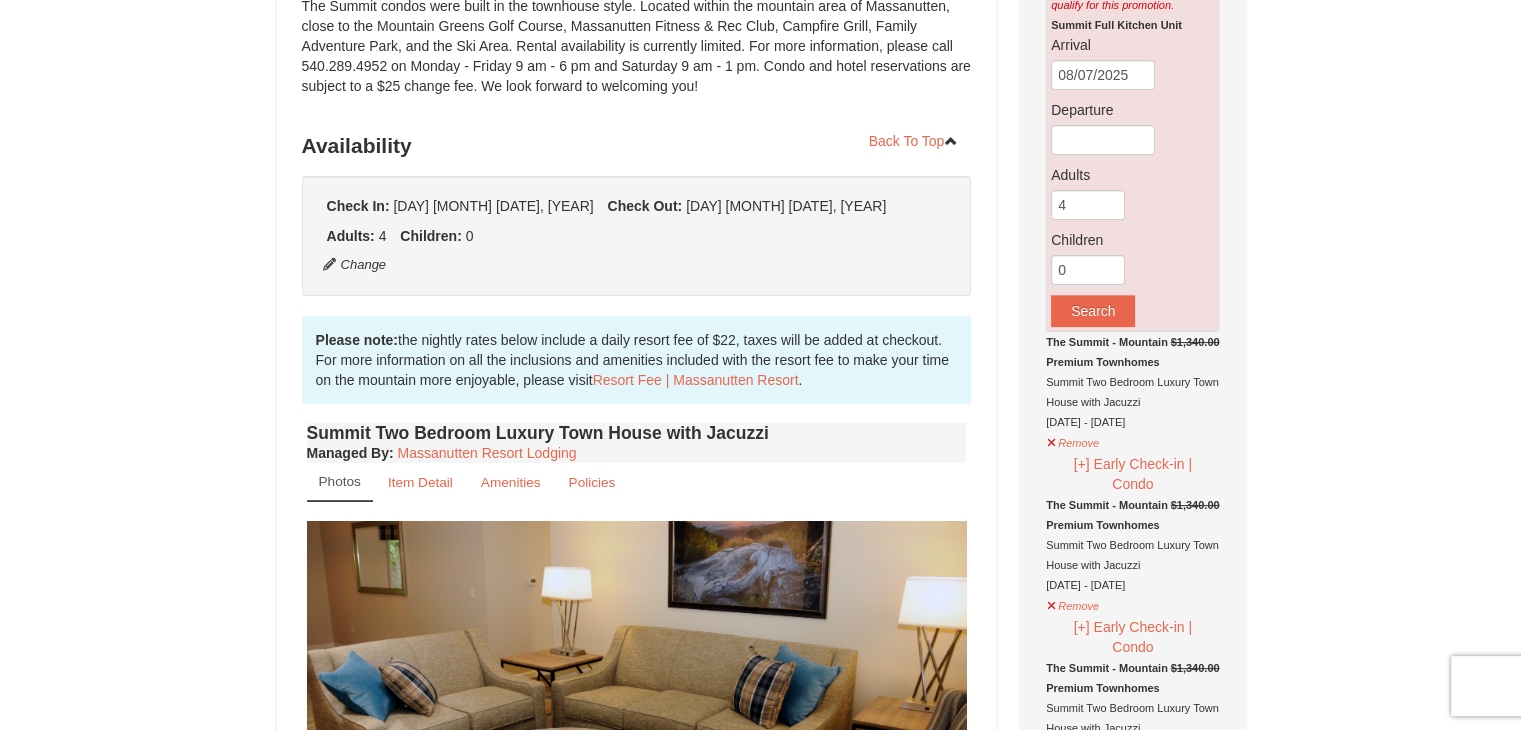 scroll, scrollTop: 300, scrollLeft: 0, axis: vertical 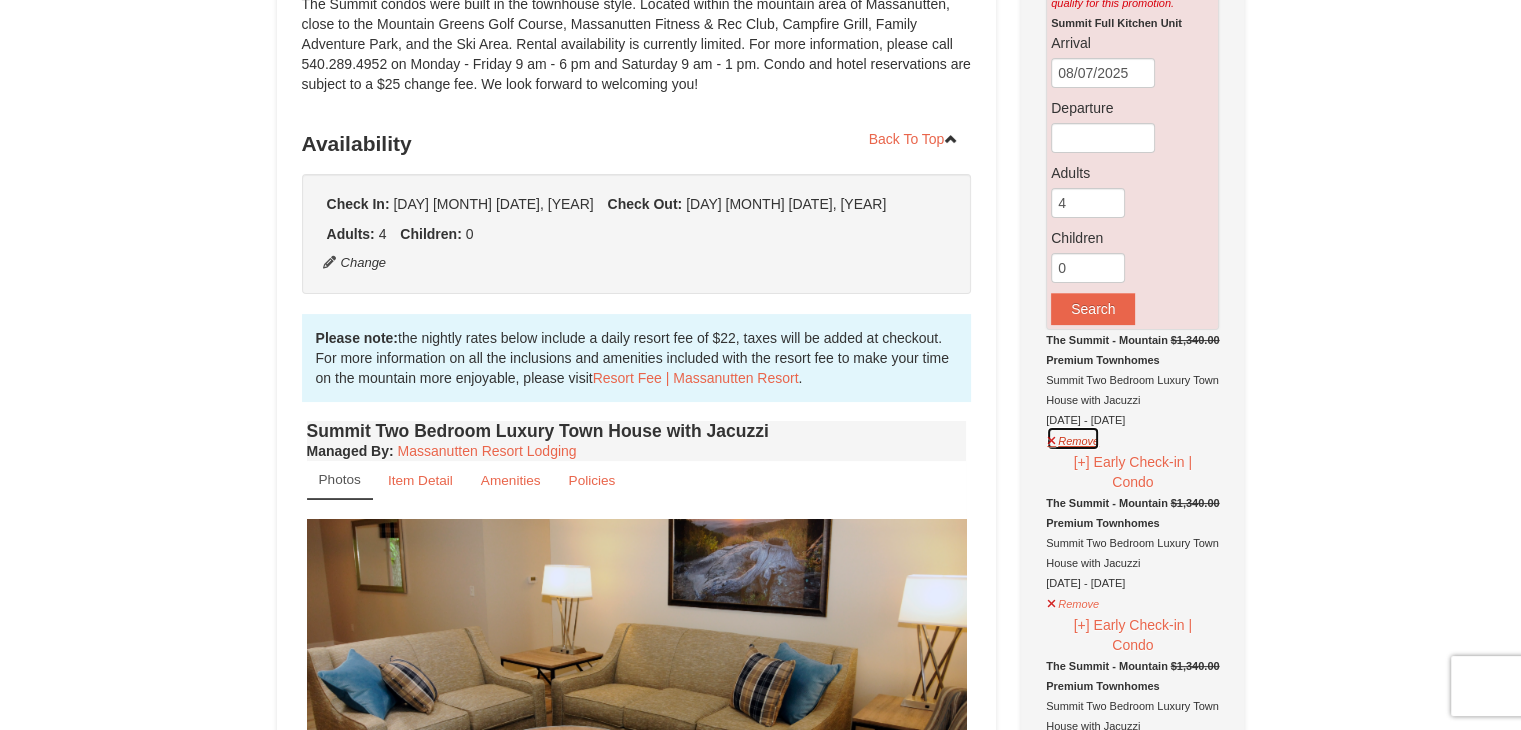 click on "Remove" at bounding box center (1073, 438) 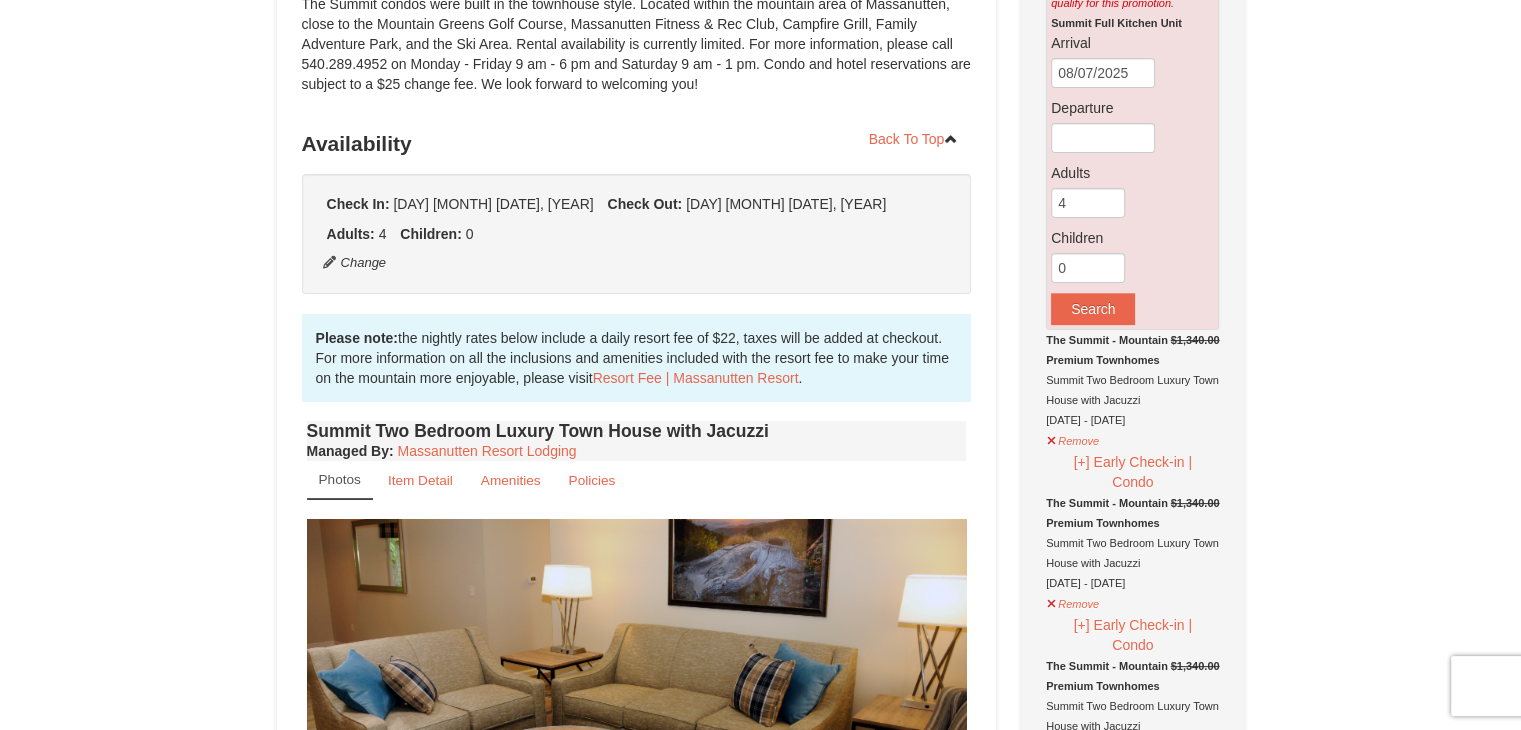 click on "Remove" at bounding box center [1073, 438] 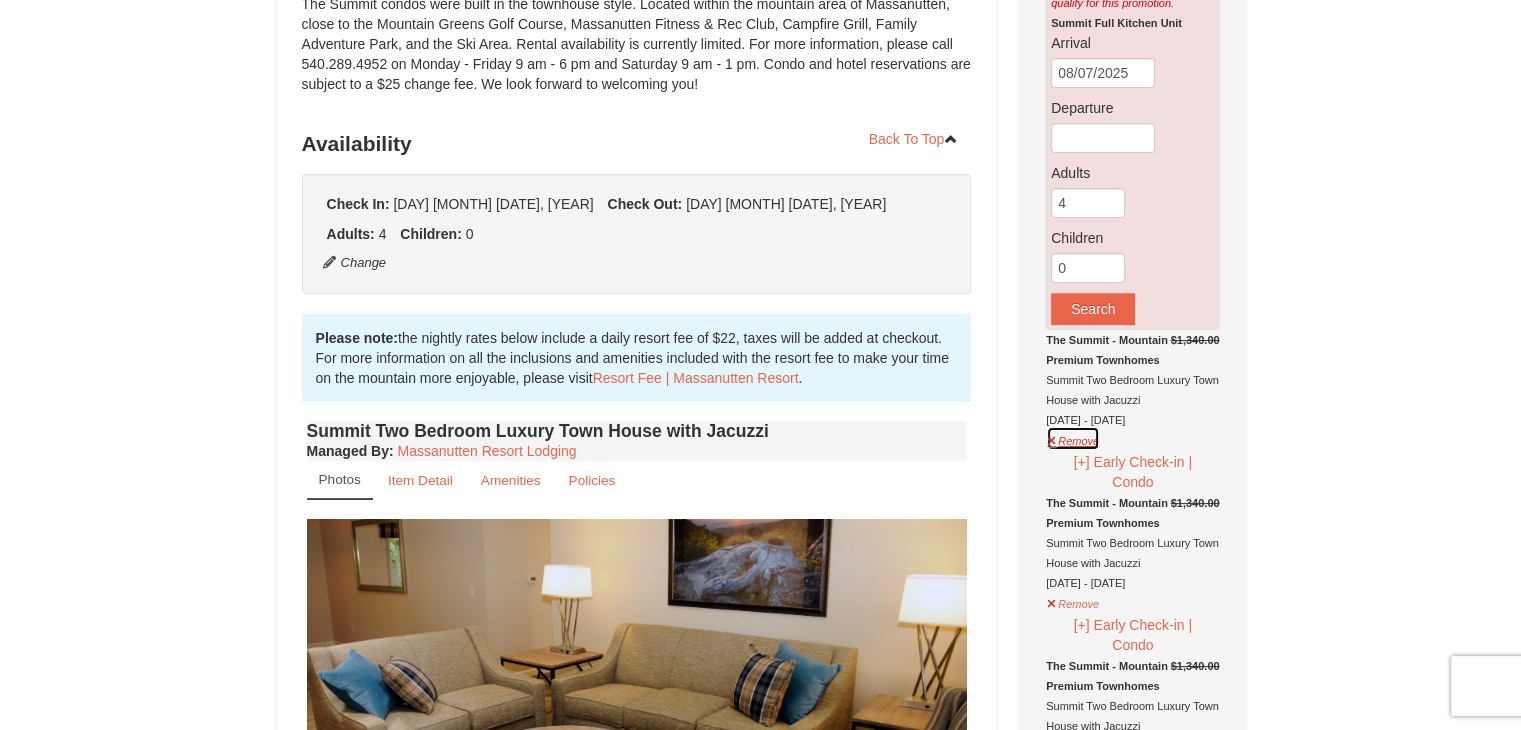 click on "Remove" at bounding box center (1073, 438) 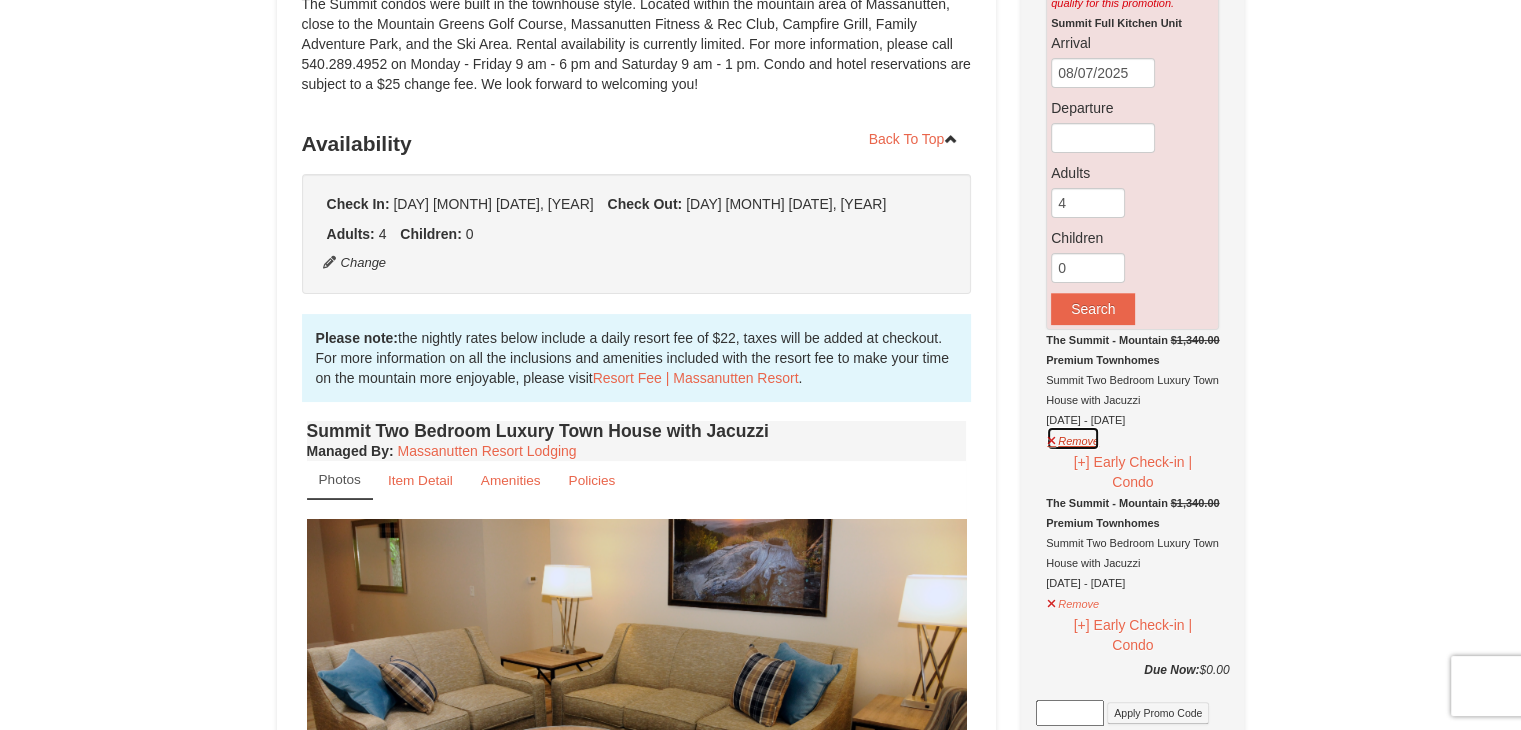 click on "Remove" at bounding box center [1073, 438] 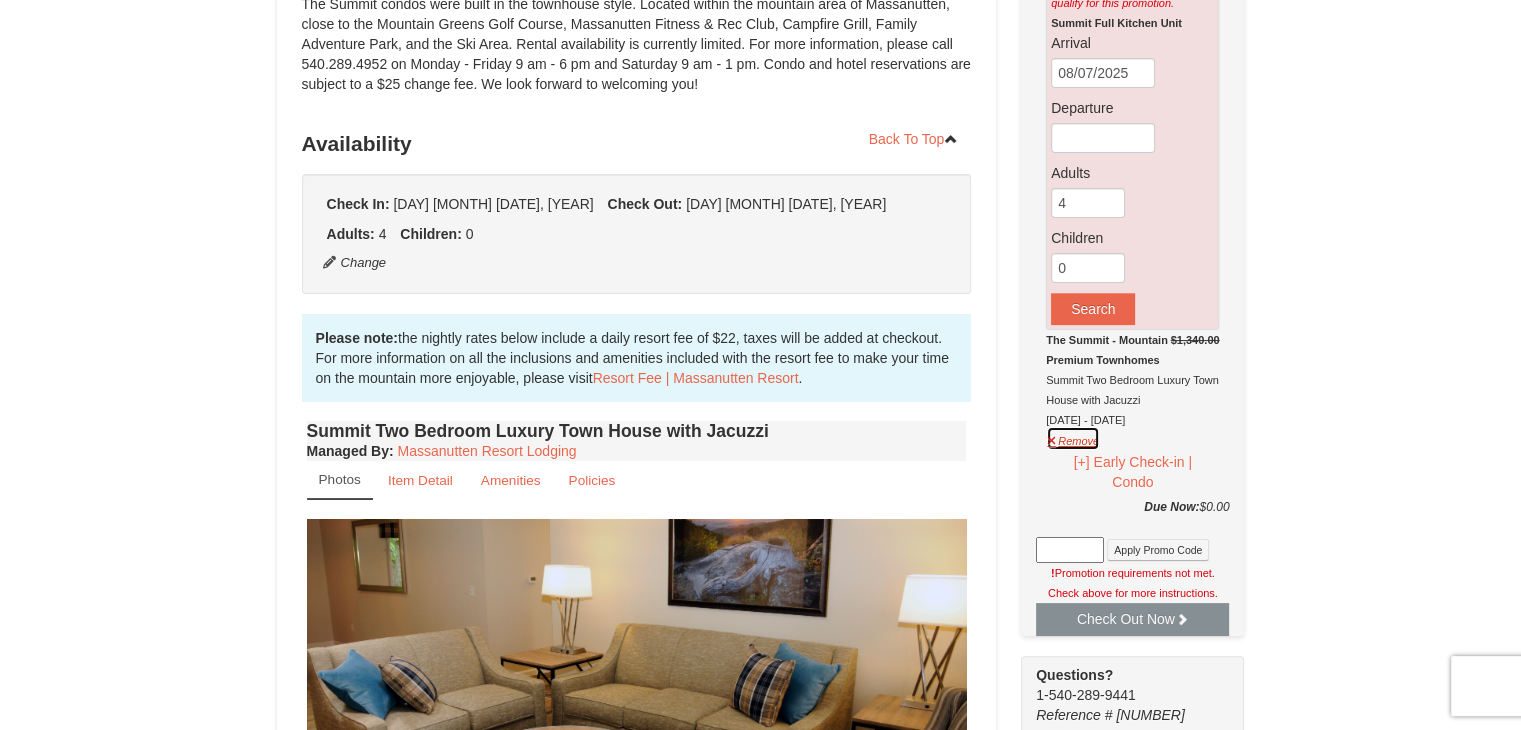click on "Remove" at bounding box center [1073, 438] 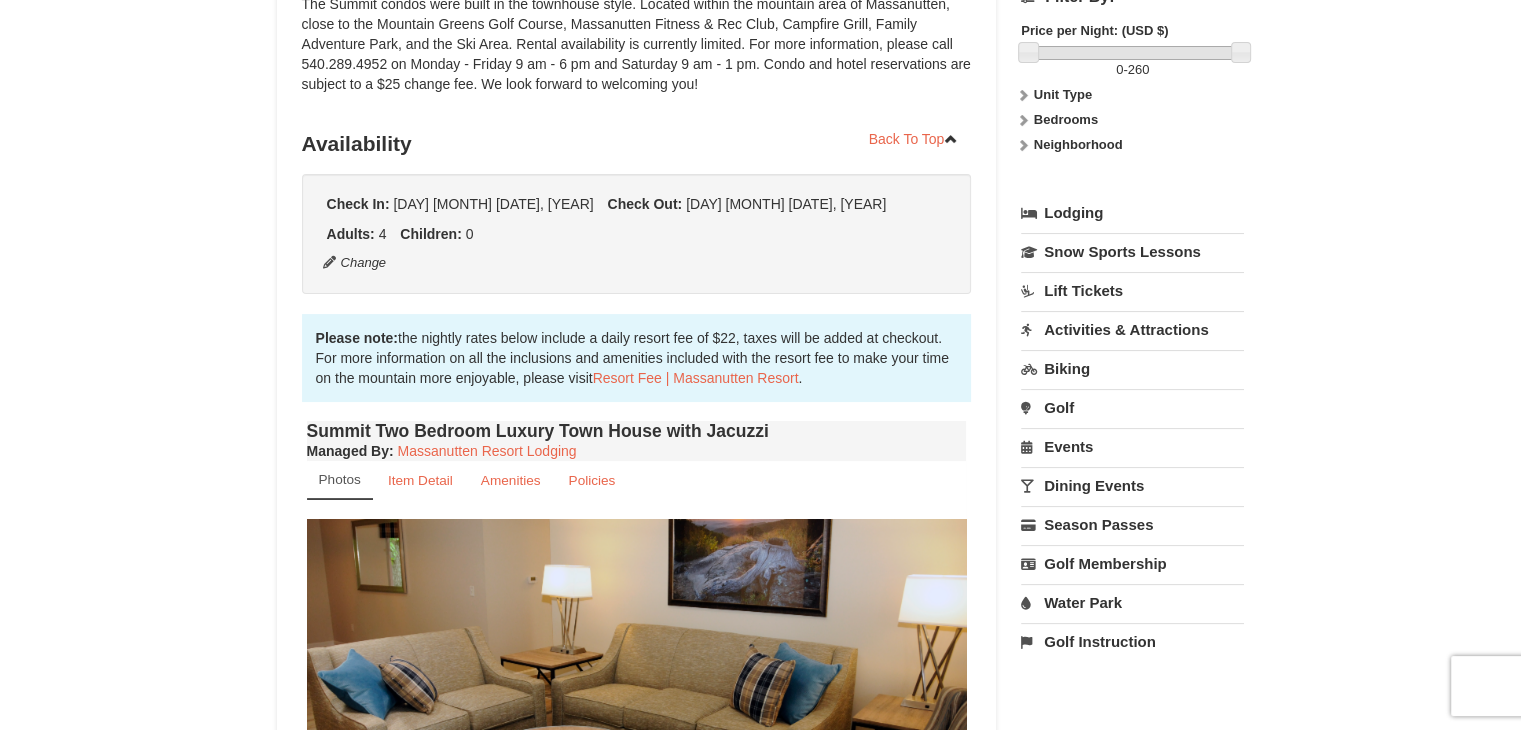 click on "Events" at bounding box center [1132, 446] 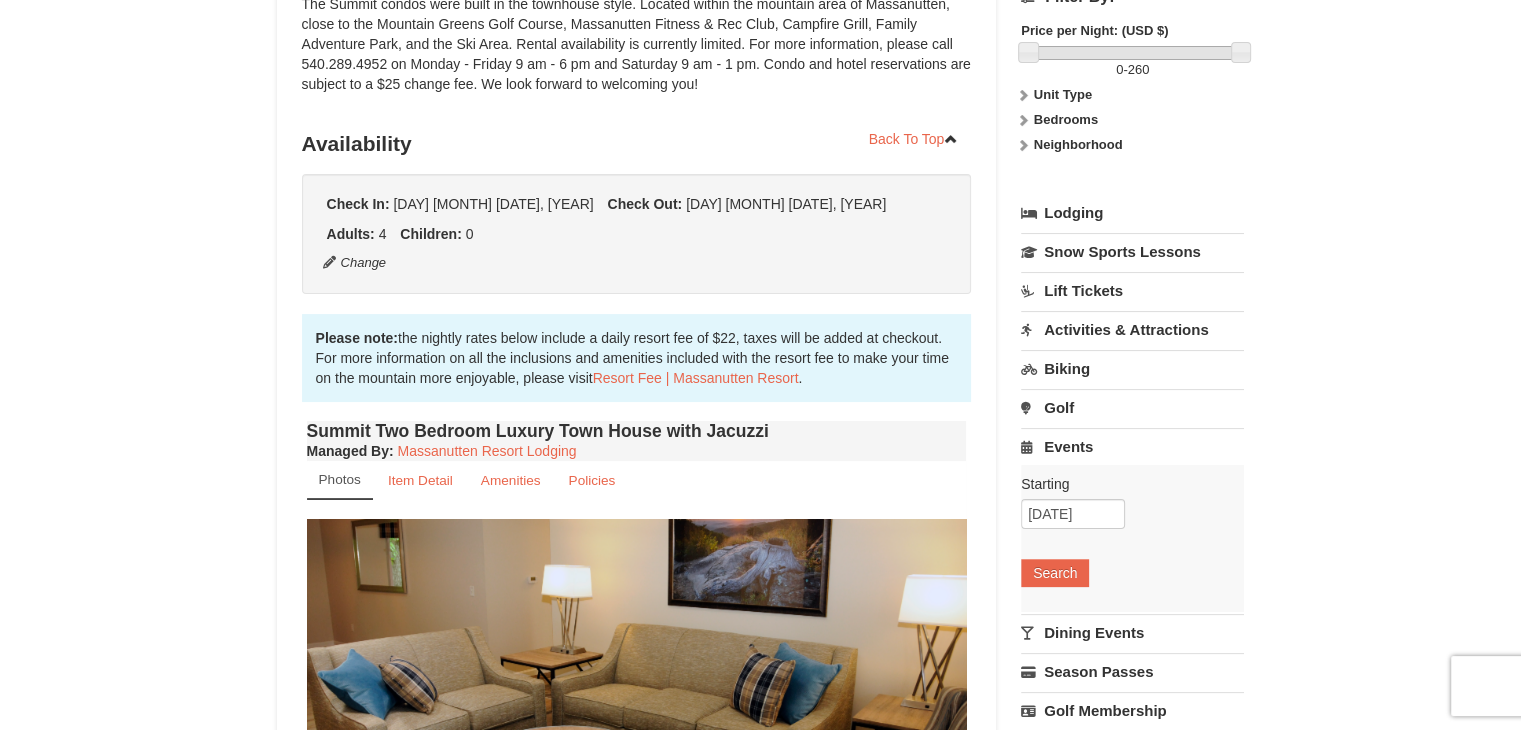 click on "Events" at bounding box center (1132, 446) 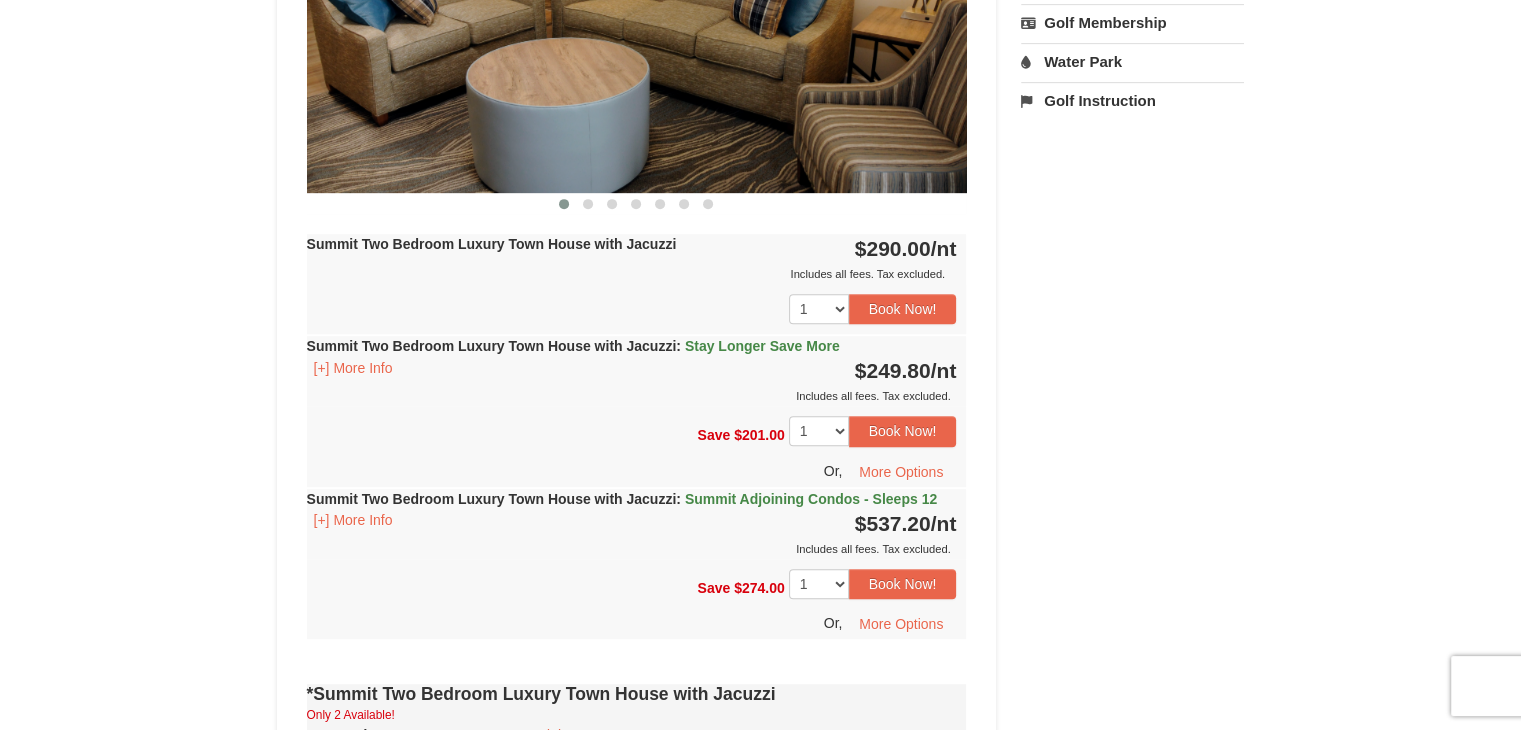 scroll, scrollTop: 1100, scrollLeft: 0, axis: vertical 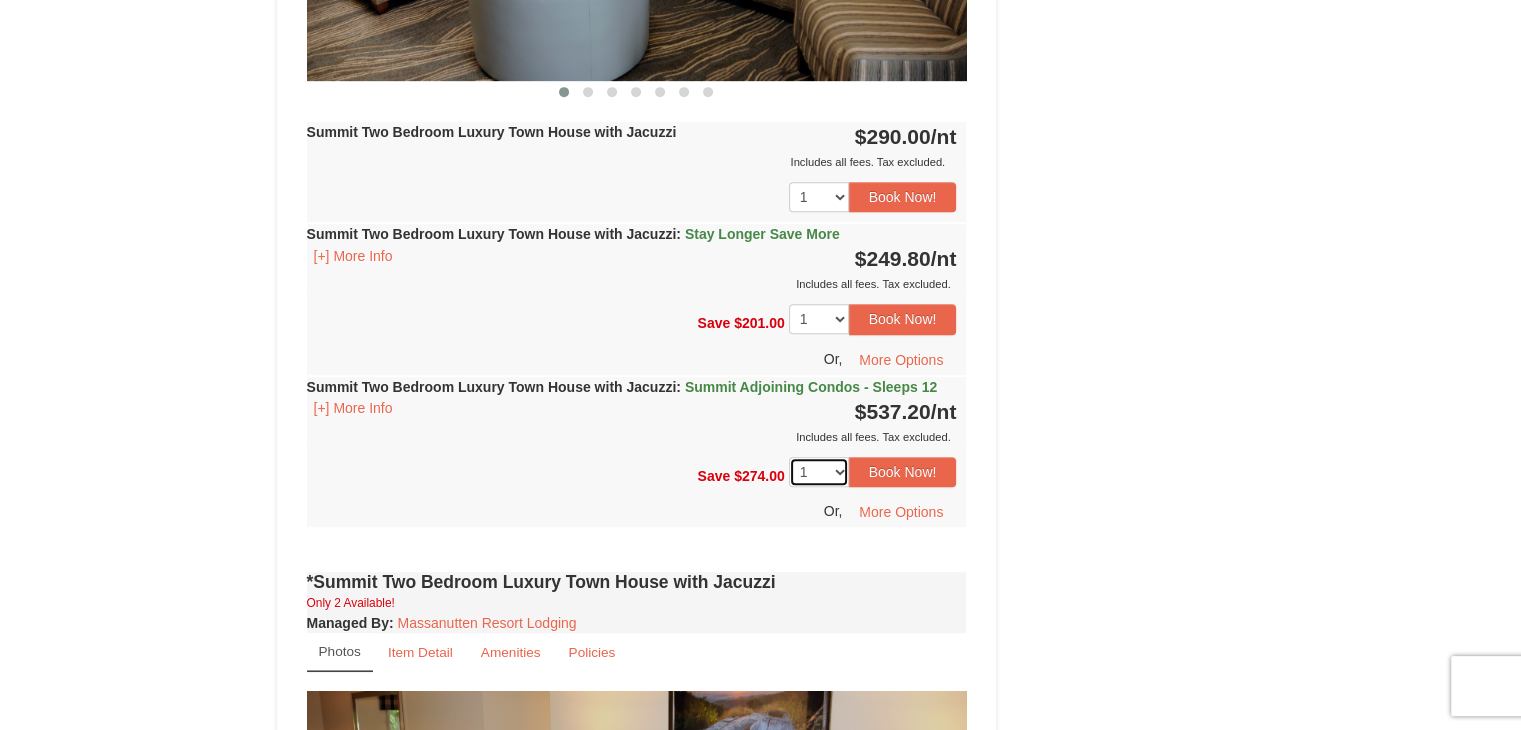 click on "1
2
3
4
5
6
7
8
9" at bounding box center [819, 472] 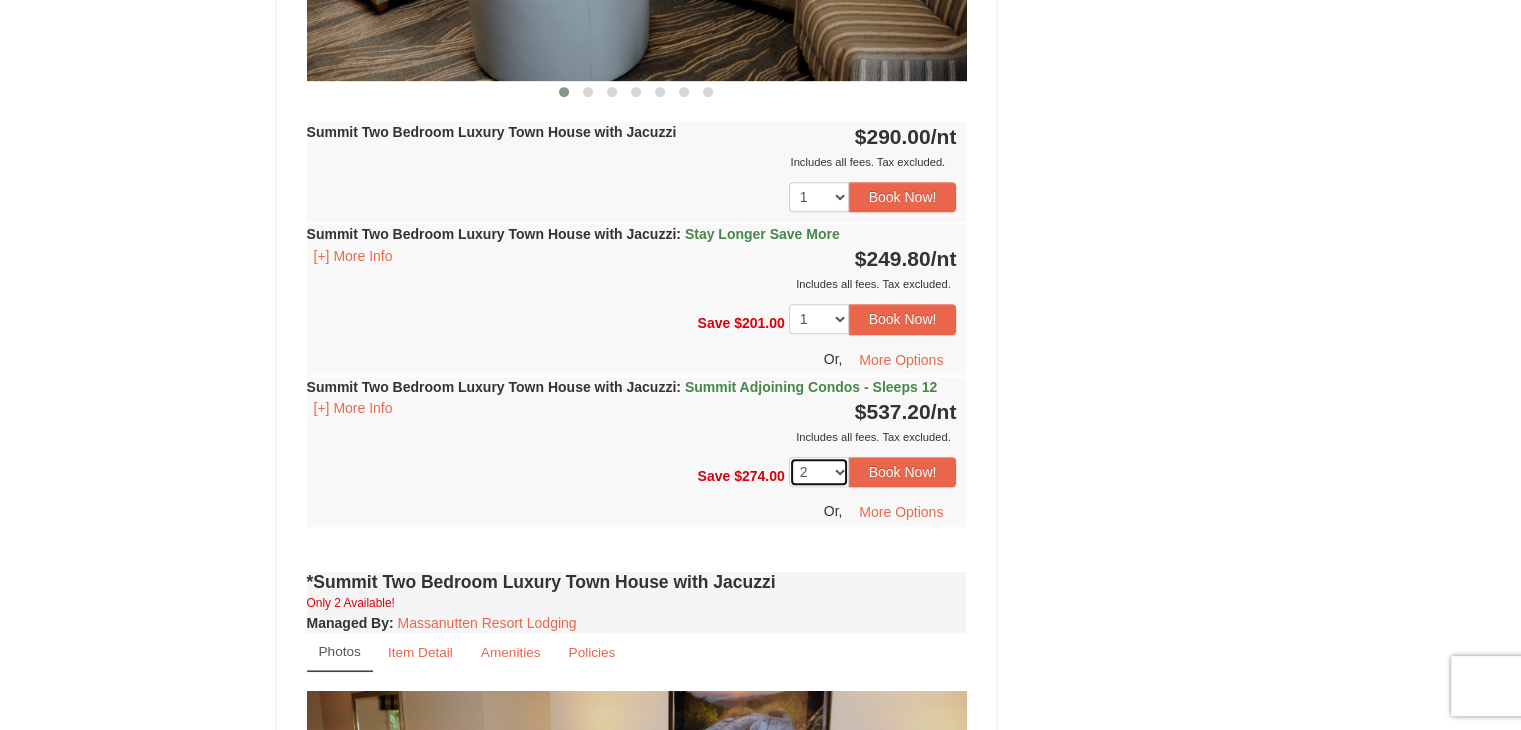 click on "1
2
3
4
5
6
7
8
9" at bounding box center (819, 472) 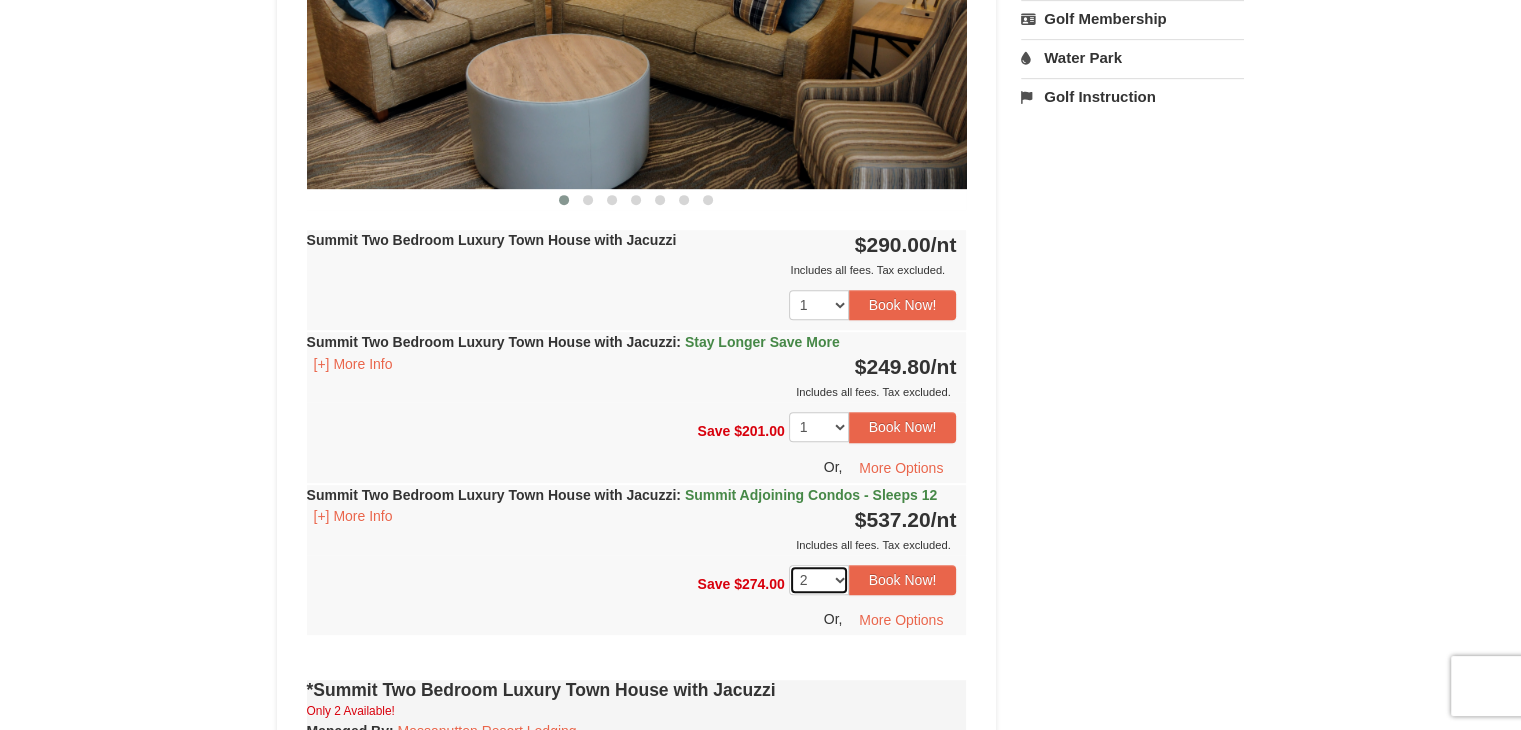 scroll, scrollTop: 1100, scrollLeft: 0, axis: vertical 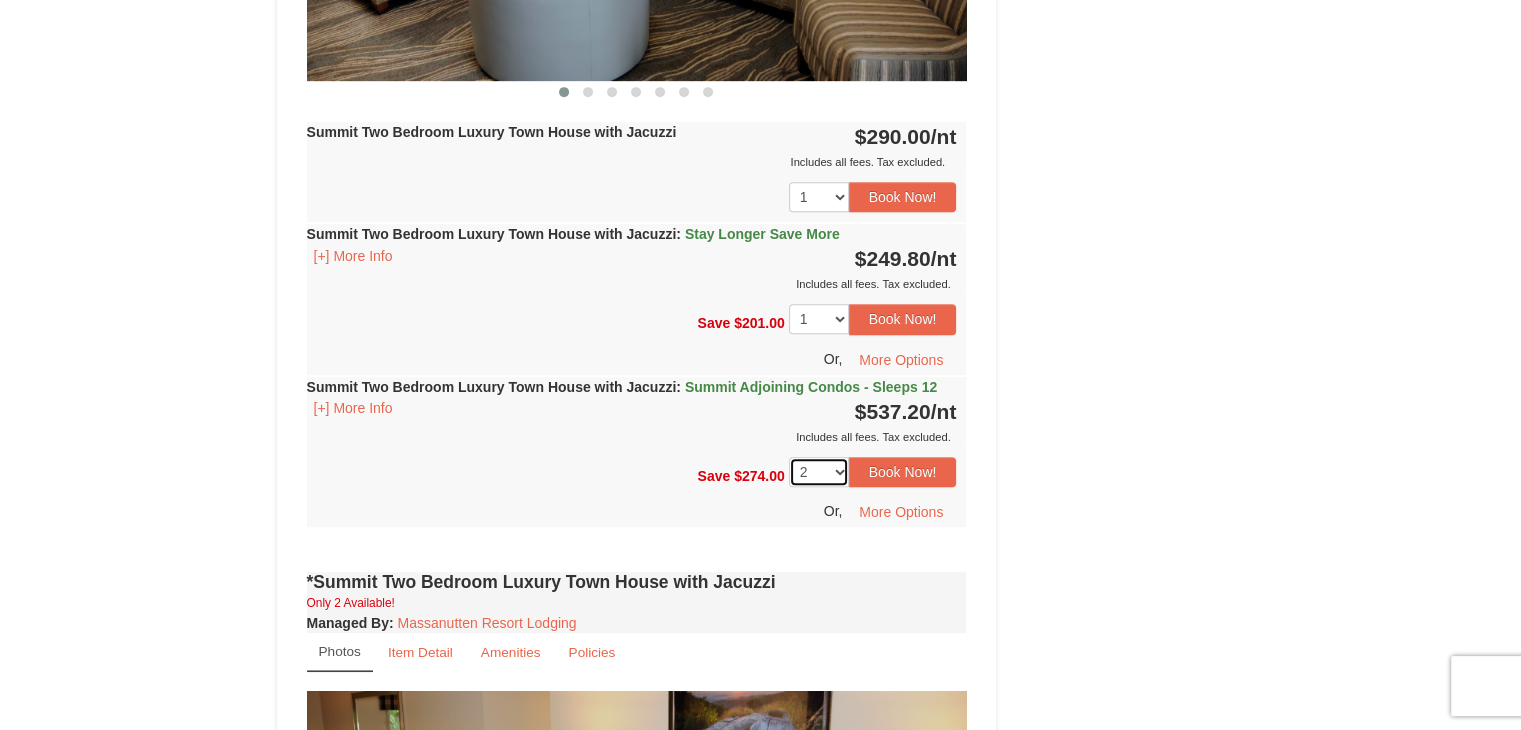 click on "1
2
3
4
5
6
7
8
9" at bounding box center [819, 472] 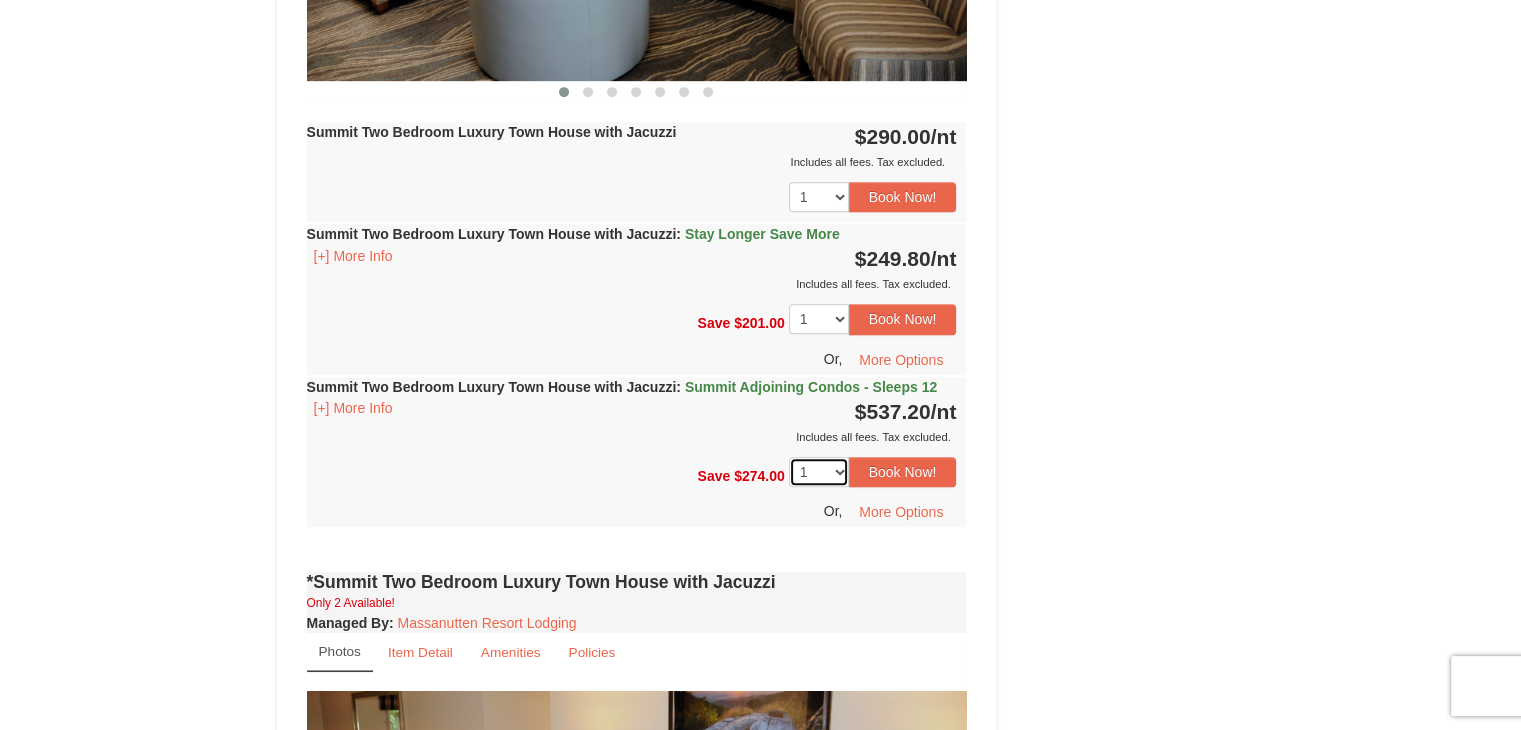 click on "1
2
3
4
5
6
7
8
9" at bounding box center (819, 472) 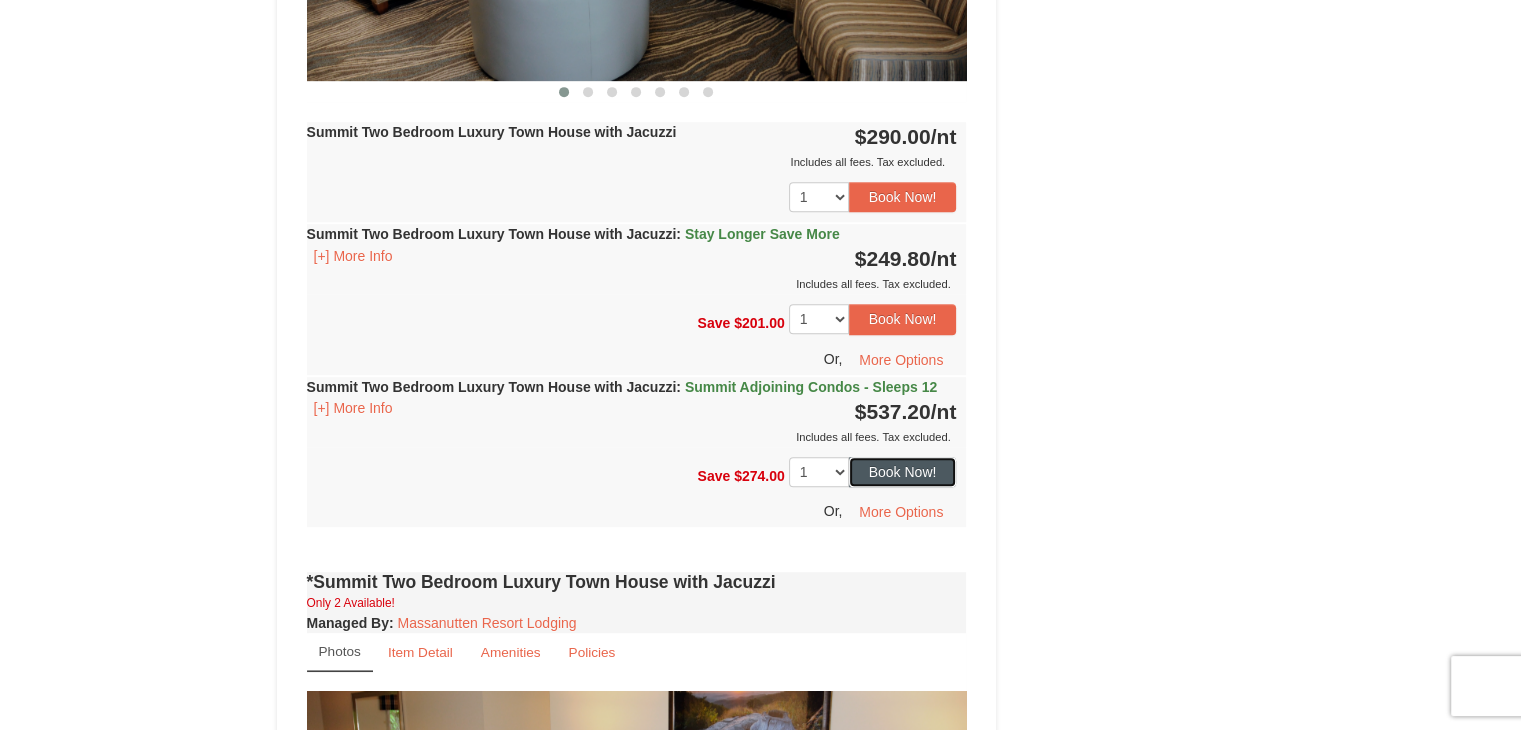 click on "Book Now!" at bounding box center [903, 472] 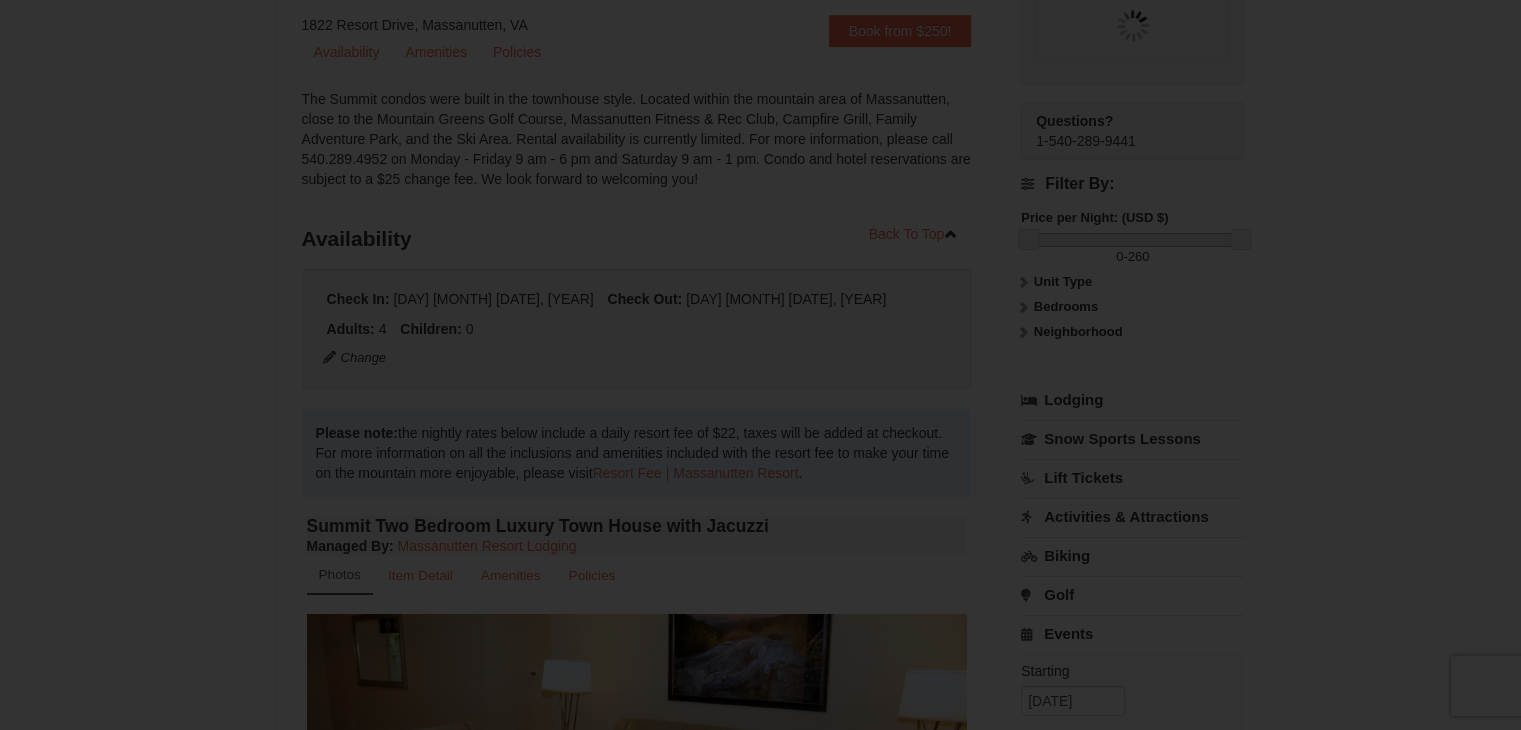 scroll, scrollTop: 195, scrollLeft: 0, axis: vertical 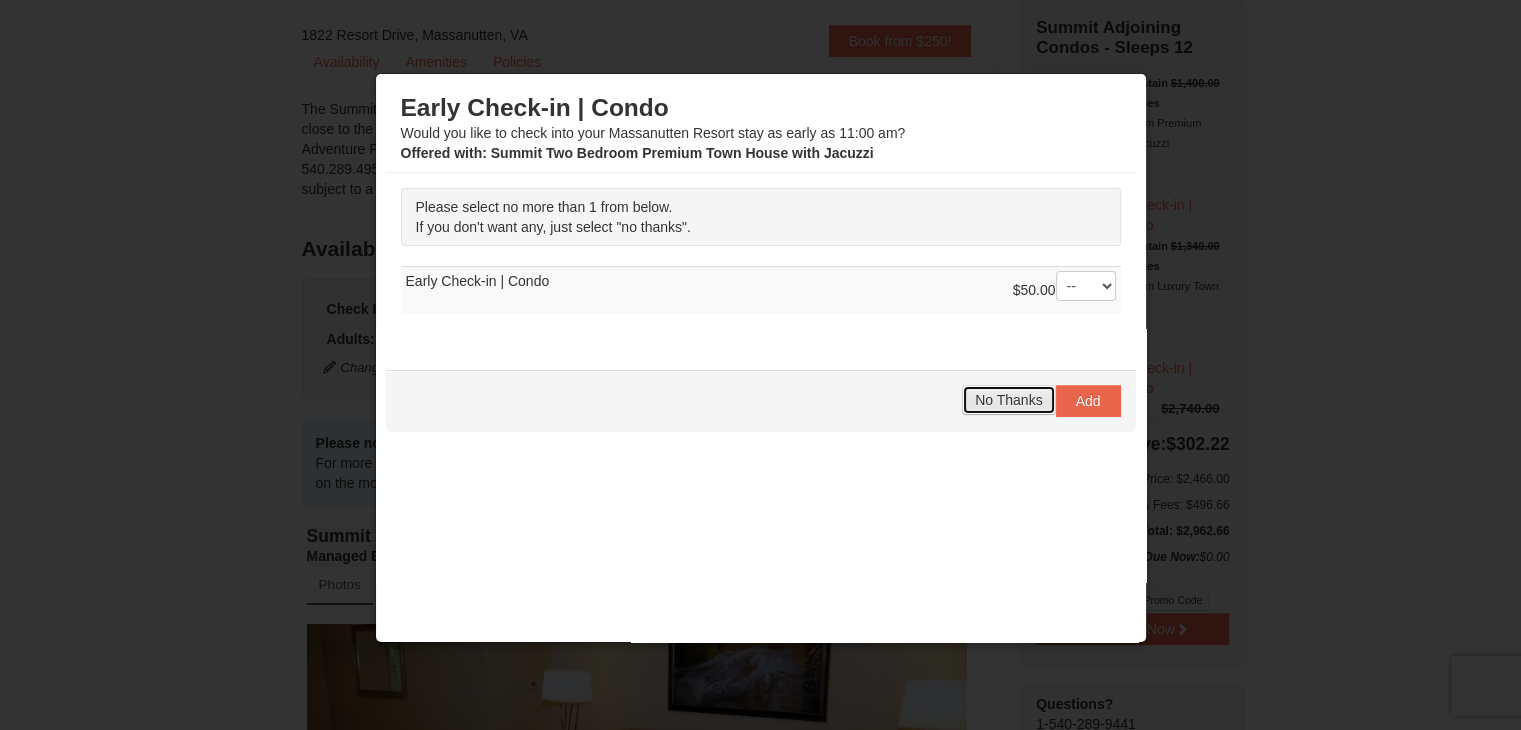 click on "No Thanks" at bounding box center [1008, 400] 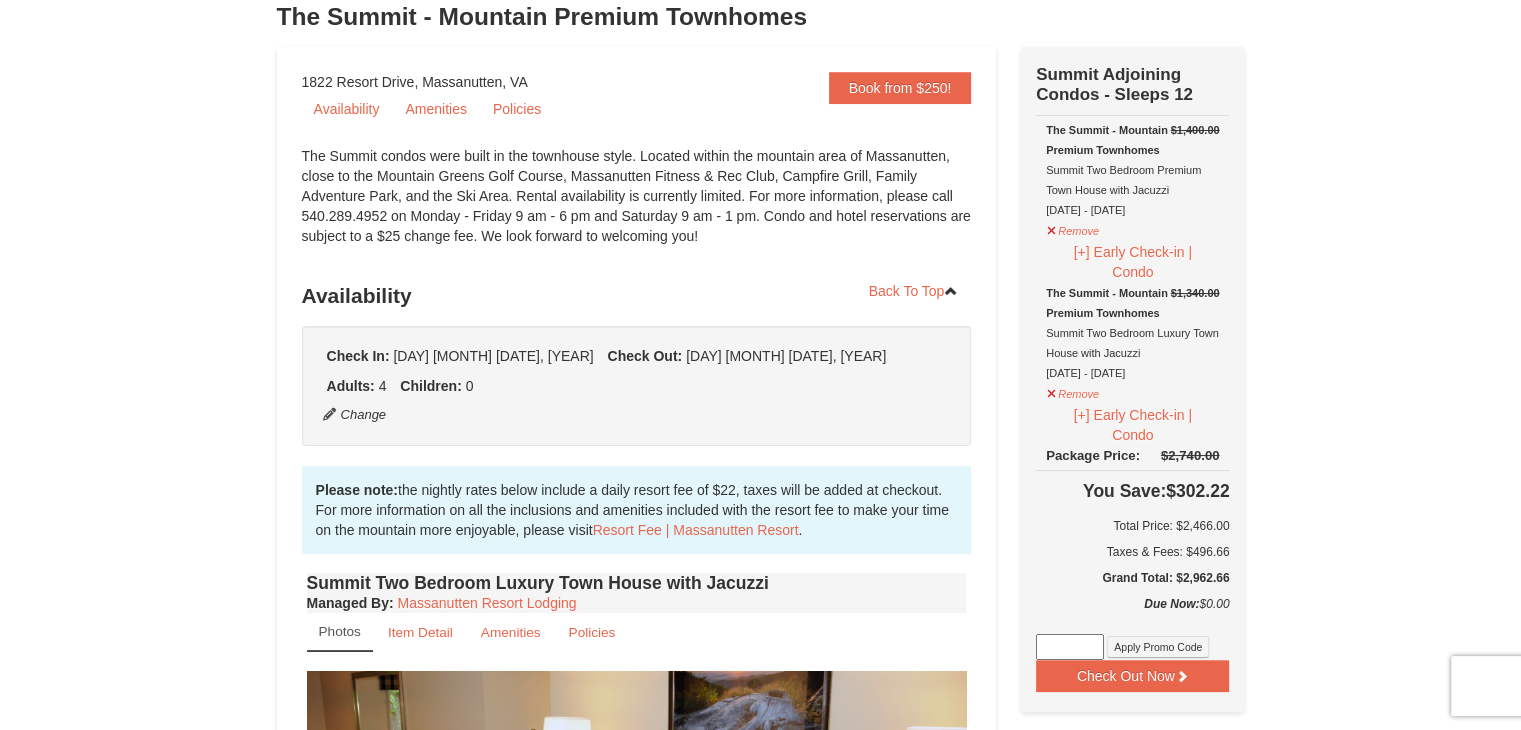 scroll, scrollTop: 195, scrollLeft: 0, axis: vertical 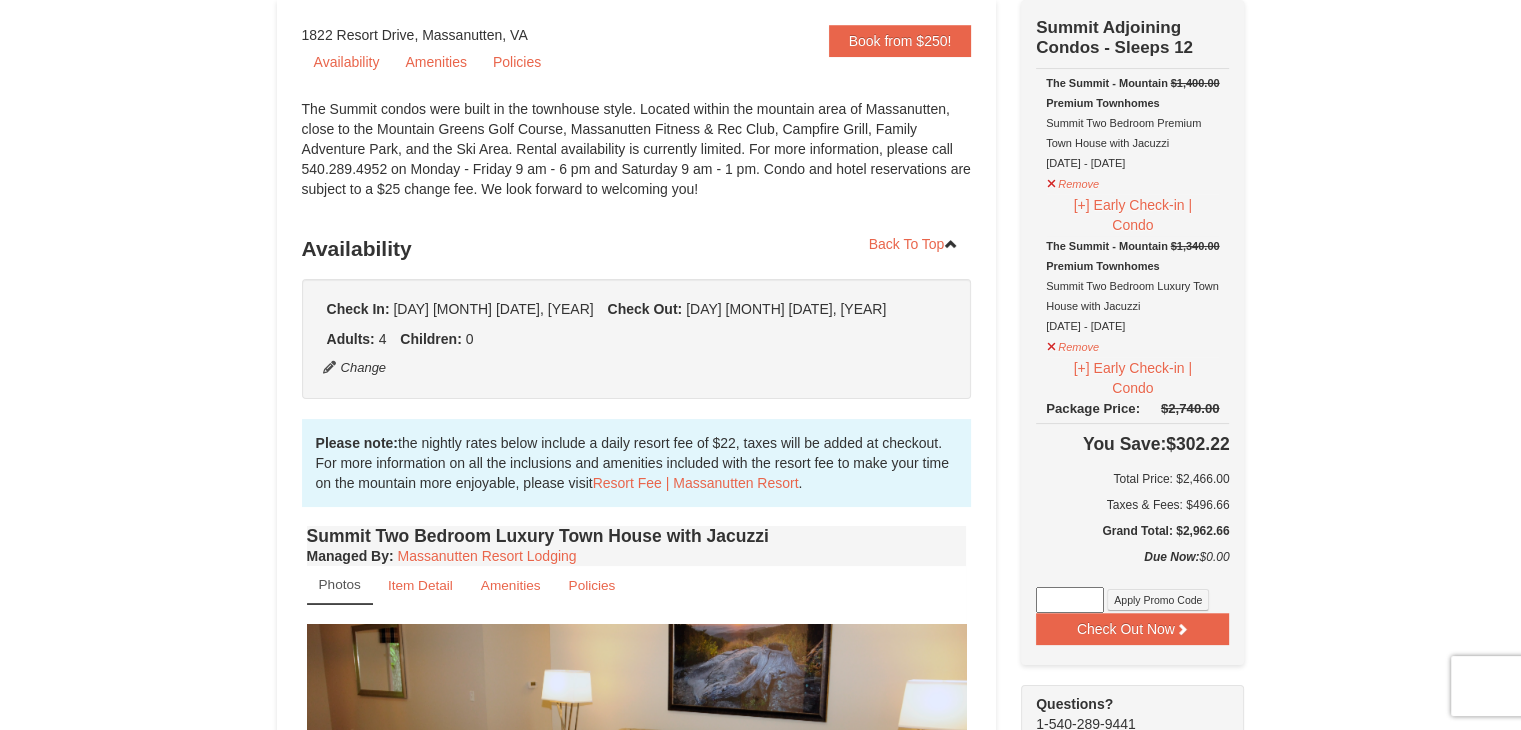 click on "×
<<Back to results
The Summit - Mountain Premium Townhomes
Book from $250!
1822 Resort Drive,
Massanutten,
VA
Availability
Amenities
Policies
‹ › 4 0" at bounding box center (760, 2333) 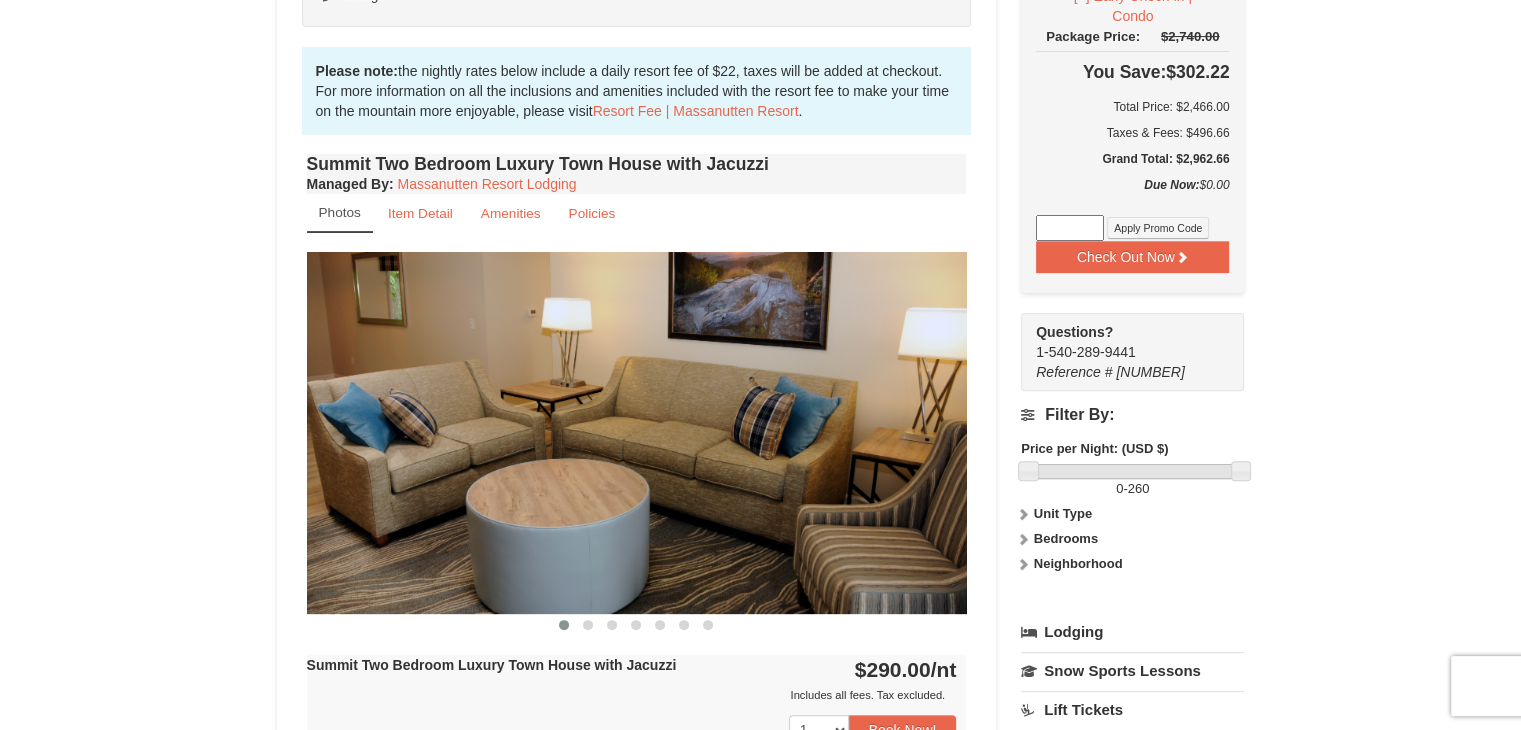 scroll, scrollTop: 695, scrollLeft: 0, axis: vertical 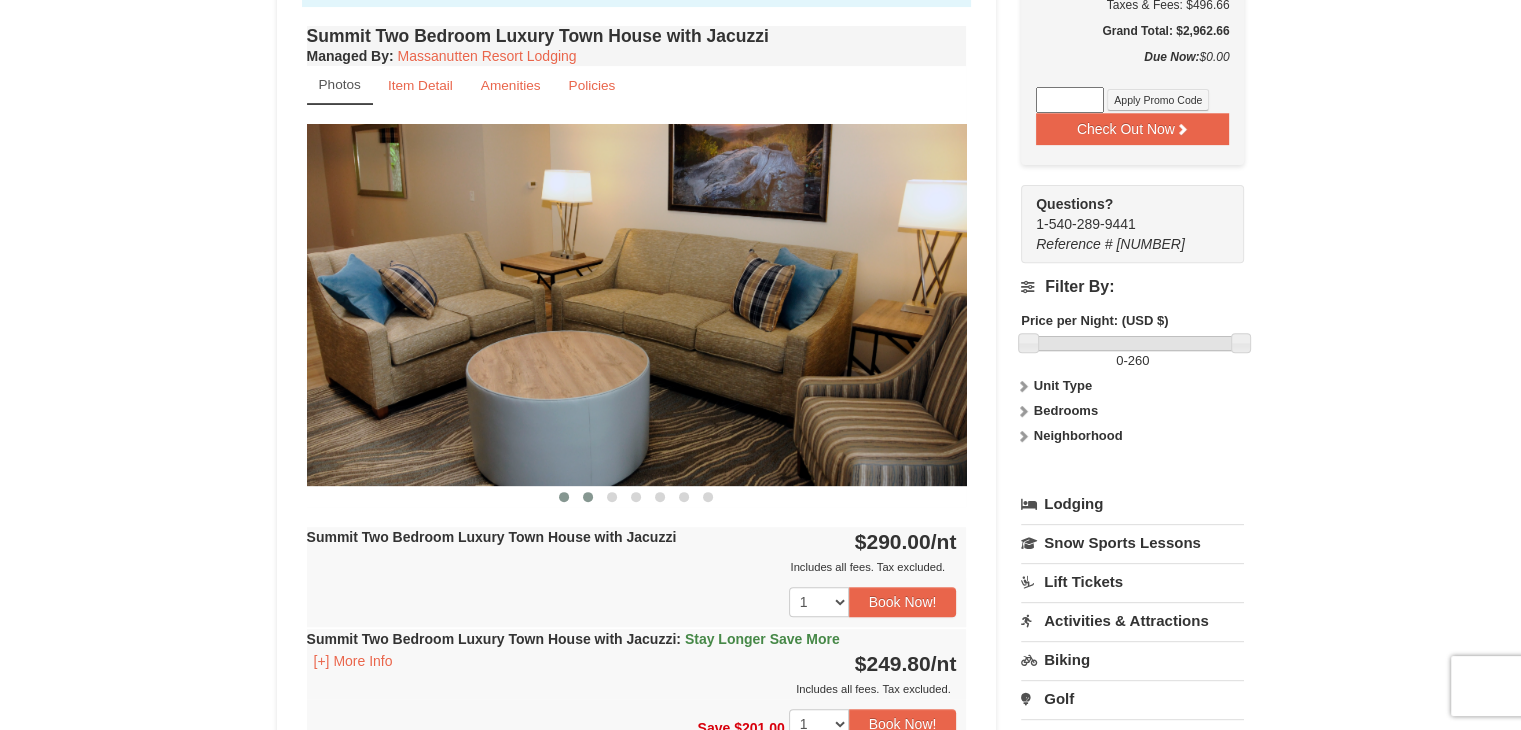click at bounding box center [588, 497] 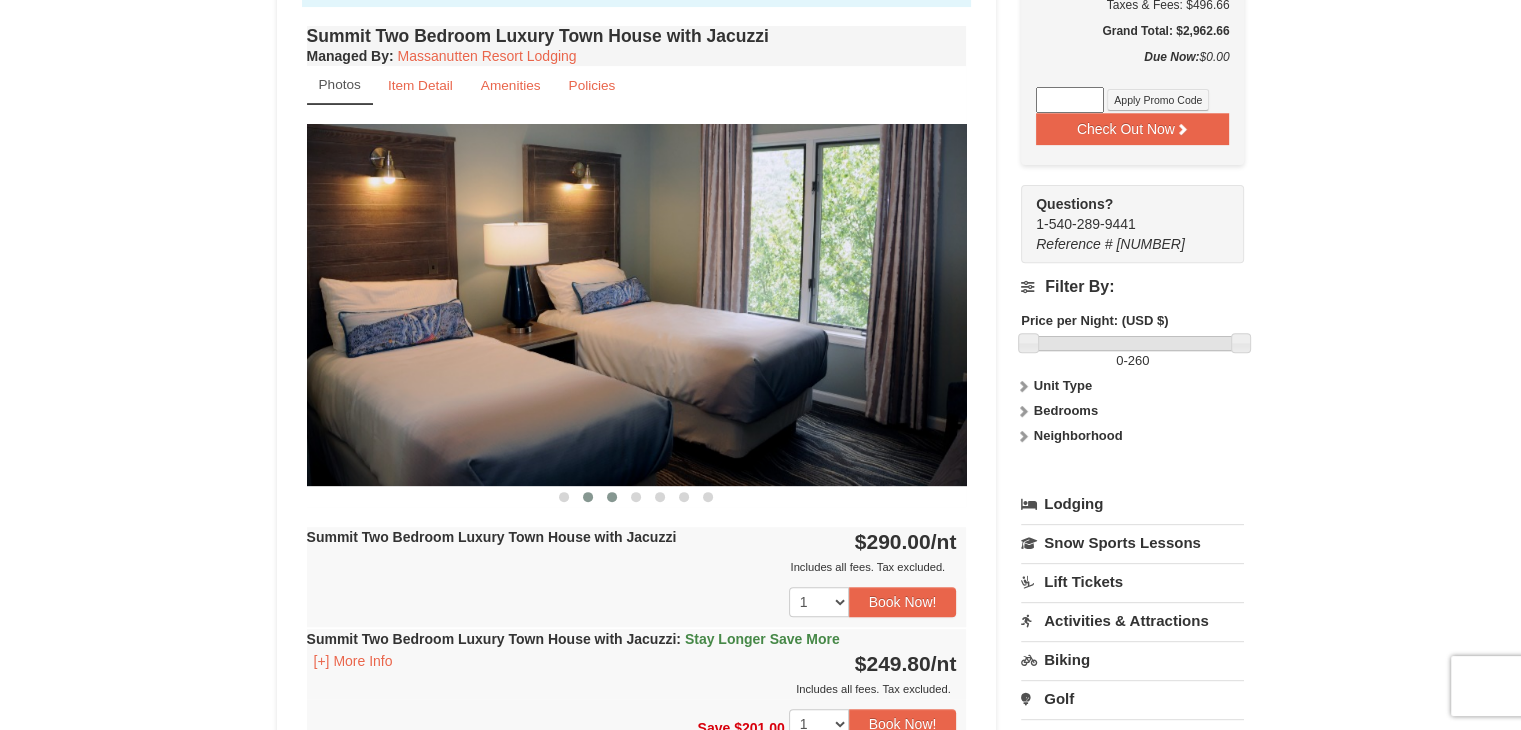 click at bounding box center (612, 497) 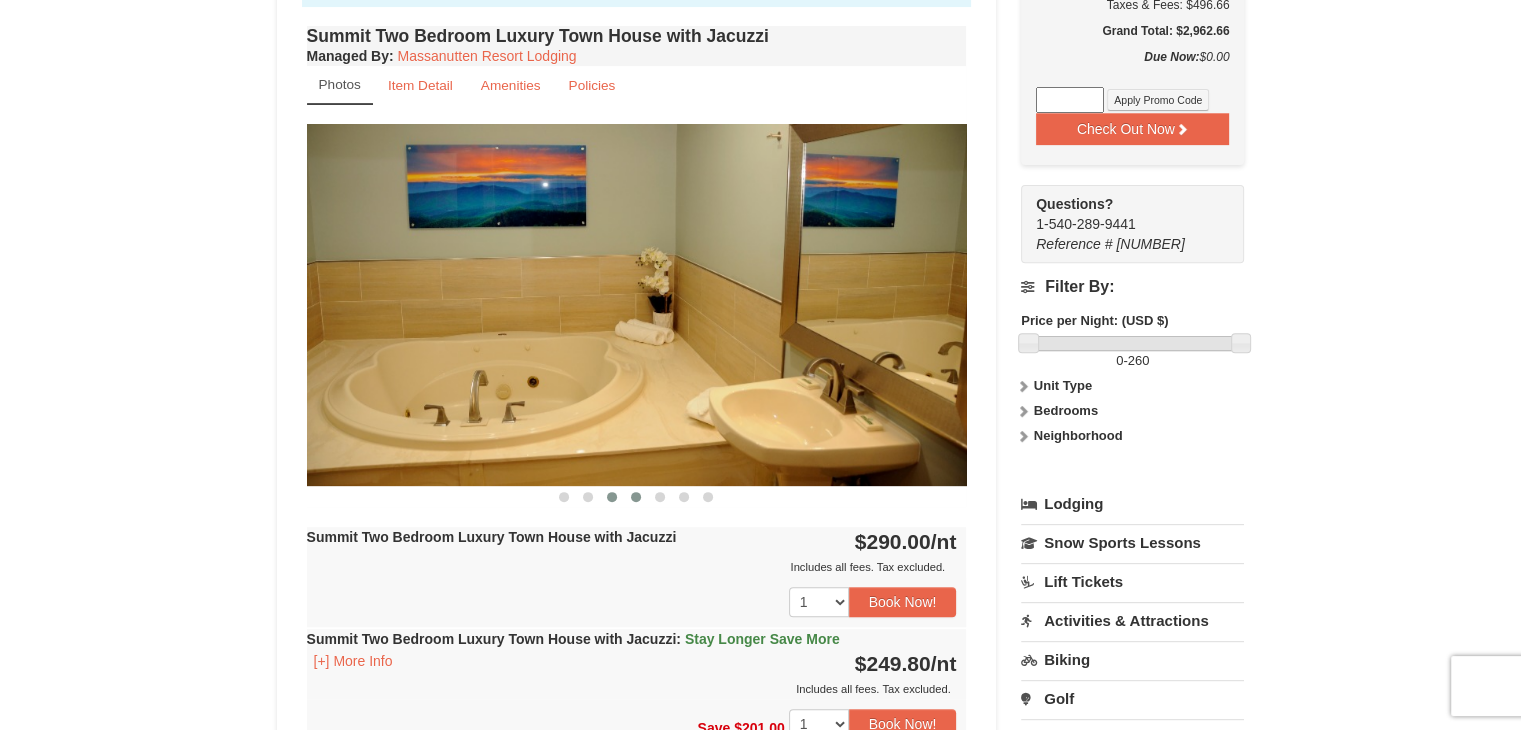 click at bounding box center [636, 497] 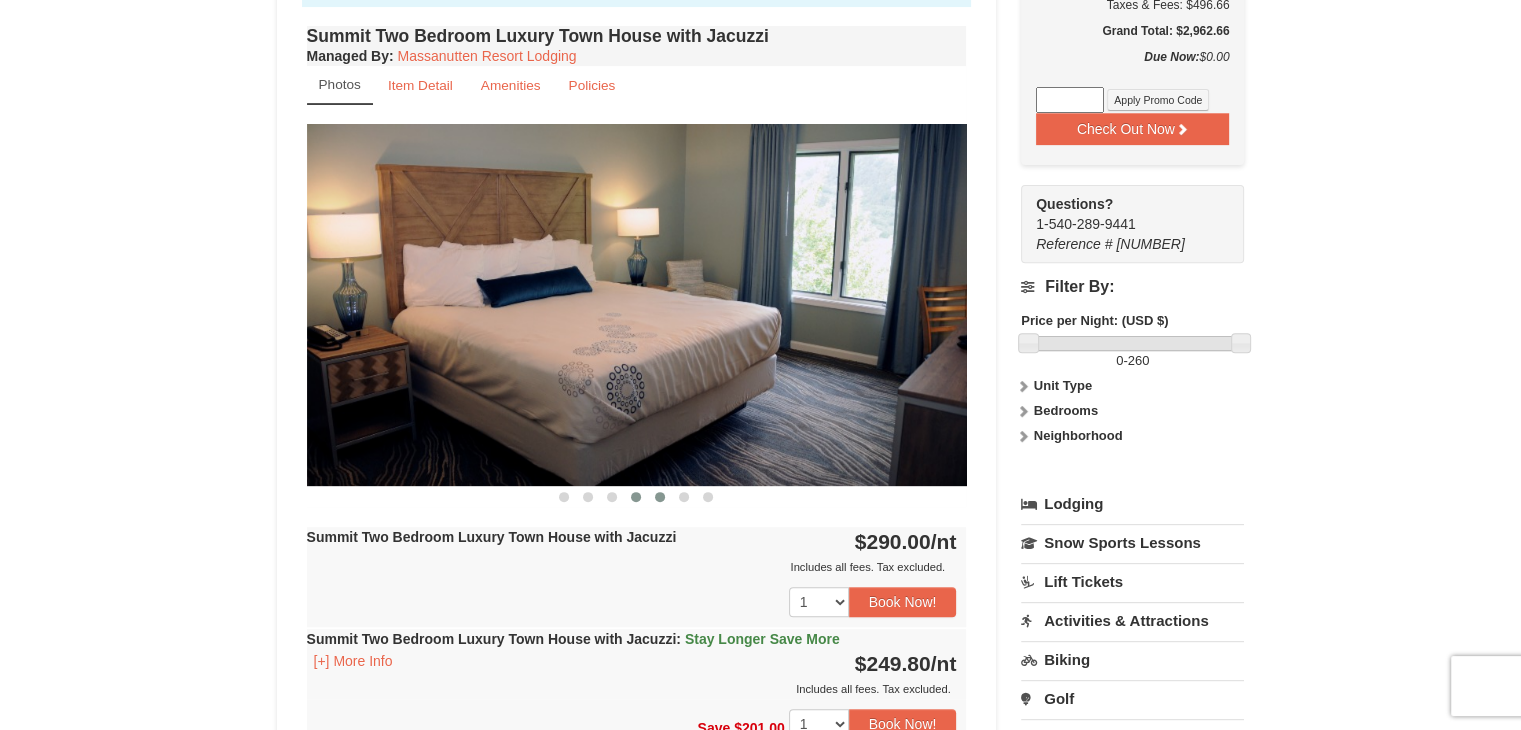 click at bounding box center (660, 497) 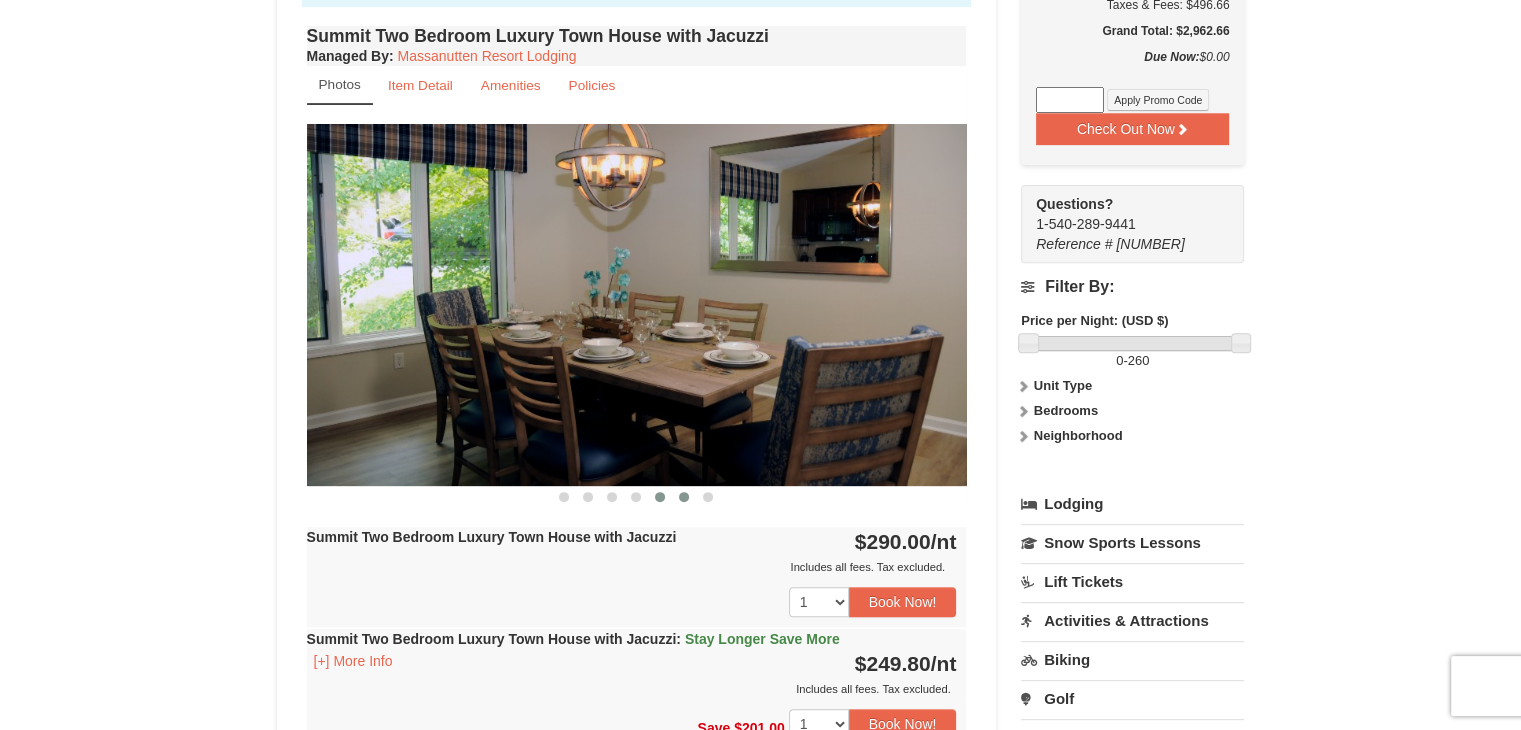 click at bounding box center (684, 497) 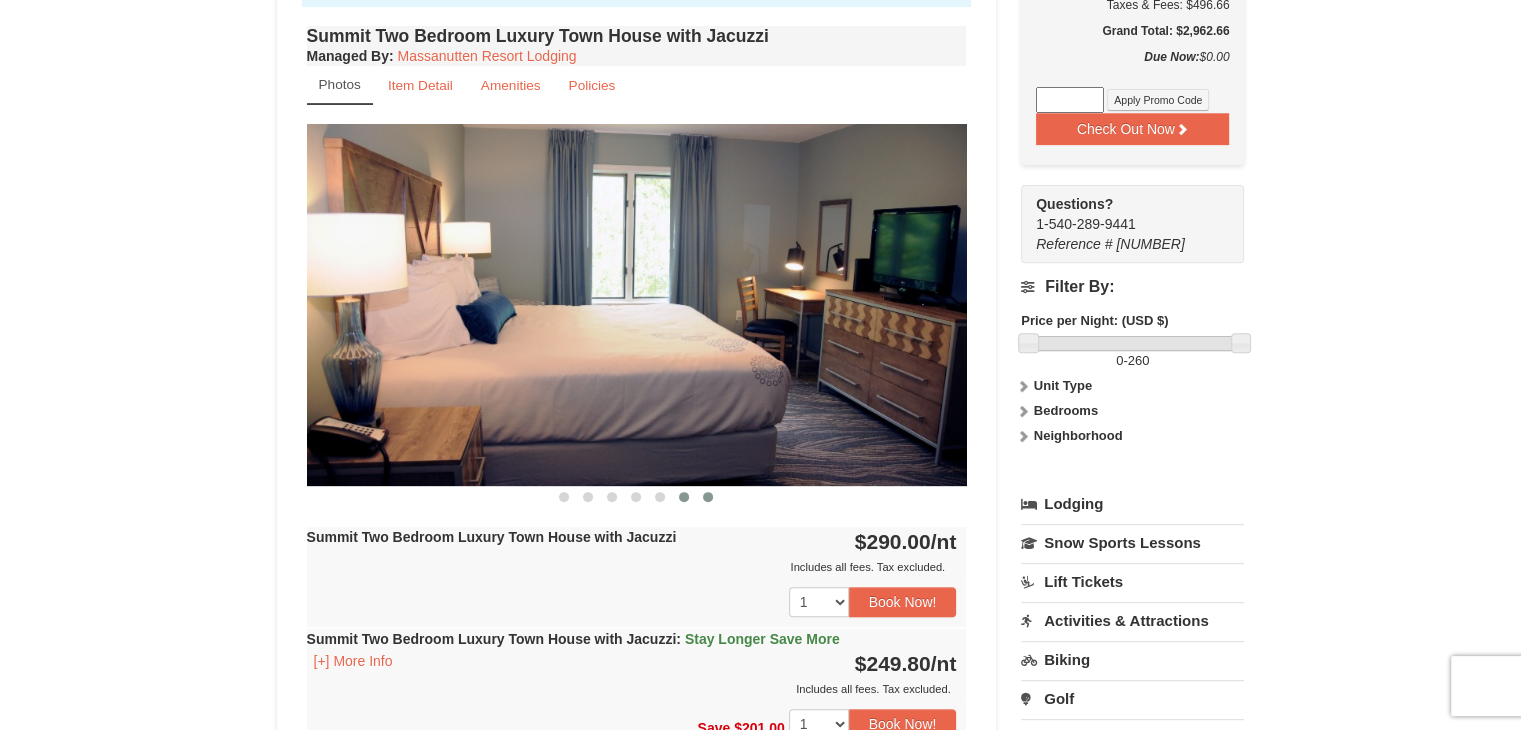 click at bounding box center (708, 497) 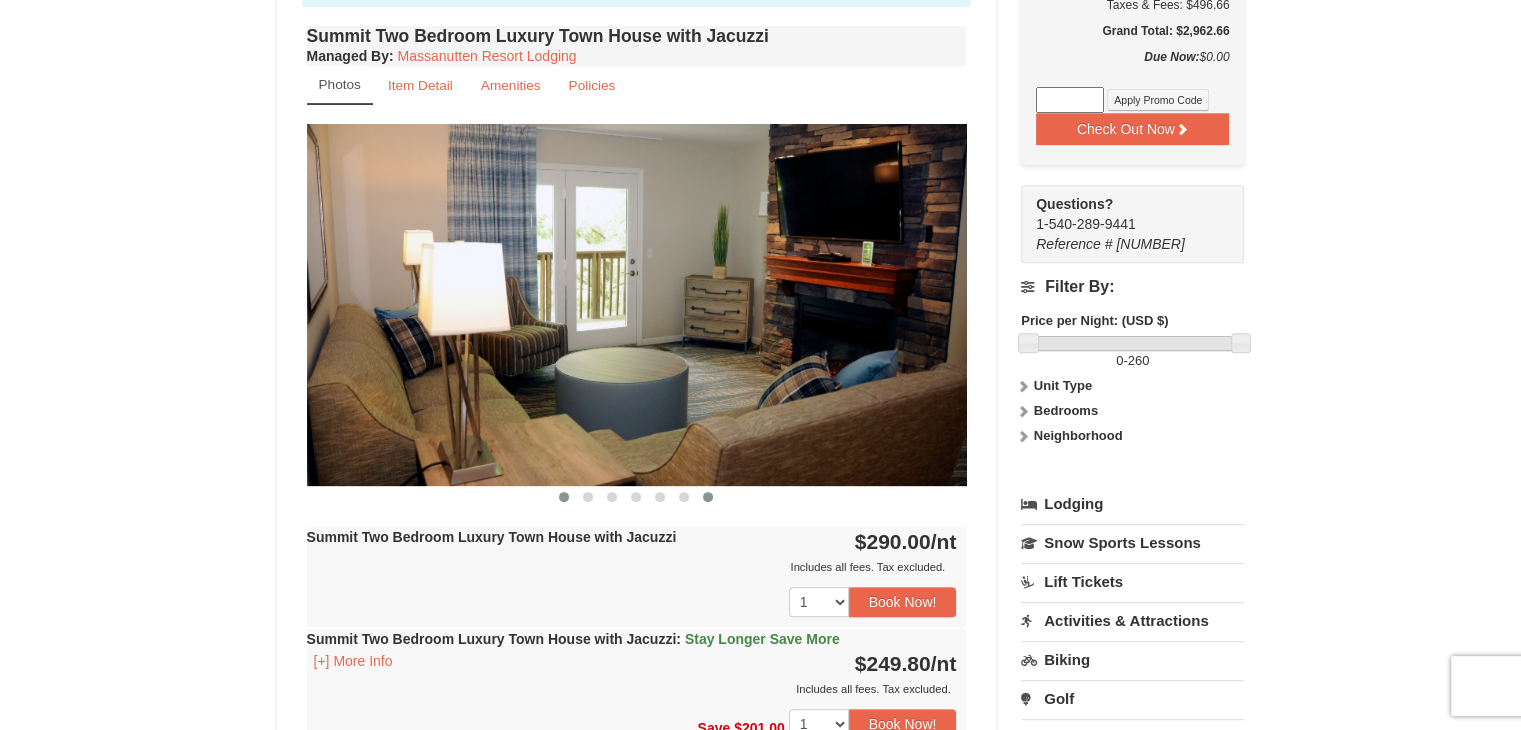 click at bounding box center (564, 497) 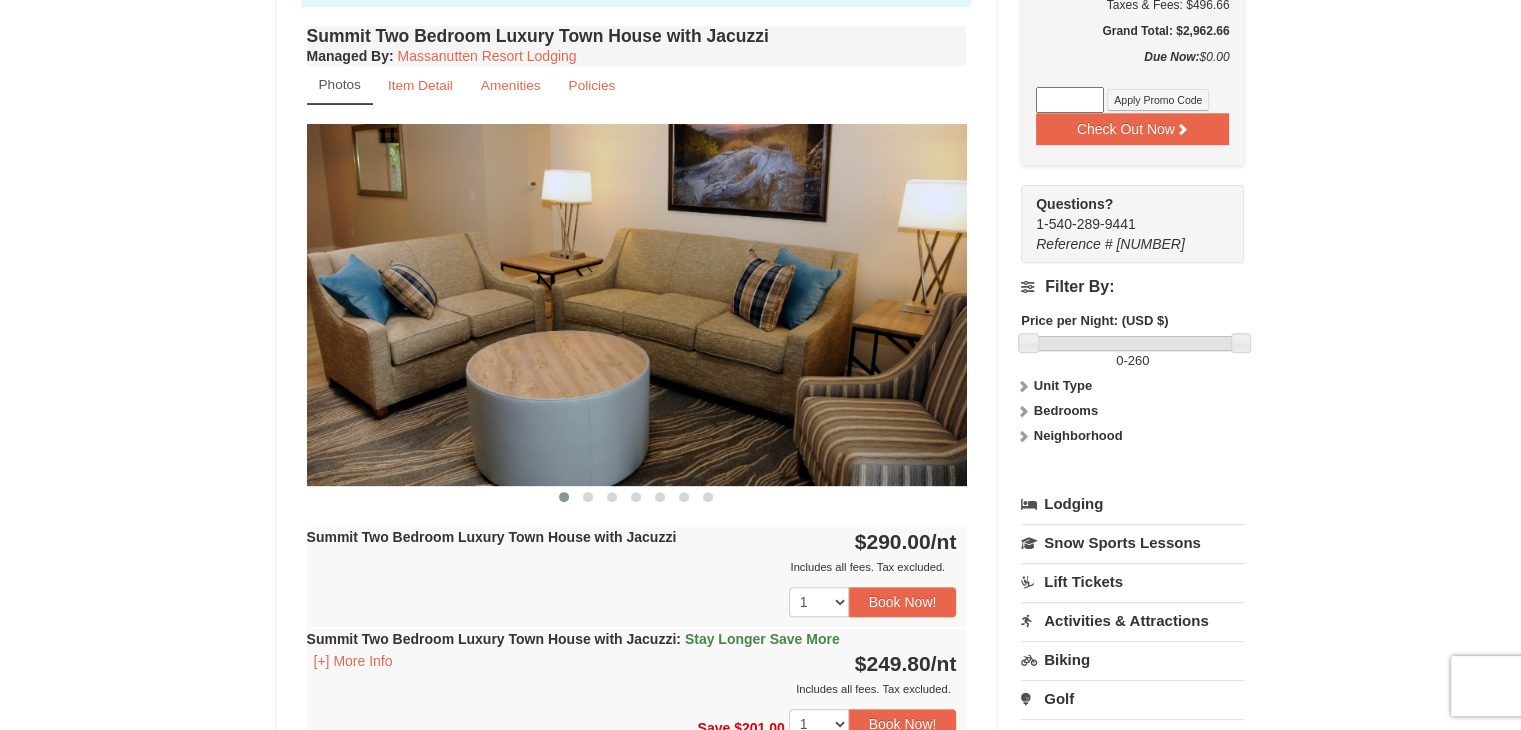 drag, startPoint x: 1347, startPoint y: 438, endPoint x: 1337, endPoint y: 431, distance: 12.206555 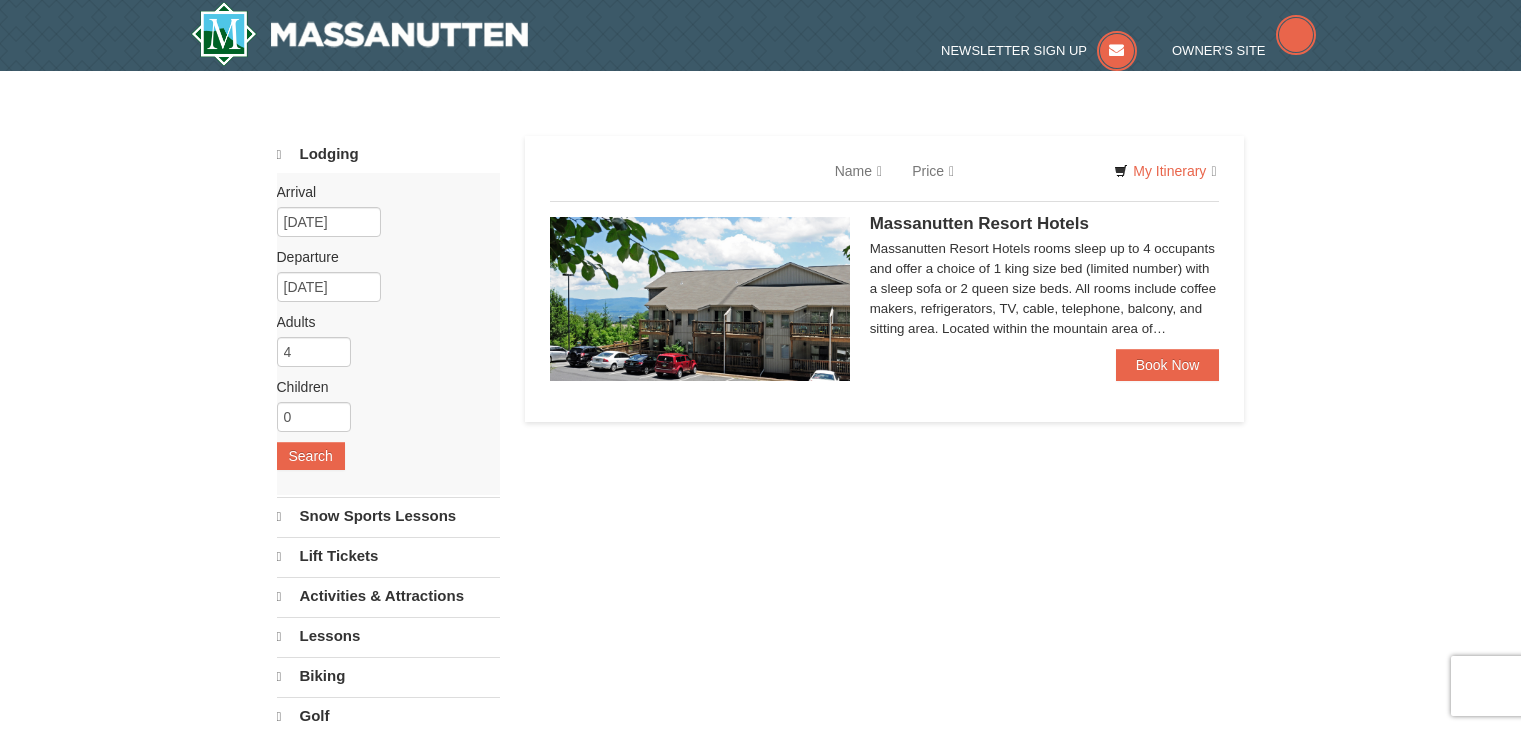 scroll, scrollTop: 297, scrollLeft: 0, axis: vertical 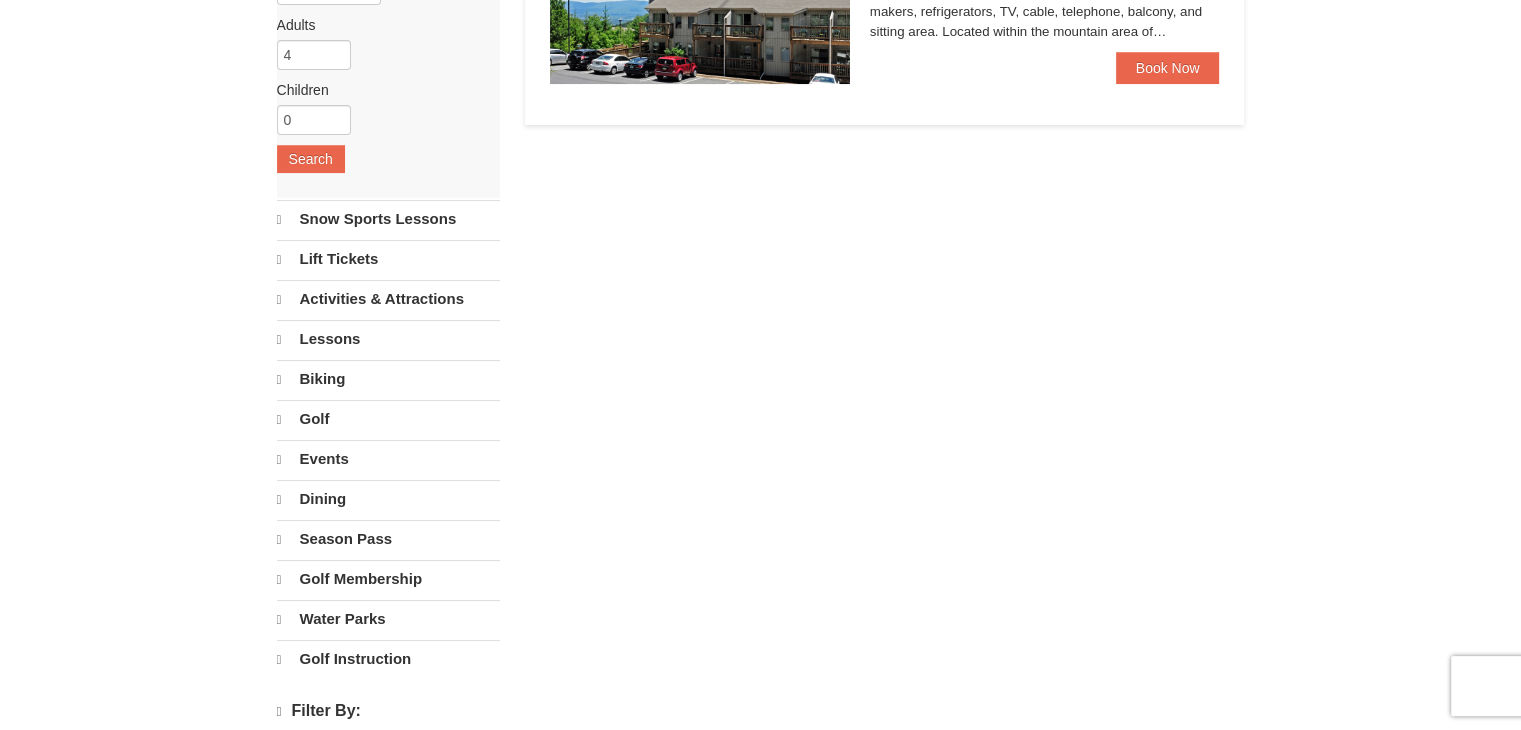 select on "8" 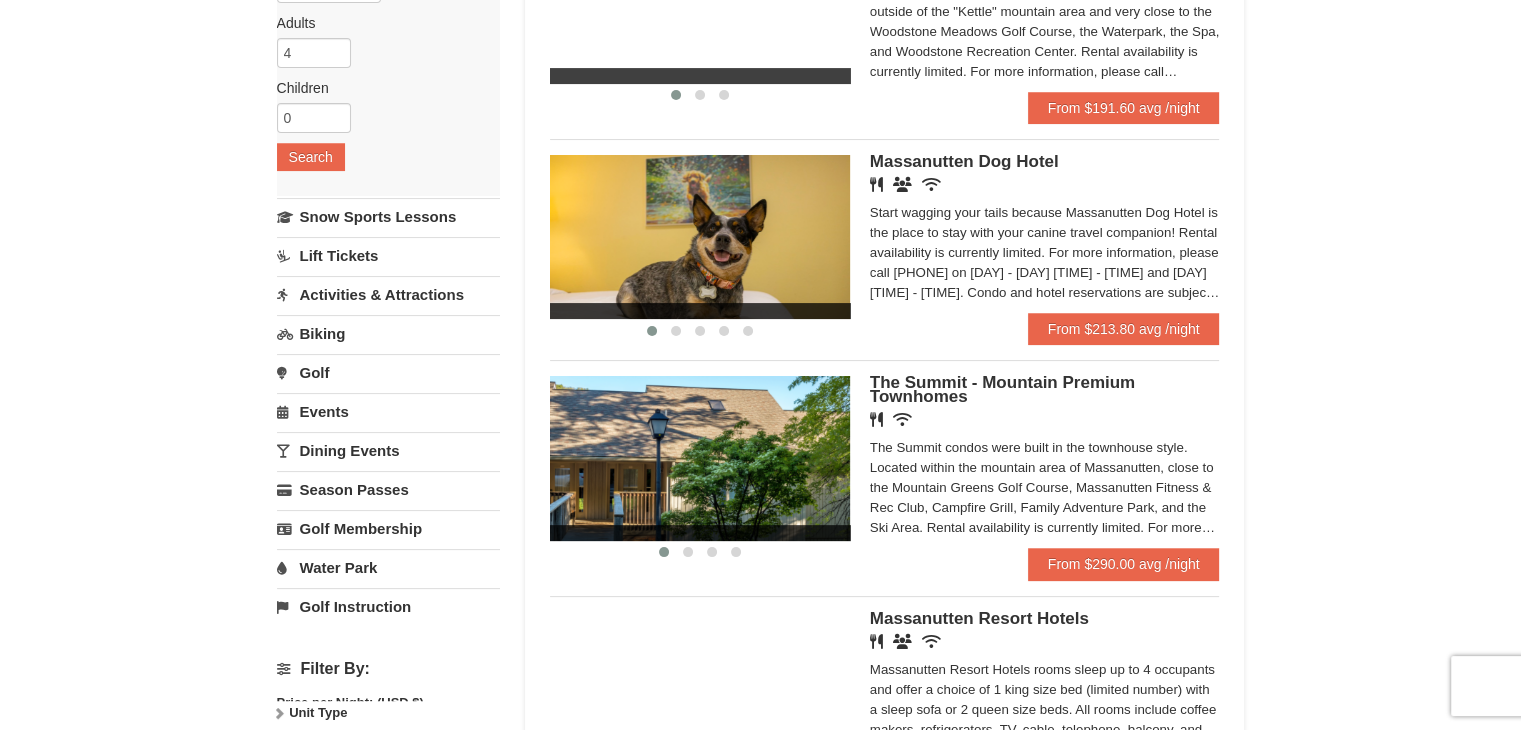 scroll, scrollTop: 297, scrollLeft: 0, axis: vertical 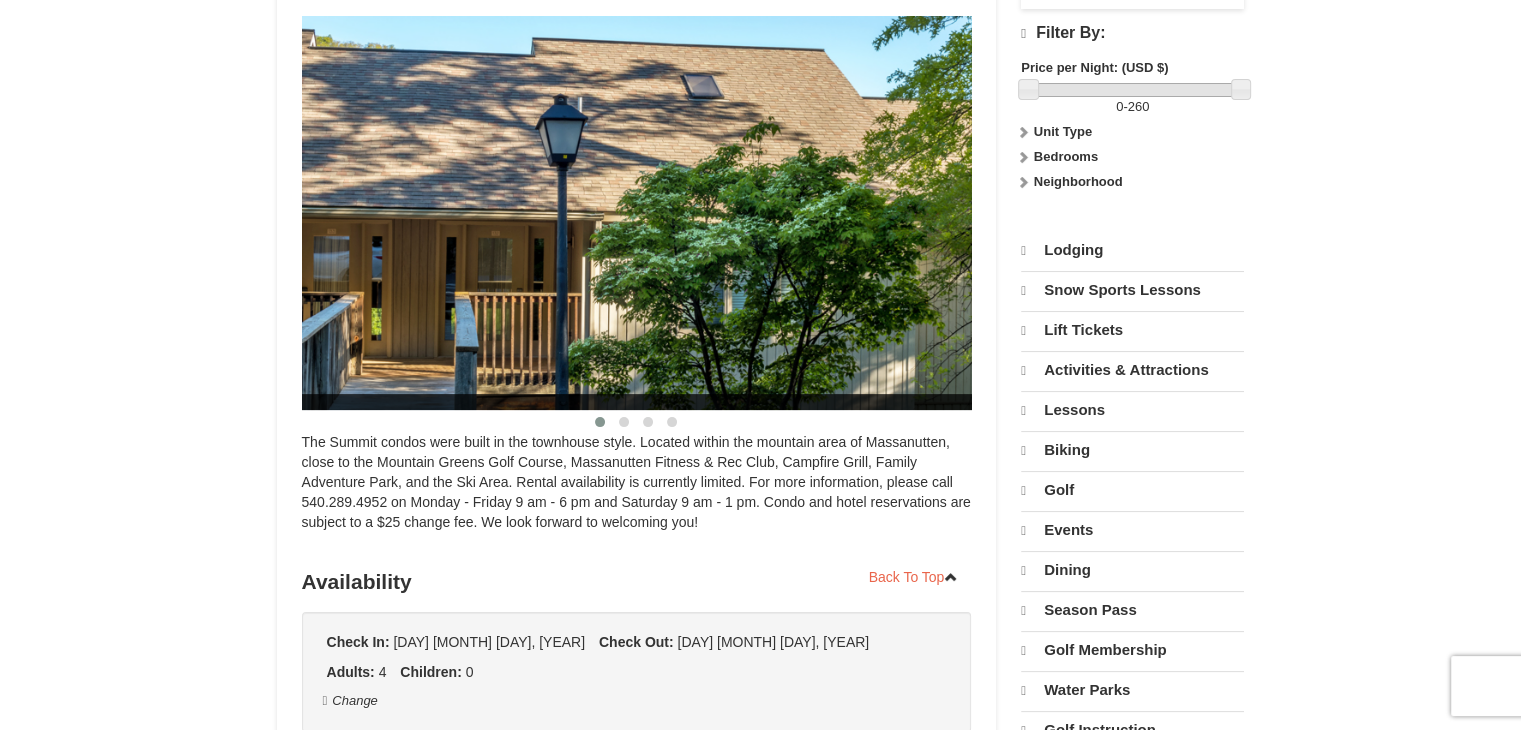 select on "8" 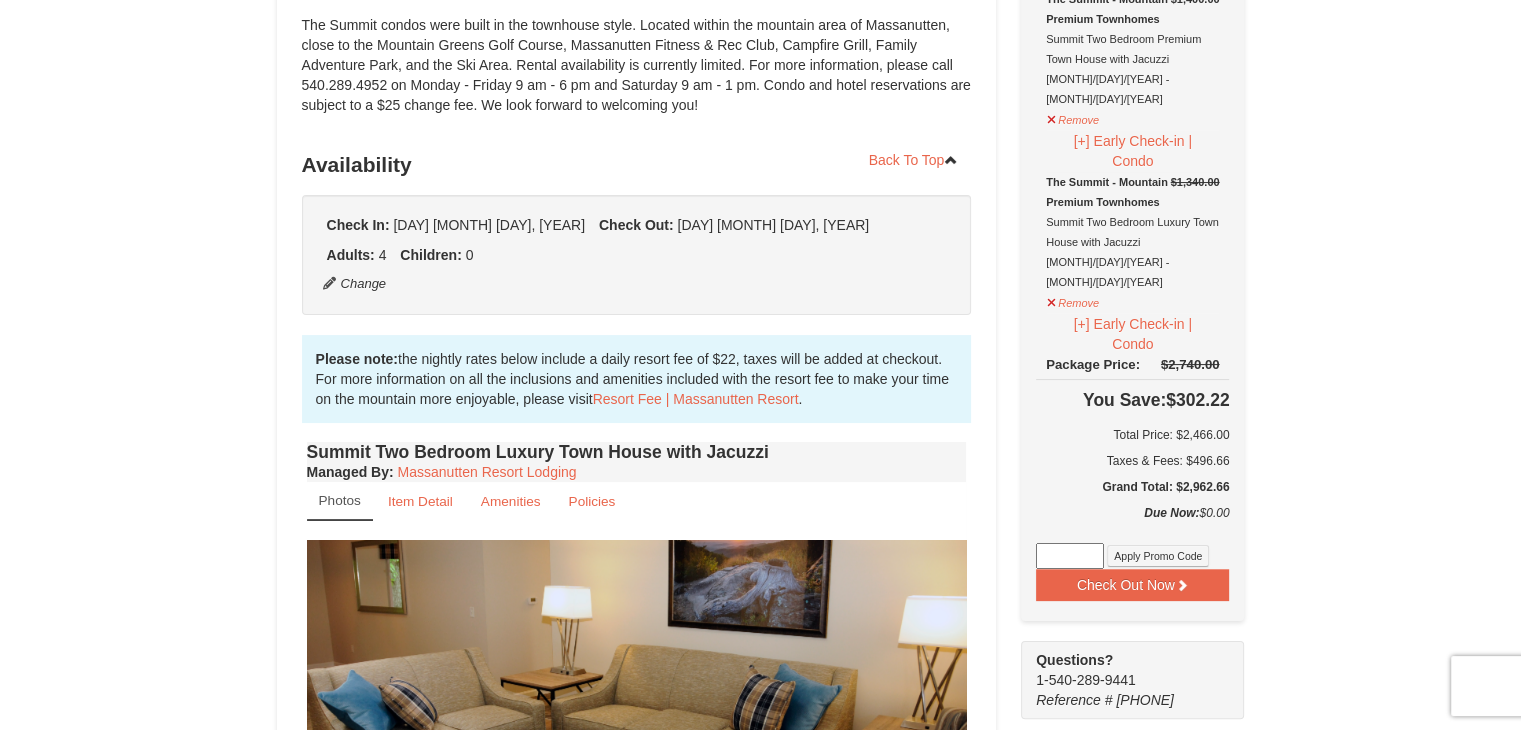 scroll, scrollTop: 0, scrollLeft: 0, axis: both 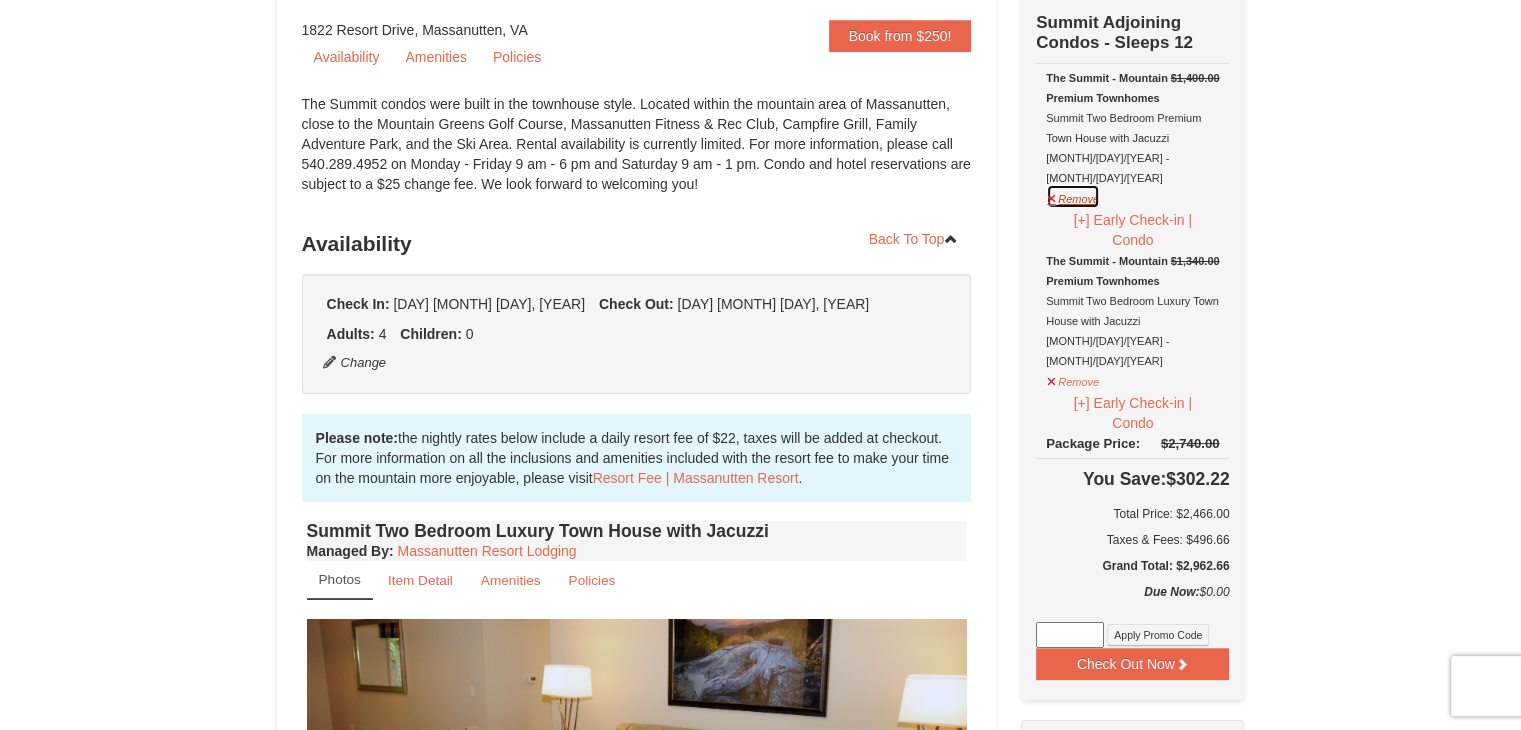 click on "Remove" at bounding box center (1073, 196) 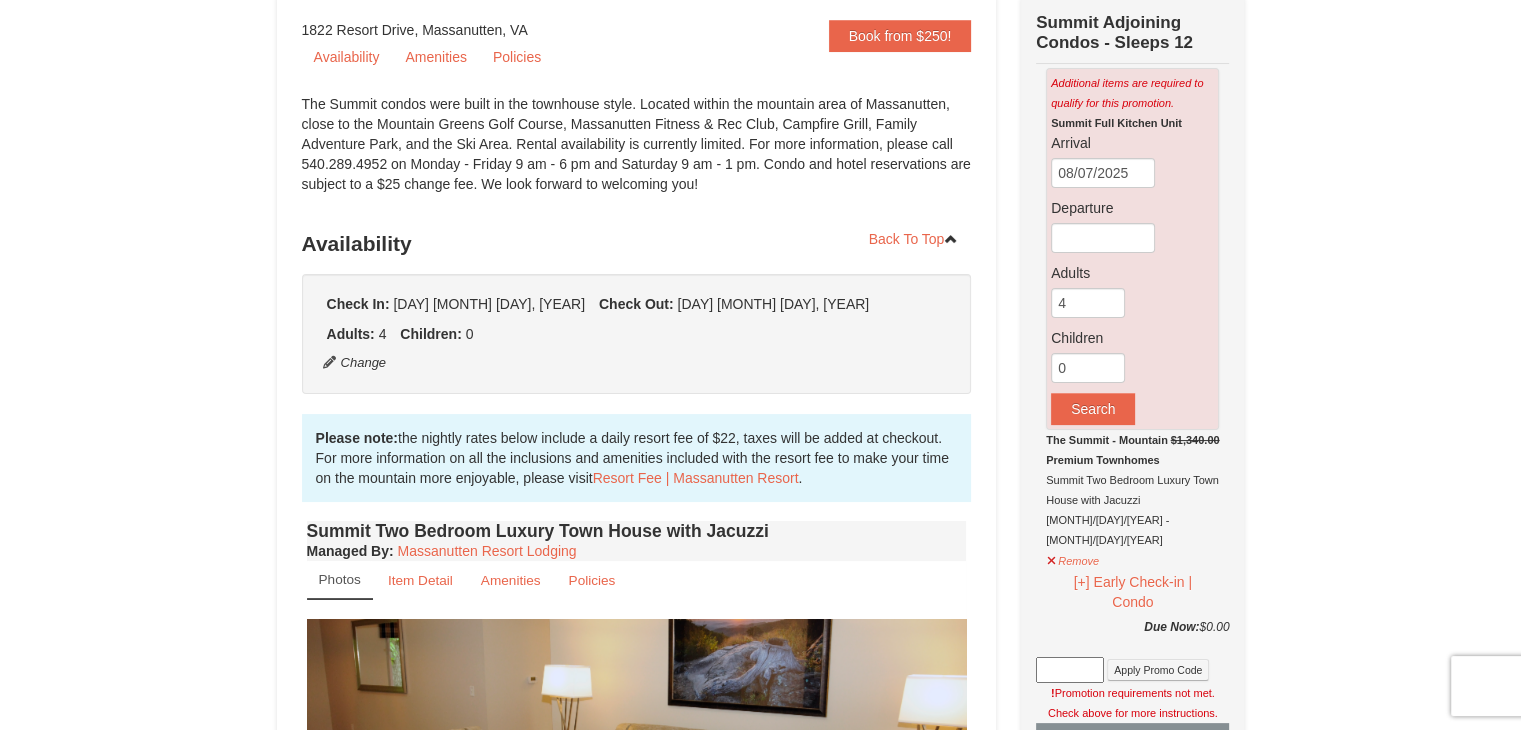 click on "08/07/2025" at bounding box center (1103, 173) 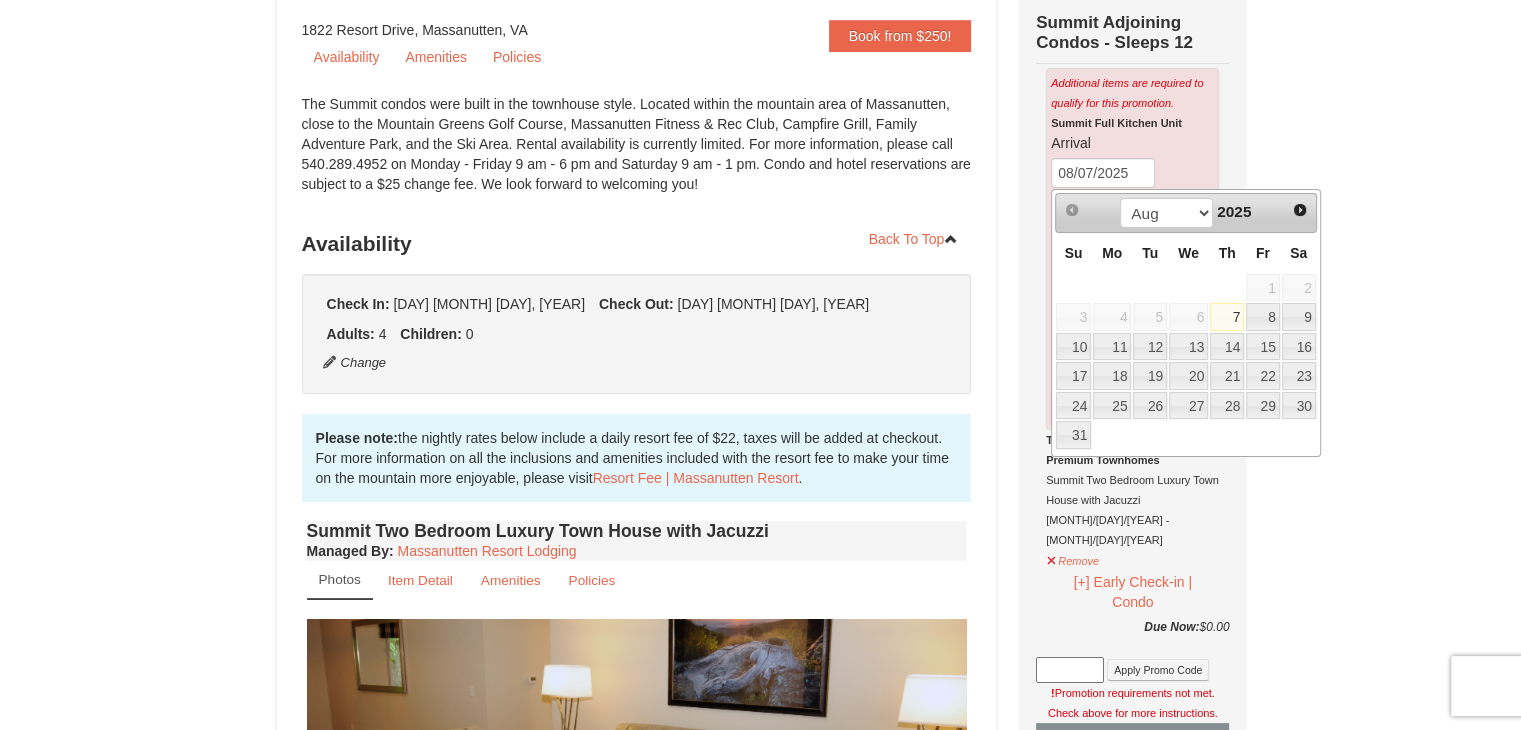 click on "×
<<Back to results
The Summit - Mountain Premium Townhomes
Book from $250!
1822 Resort Drive,
Massanutten,
VA
Availability
Amenities
Policies
‹ › 4 0" at bounding box center (760, 2328) 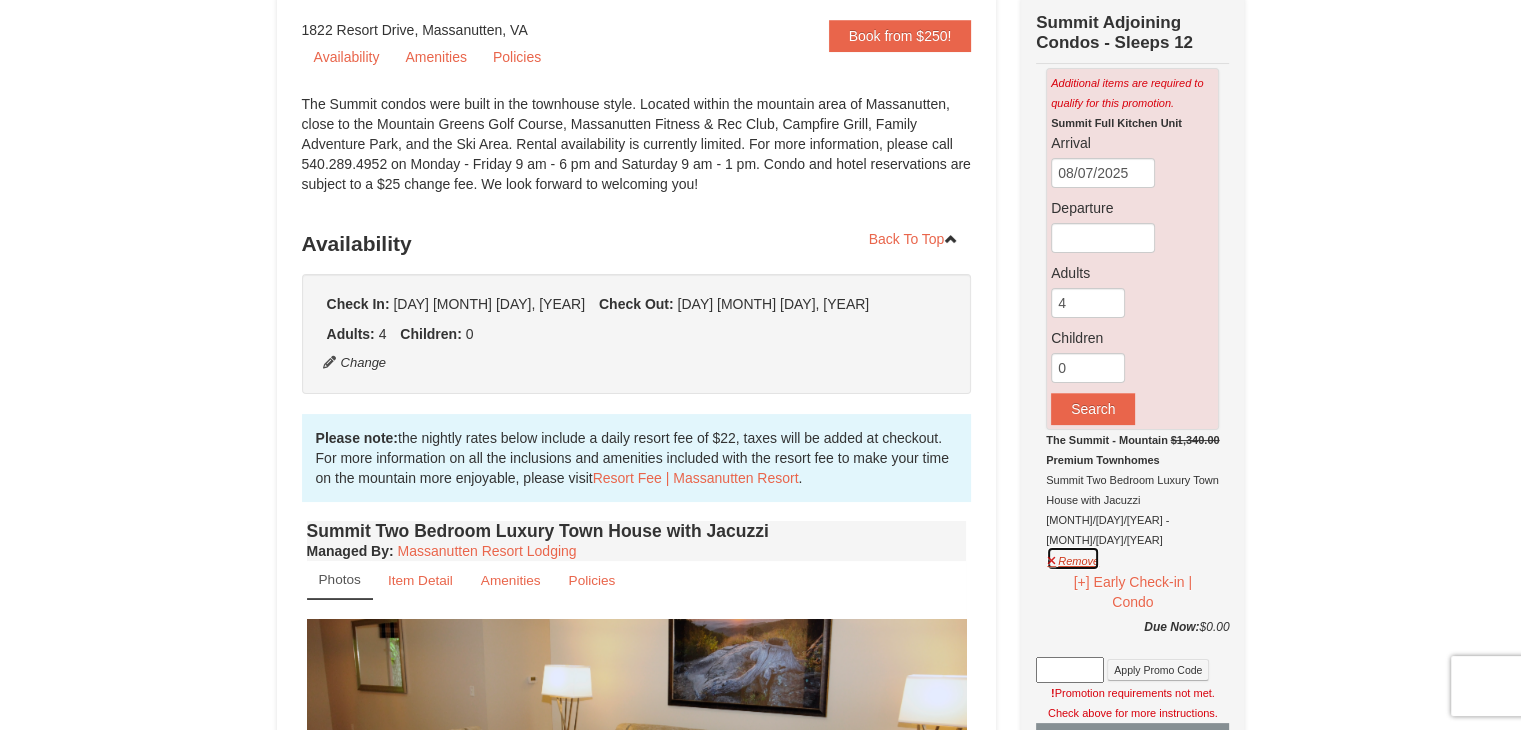 click on "Remove" at bounding box center (1073, 558) 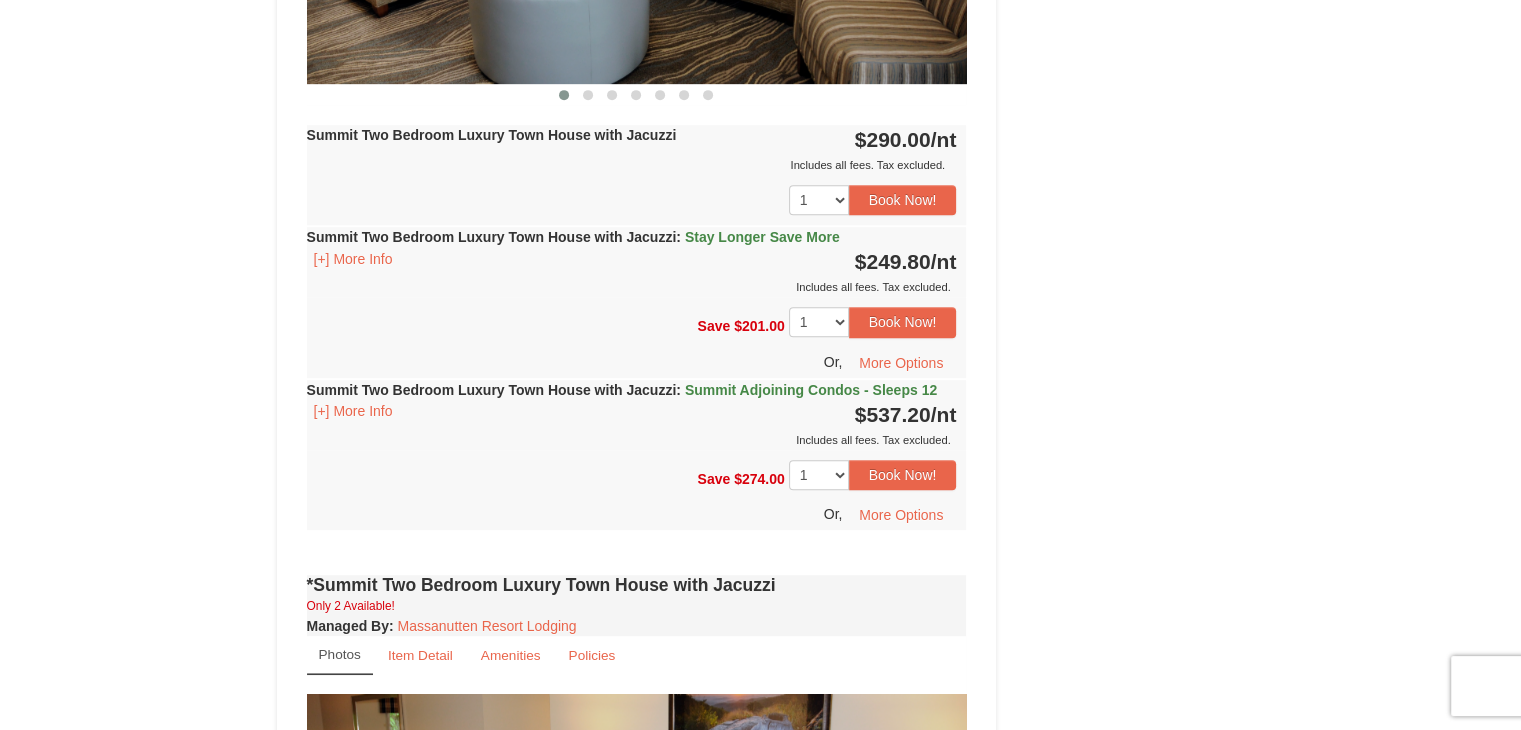 scroll, scrollTop: 1100, scrollLeft: 0, axis: vertical 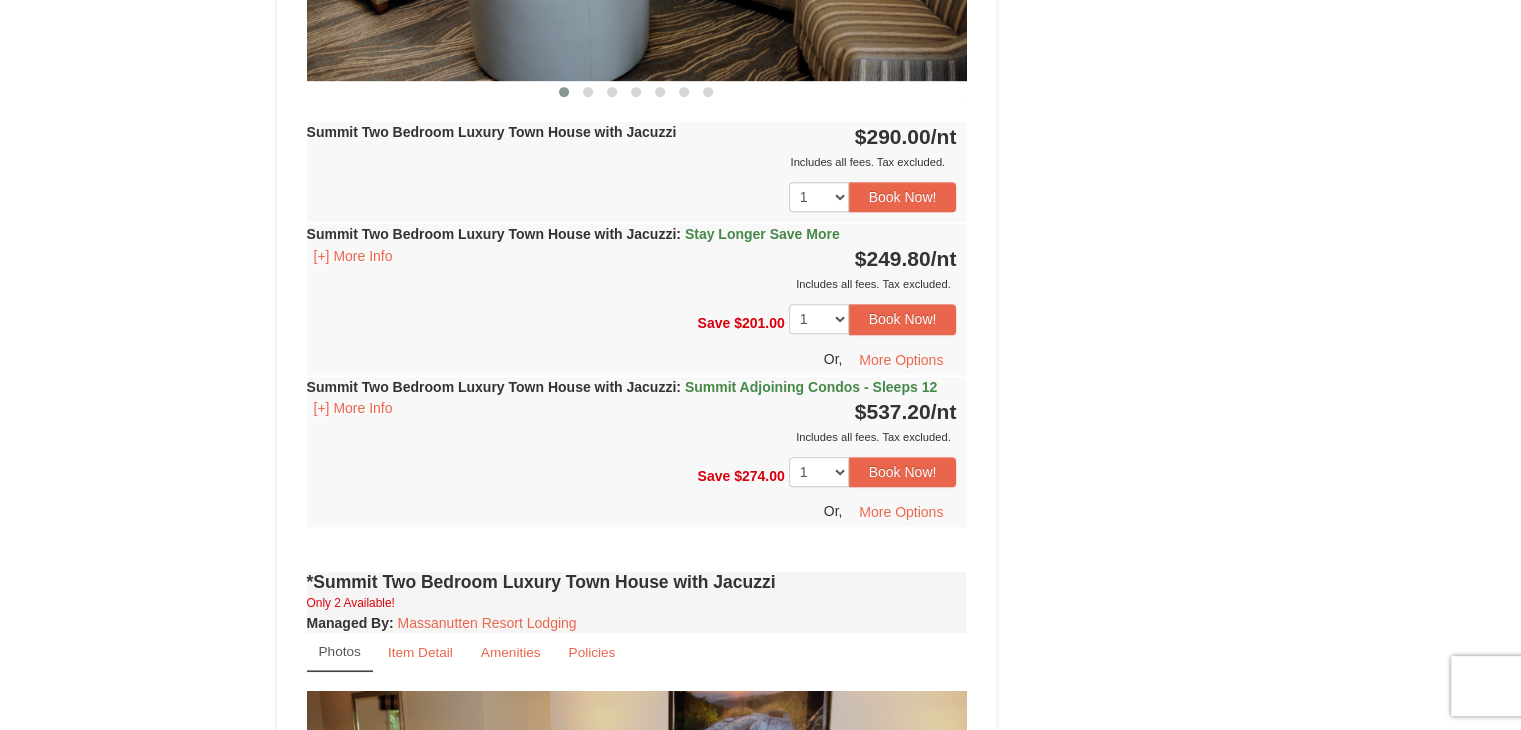 drag, startPoint x: 204, startPoint y: 409, endPoint x: 160, endPoint y: 410, distance: 44.011364 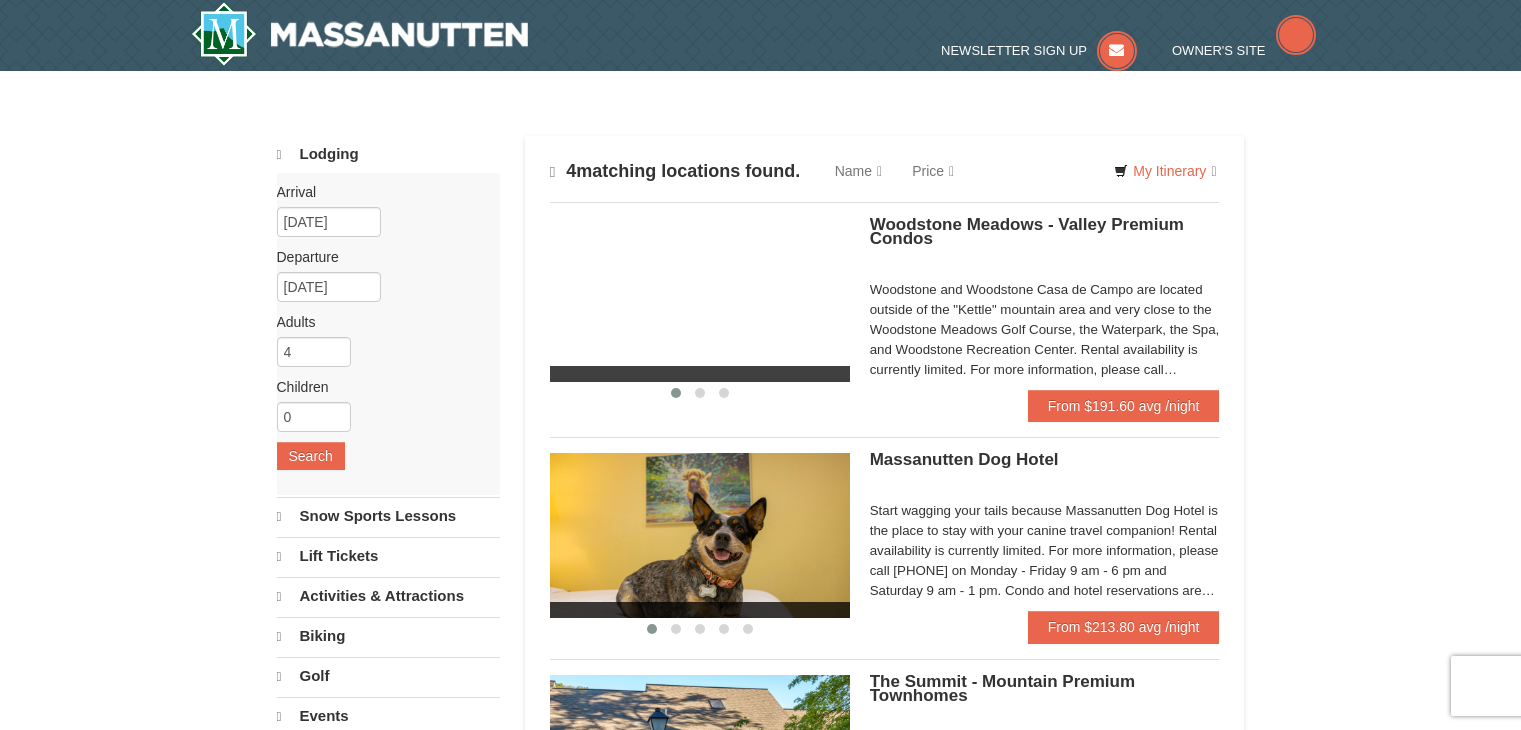 scroll, scrollTop: 297, scrollLeft: 0, axis: vertical 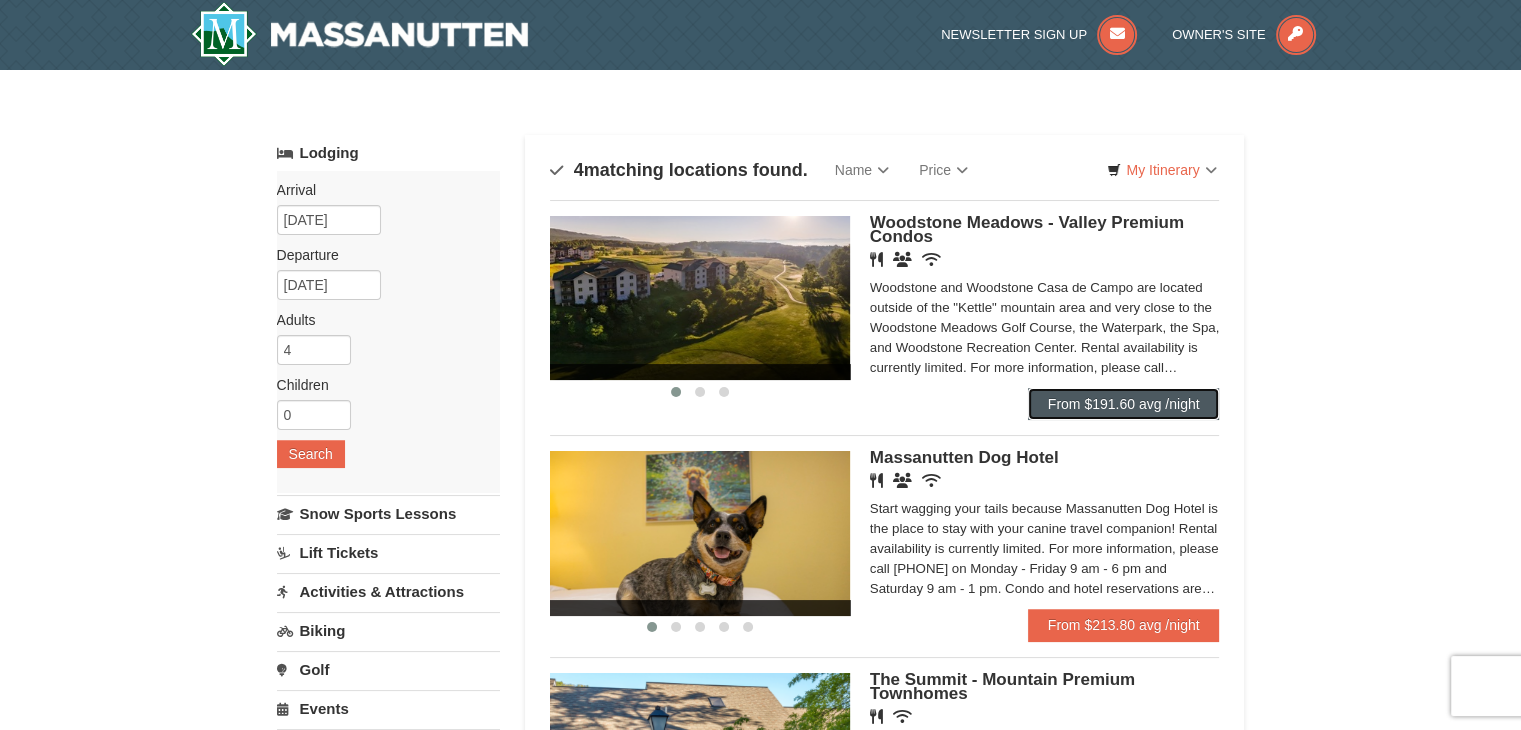click on "From $191.60 avg /night" at bounding box center (1124, 404) 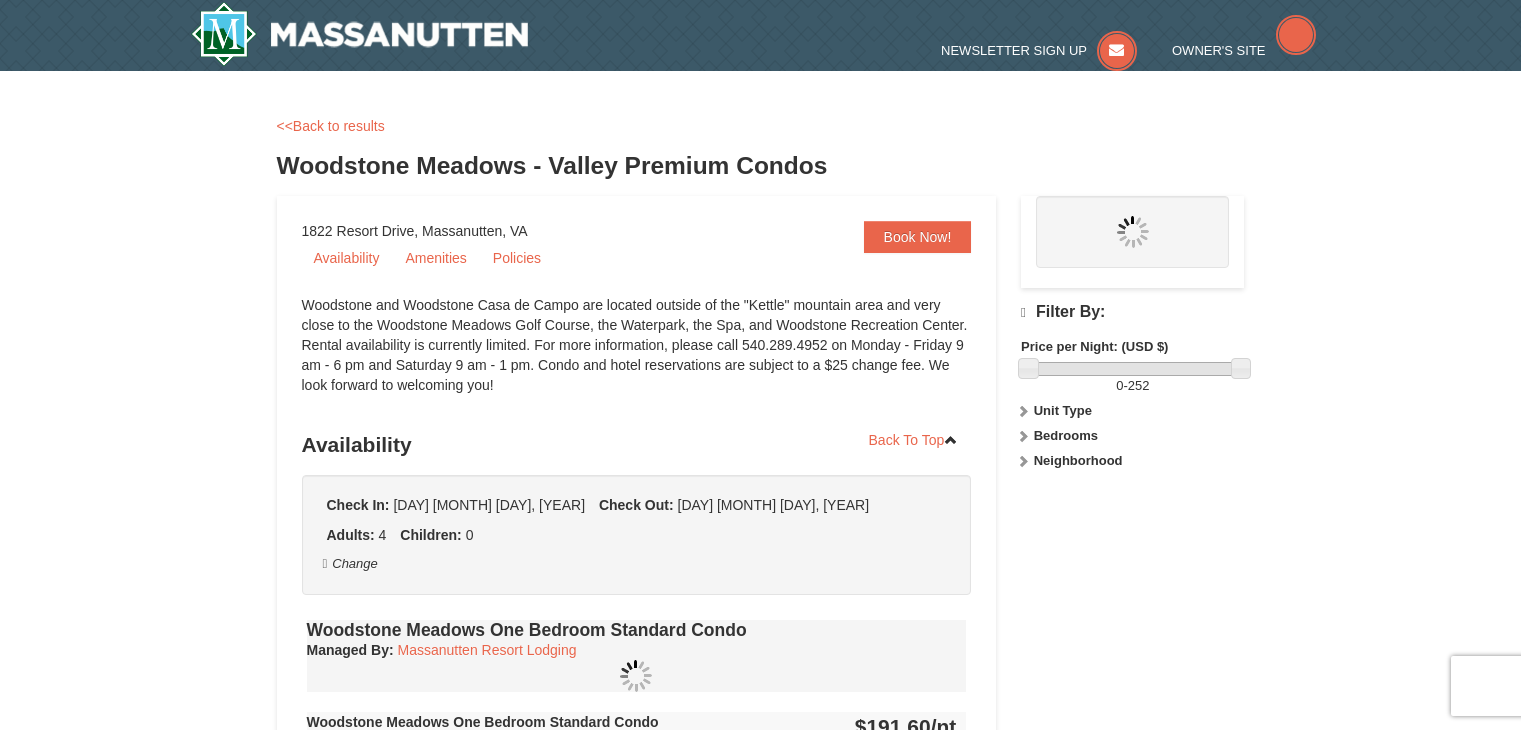 scroll, scrollTop: 0, scrollLeft: 0, axis: both 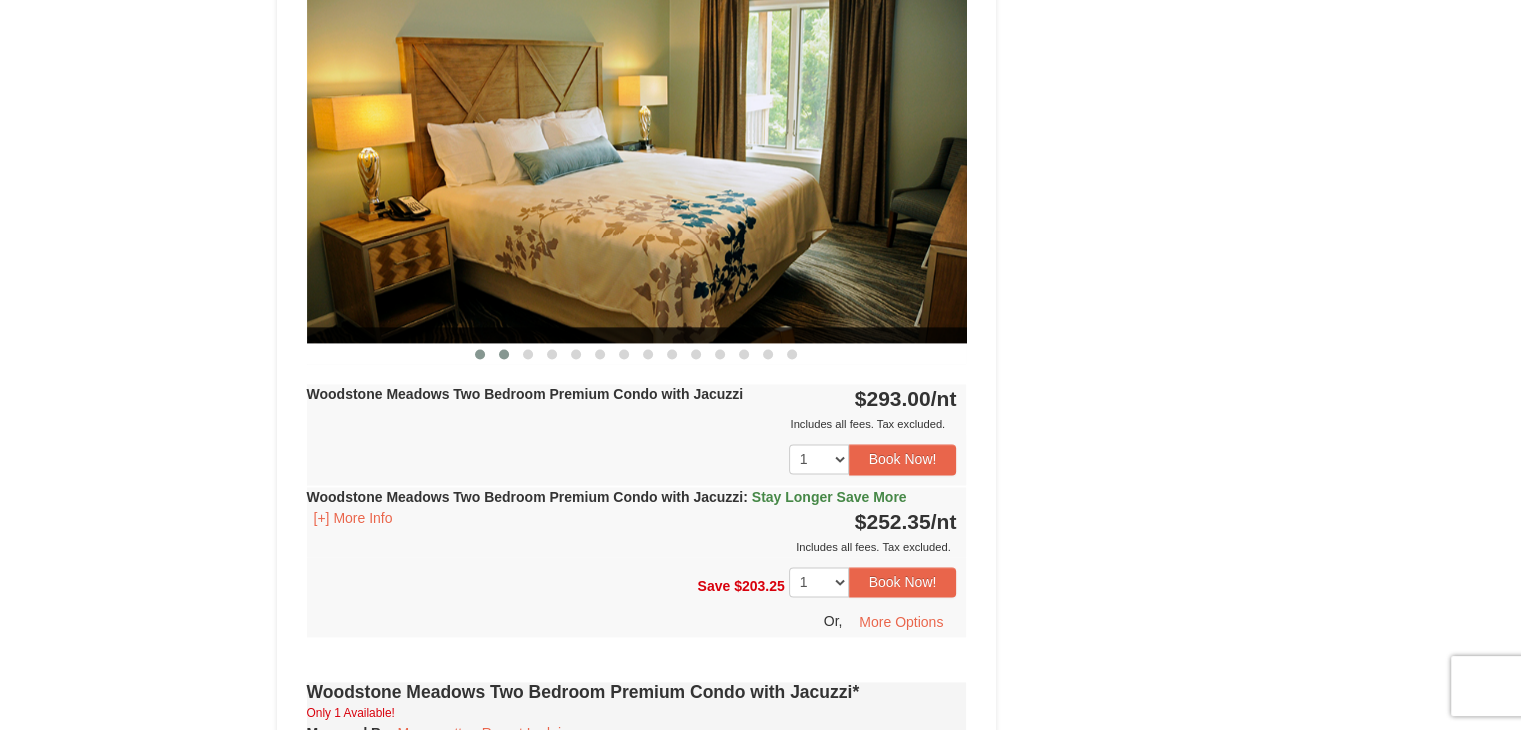 click at bounding box center (504, 354) 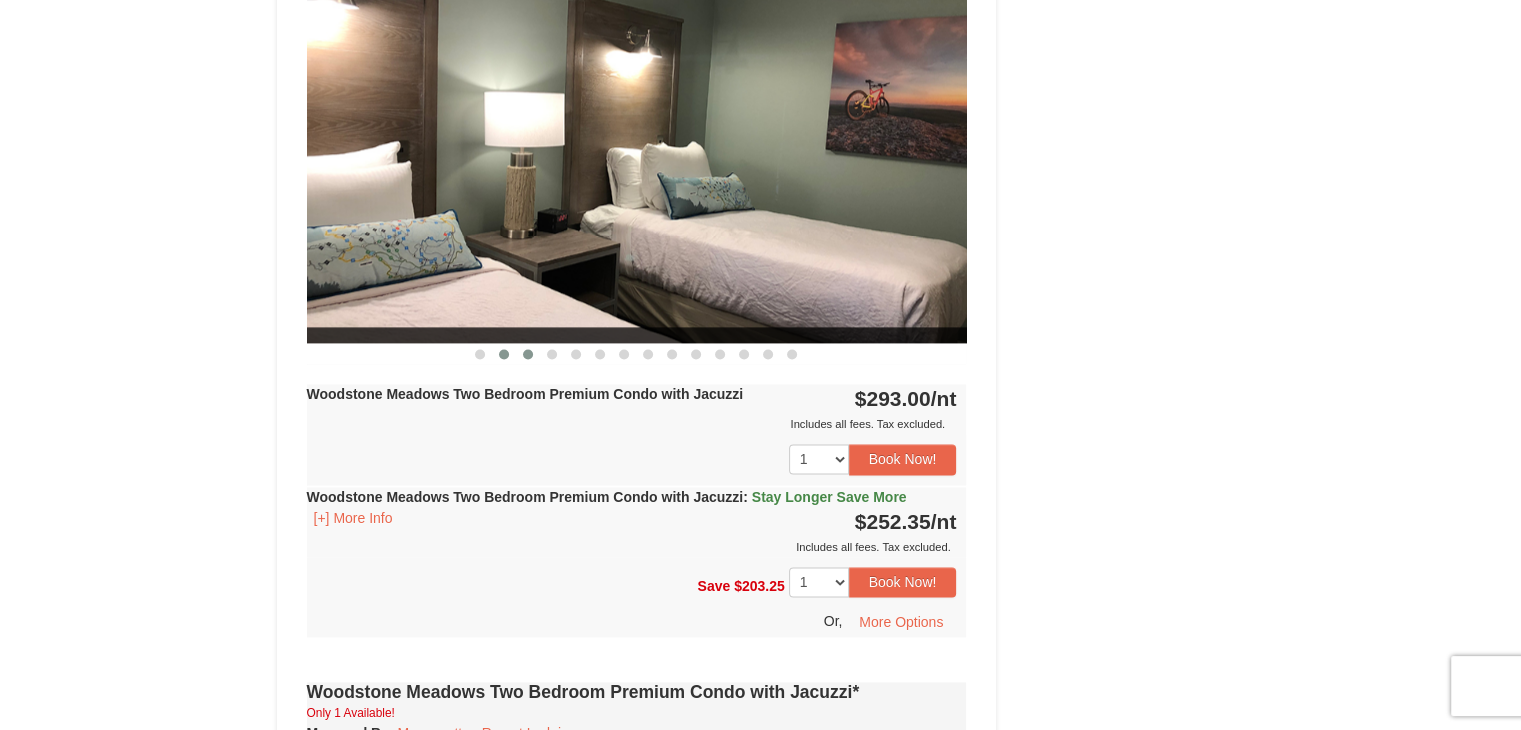 click at bounding box center [528, 354] 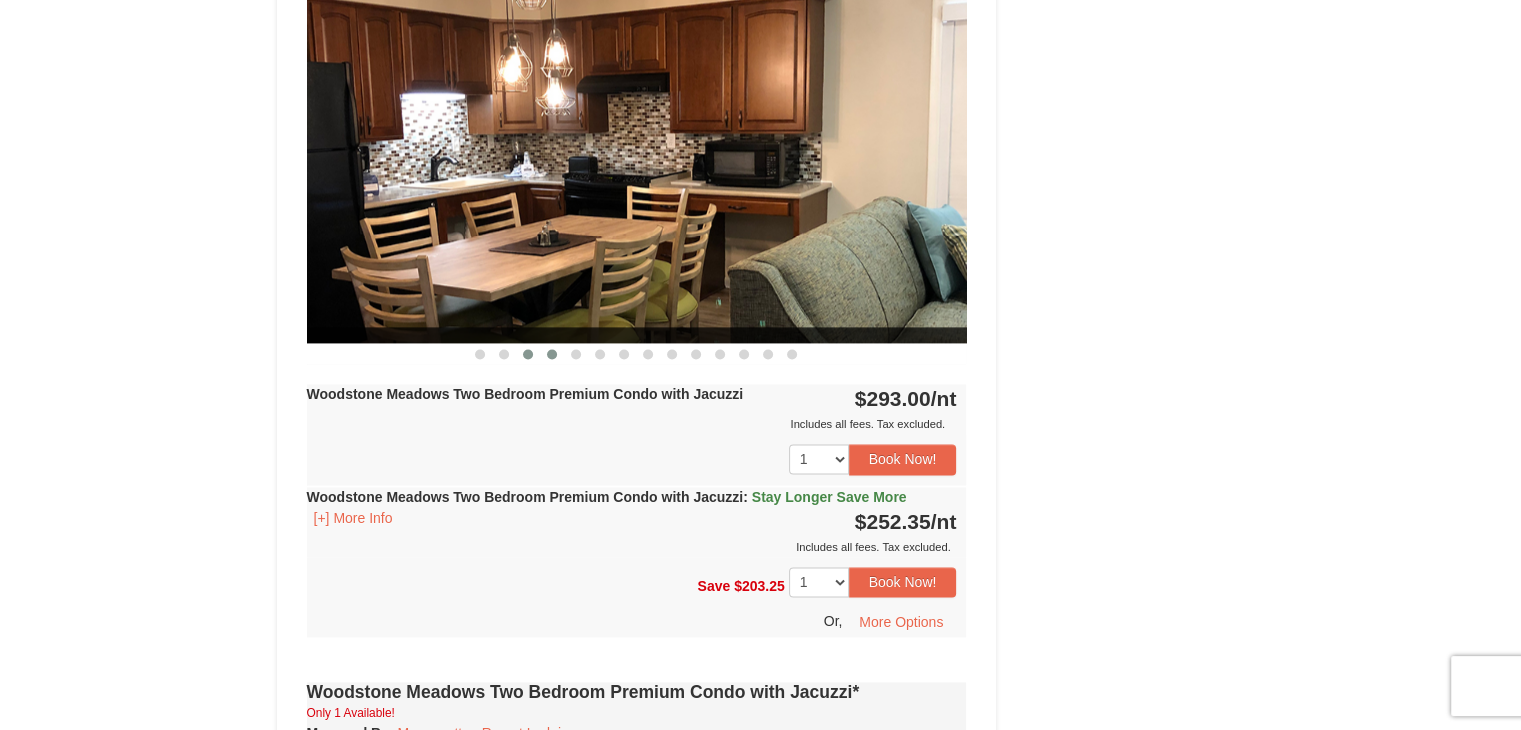 click at bounding box center [552, 354] 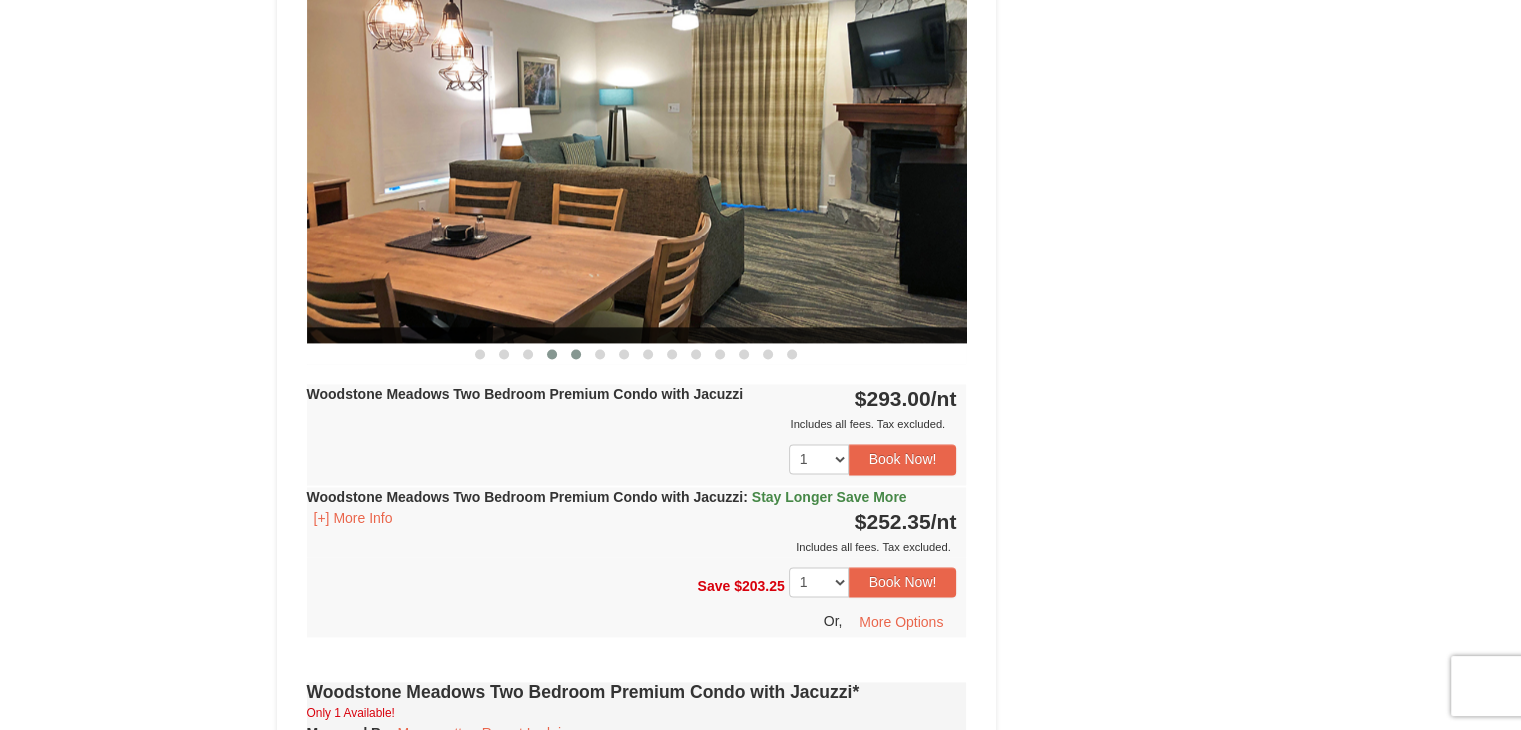 click at bounding box center (576, 354) 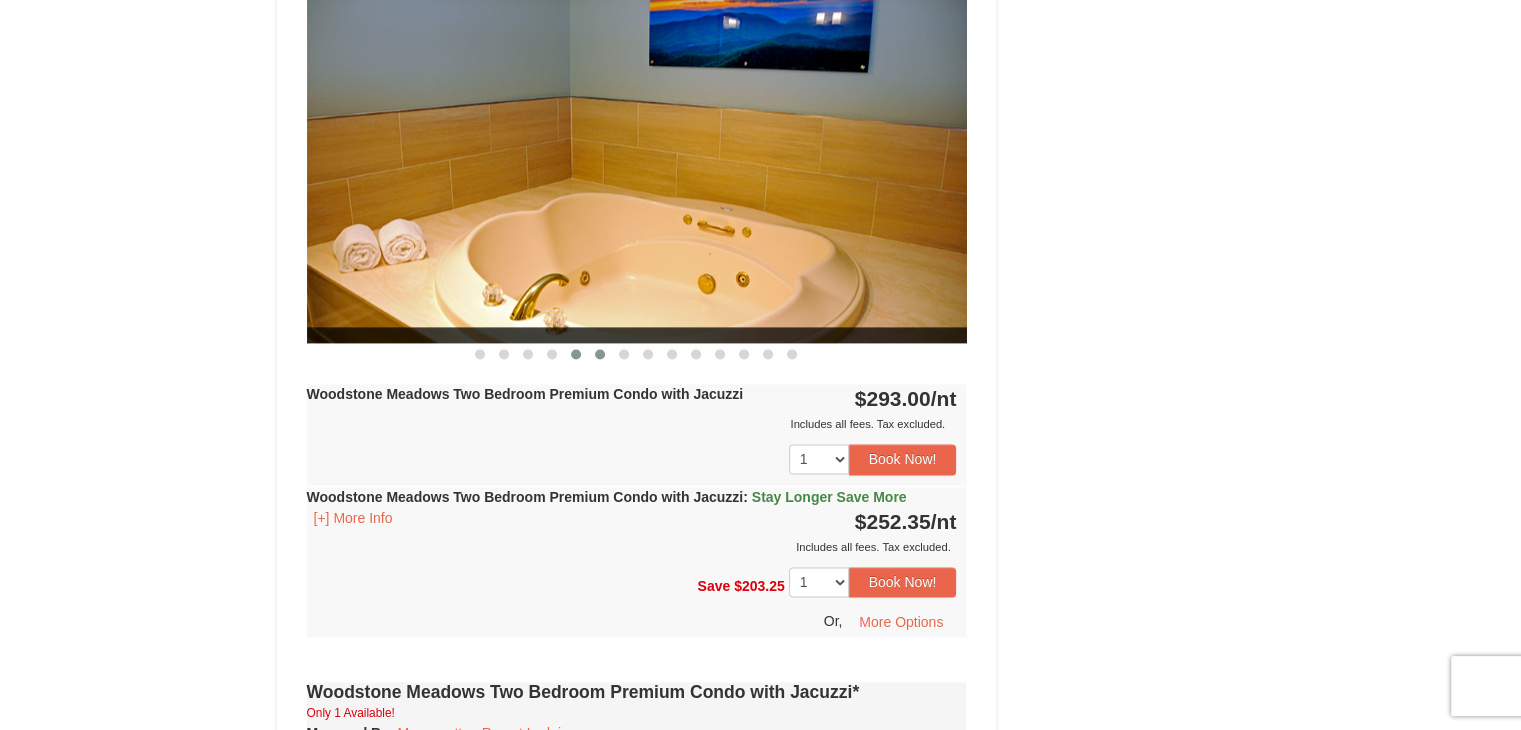 click at bounding box center (600, 354) 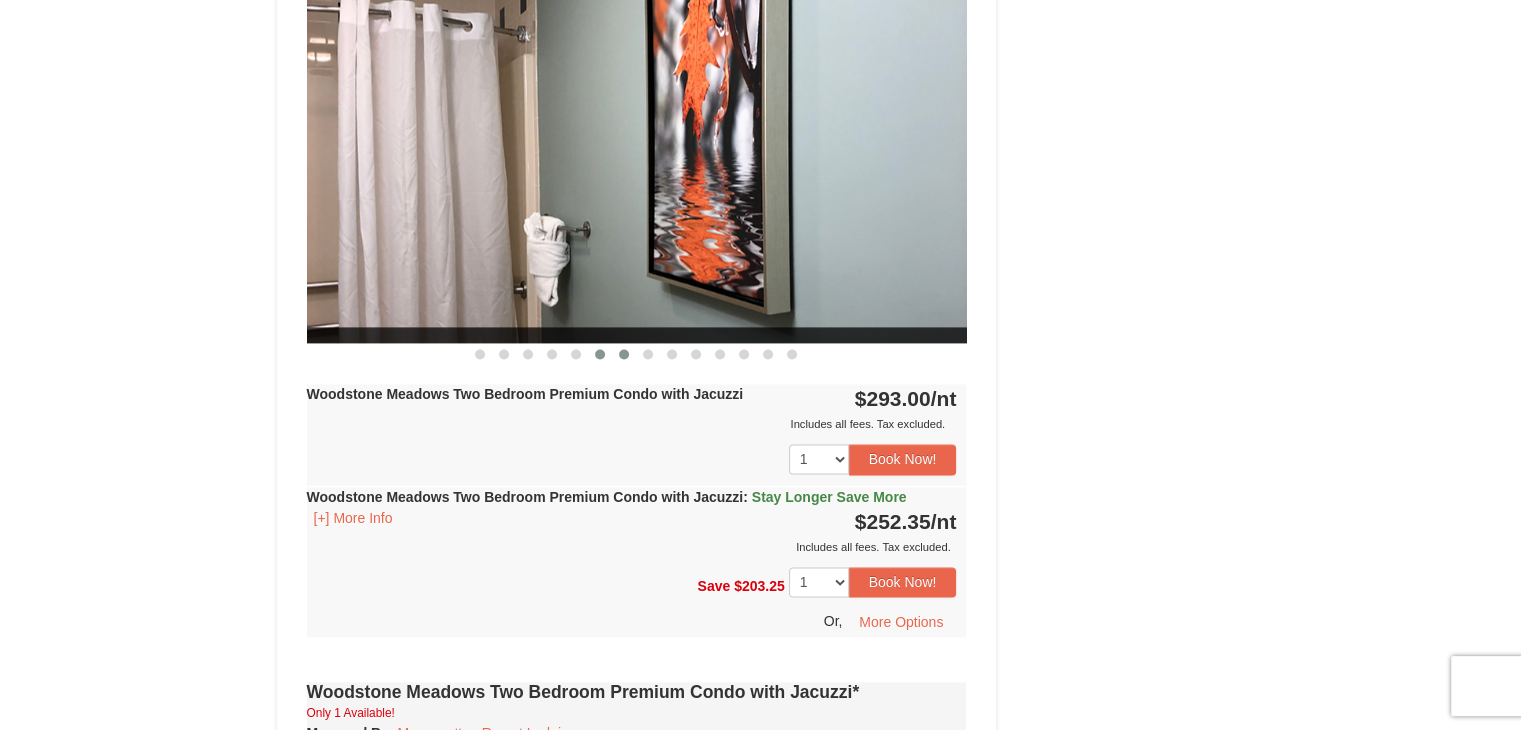 click at bounding box center (624, 354) 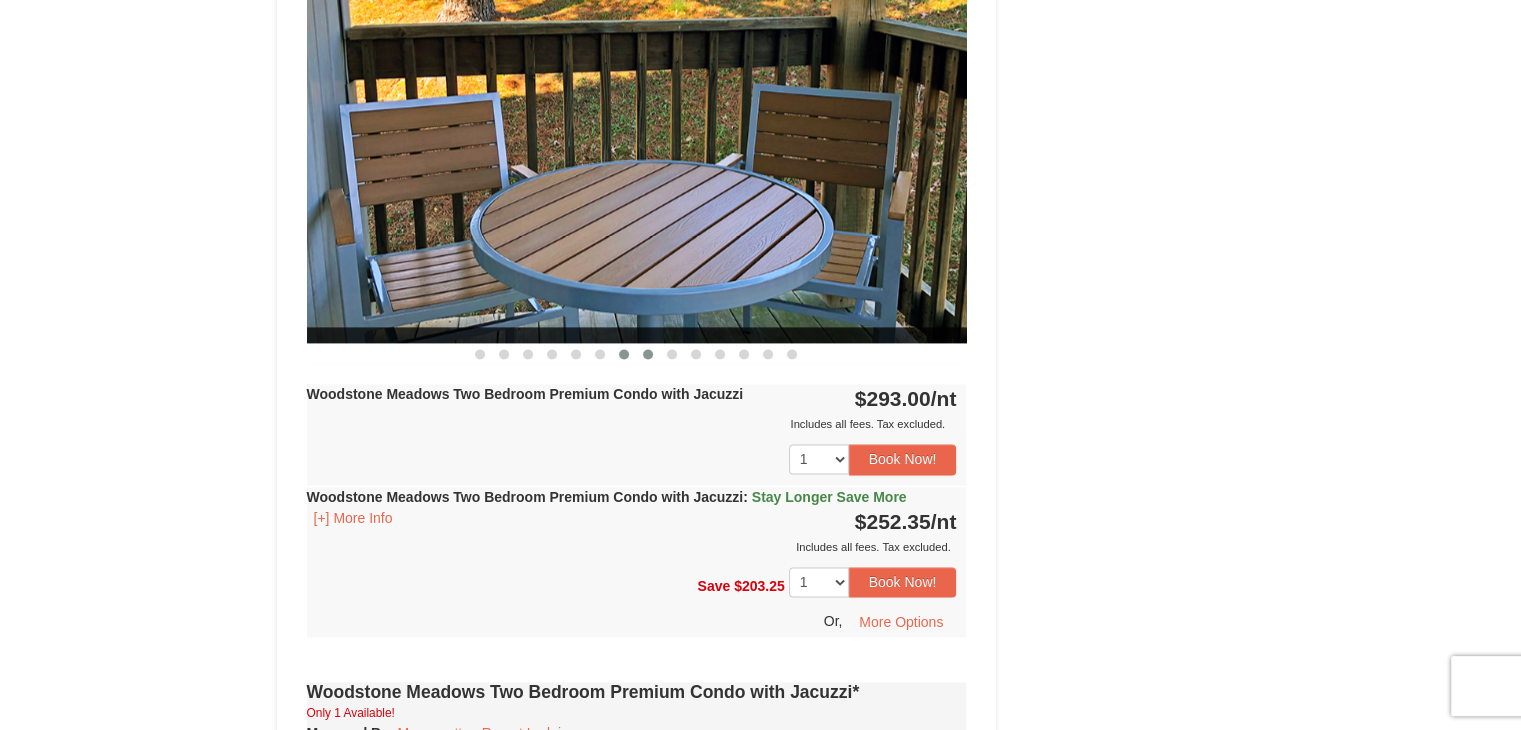 click at bounding box center (648, 354) 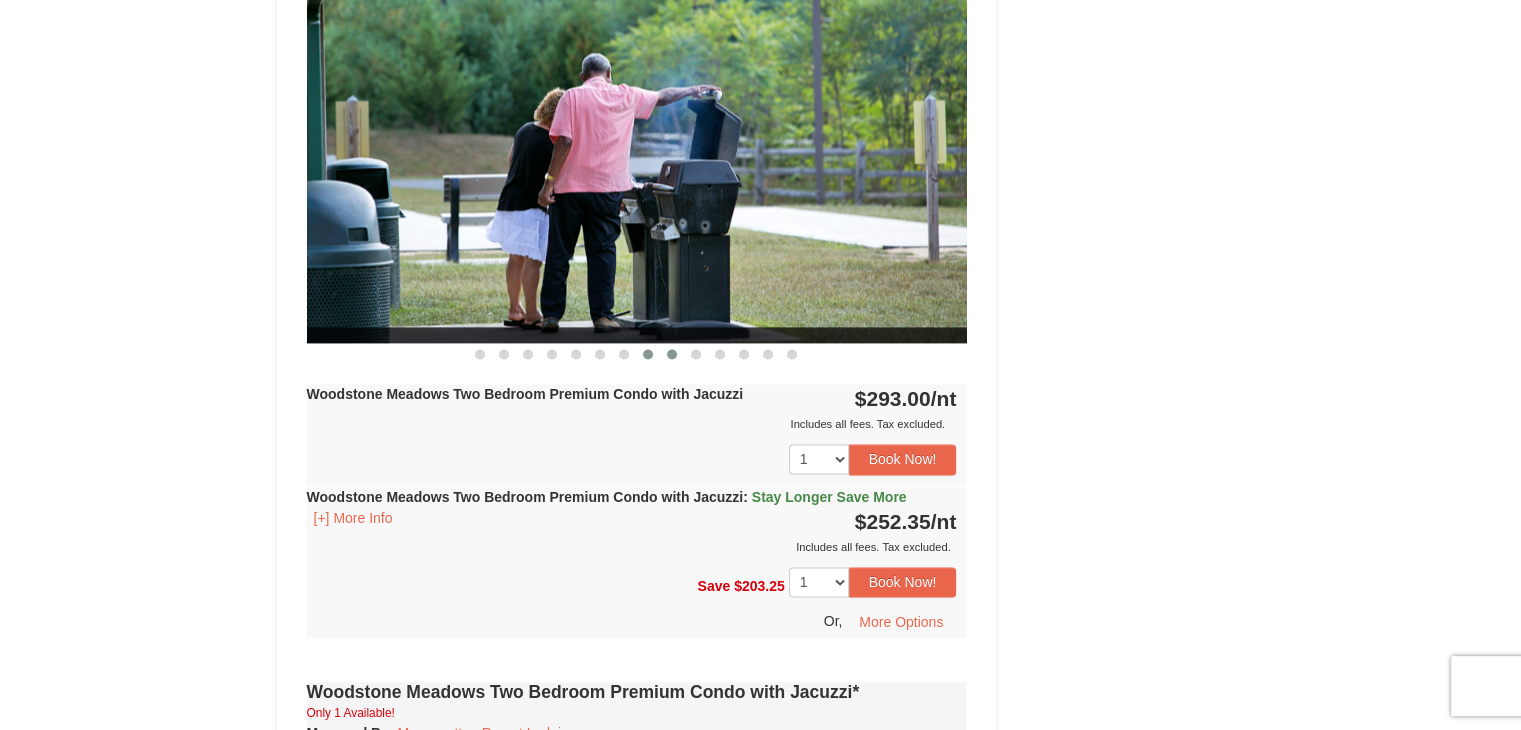 click at bounding box center (672, 354) 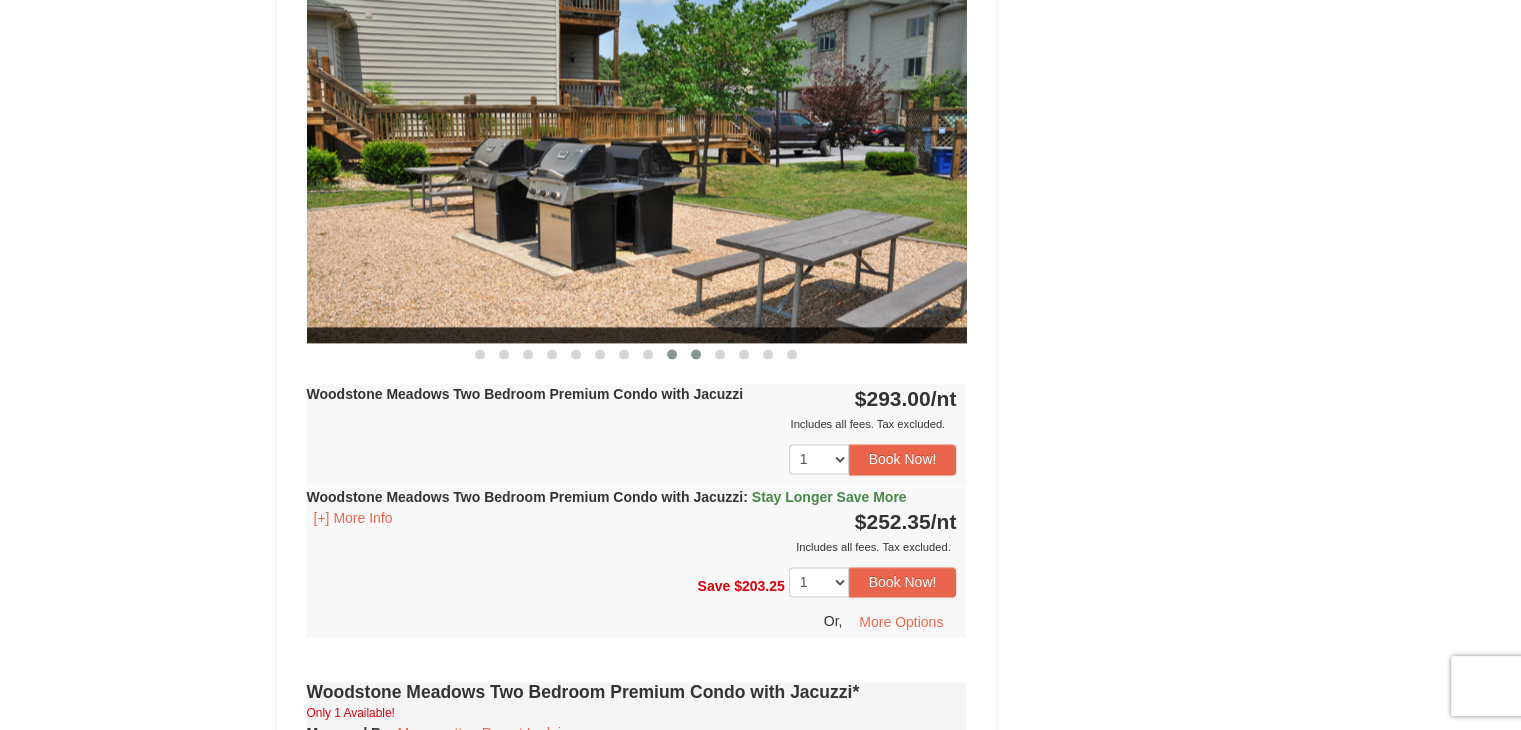 click at bounding box center [696, 354] 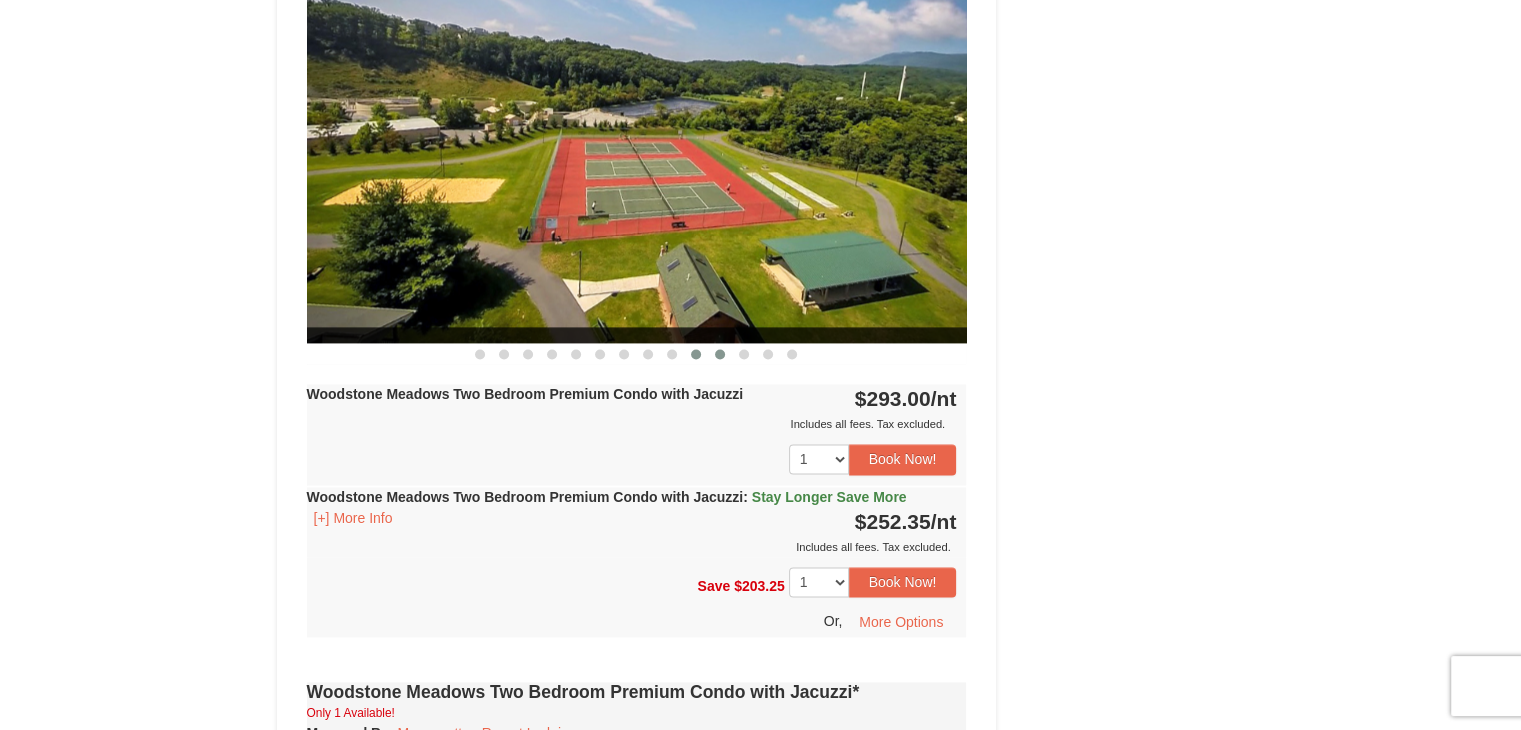 click at bounding box center [720, 354] 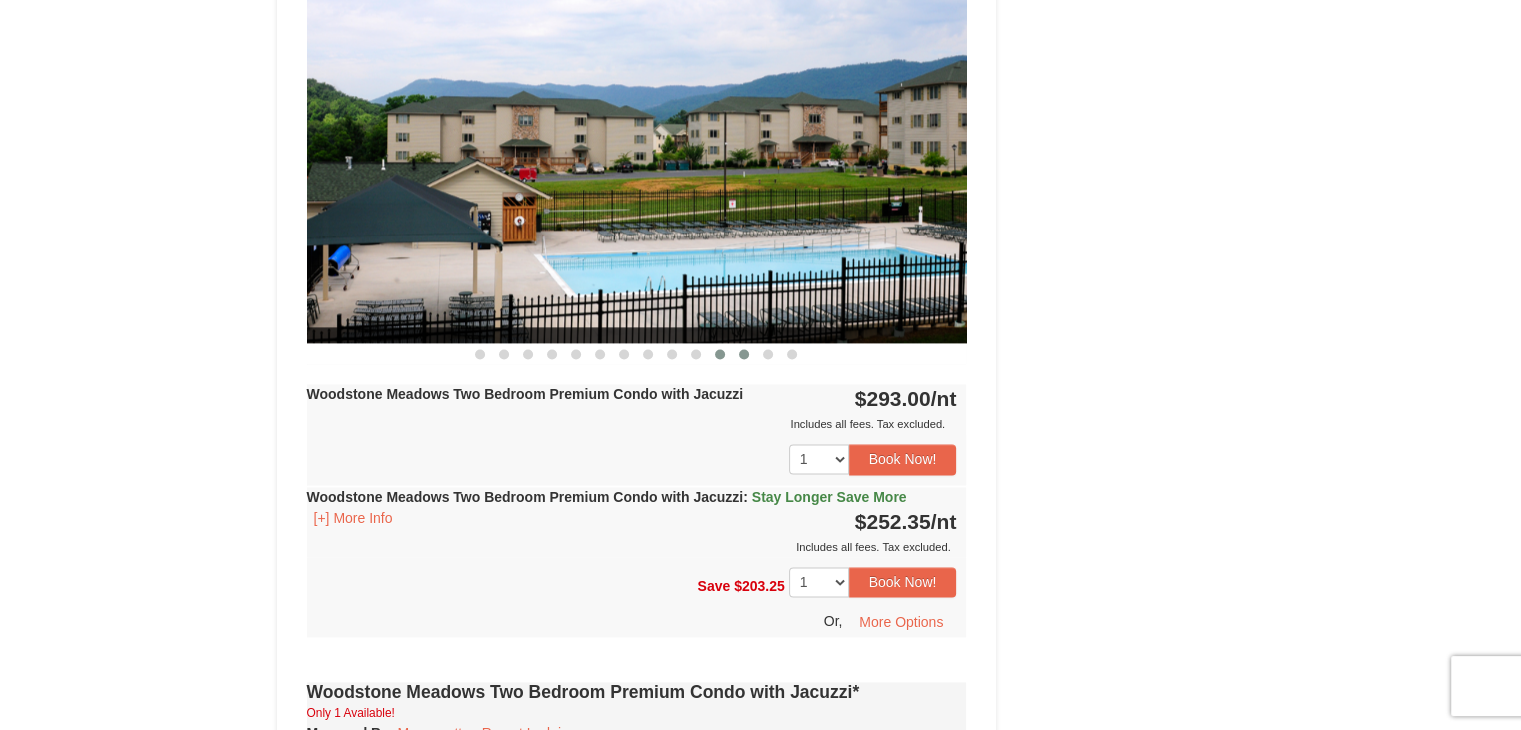 click at bounding box center (744, 354) 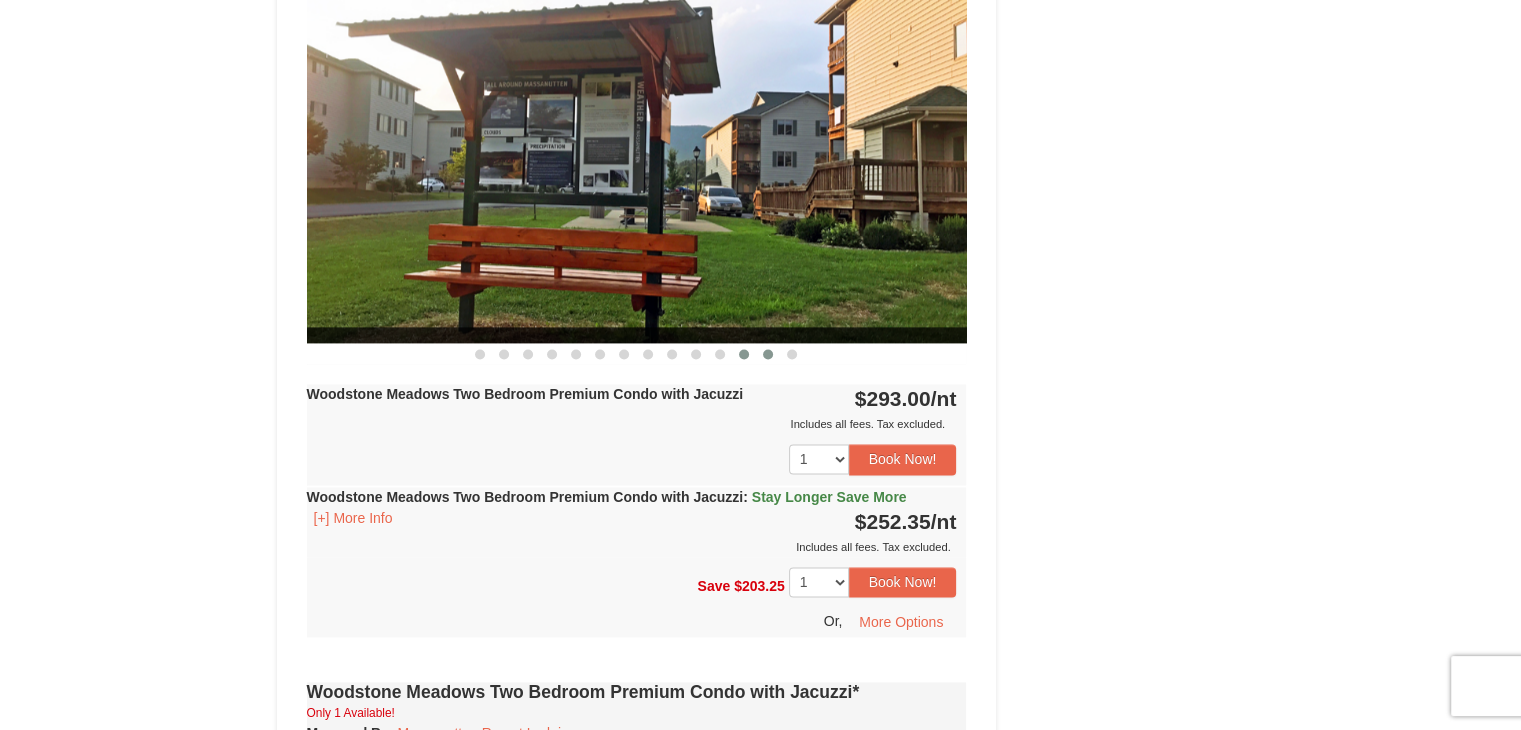 click at bounding box center [768, 354] 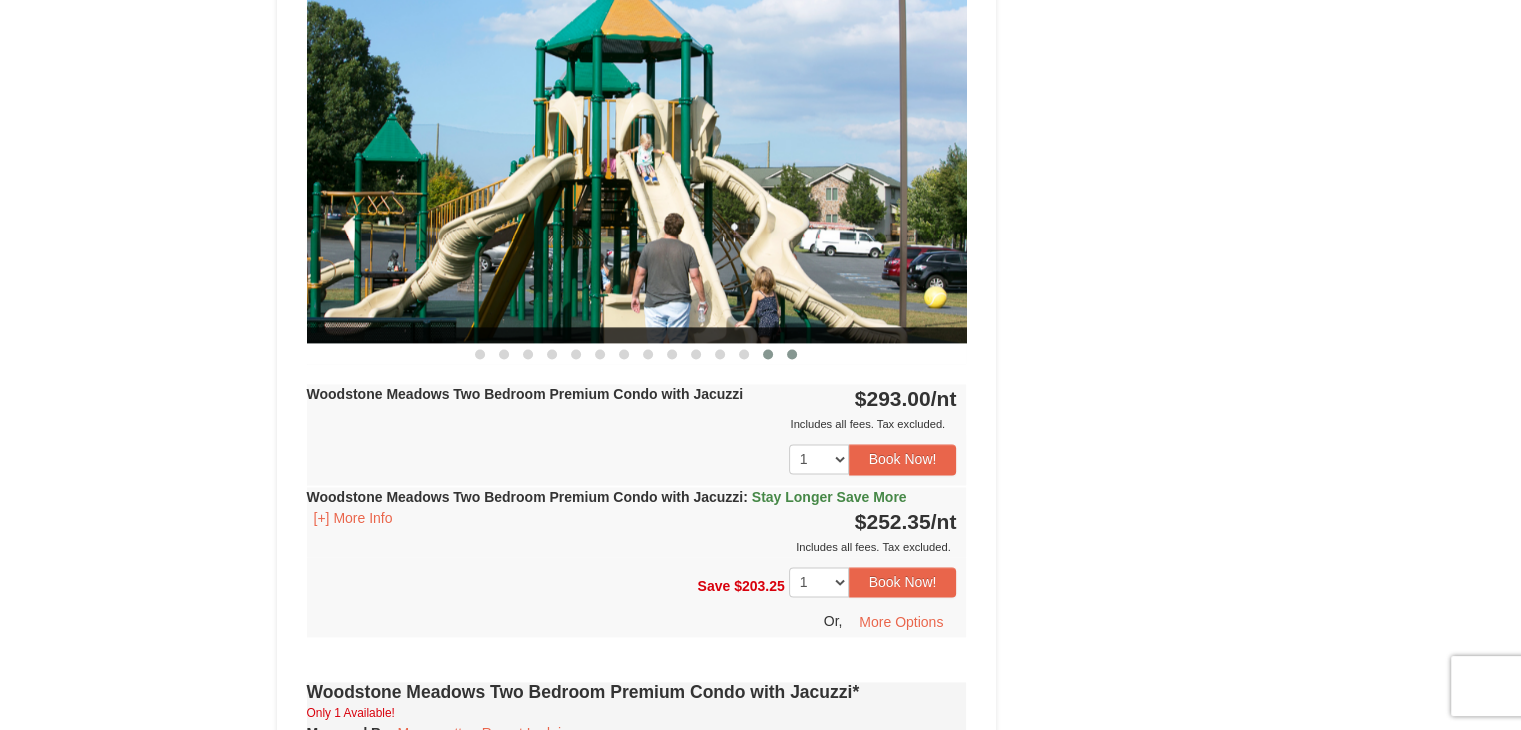 click at bounding box center (792, 354) 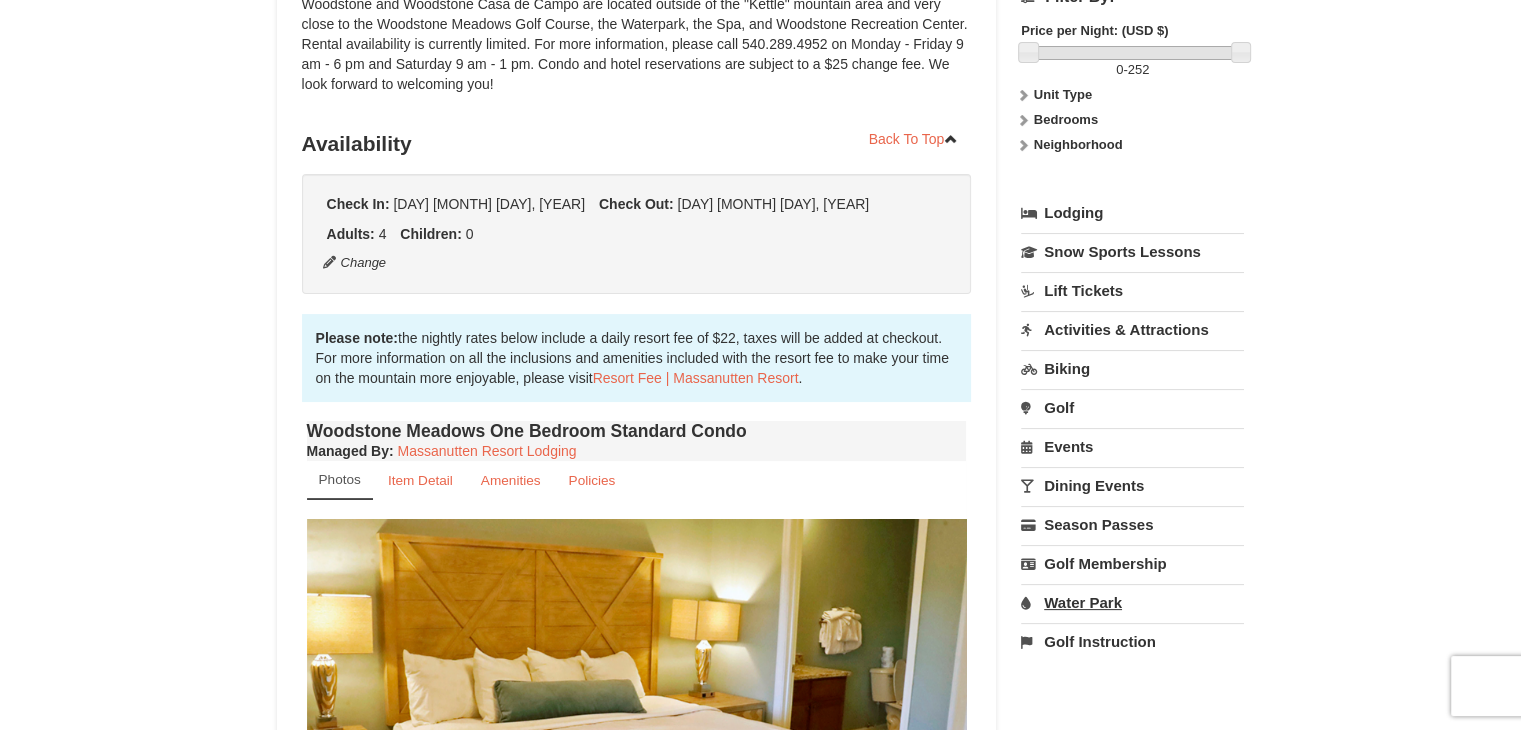 scroll, scrollTop: 0, scrollLeft: 0, axis: both 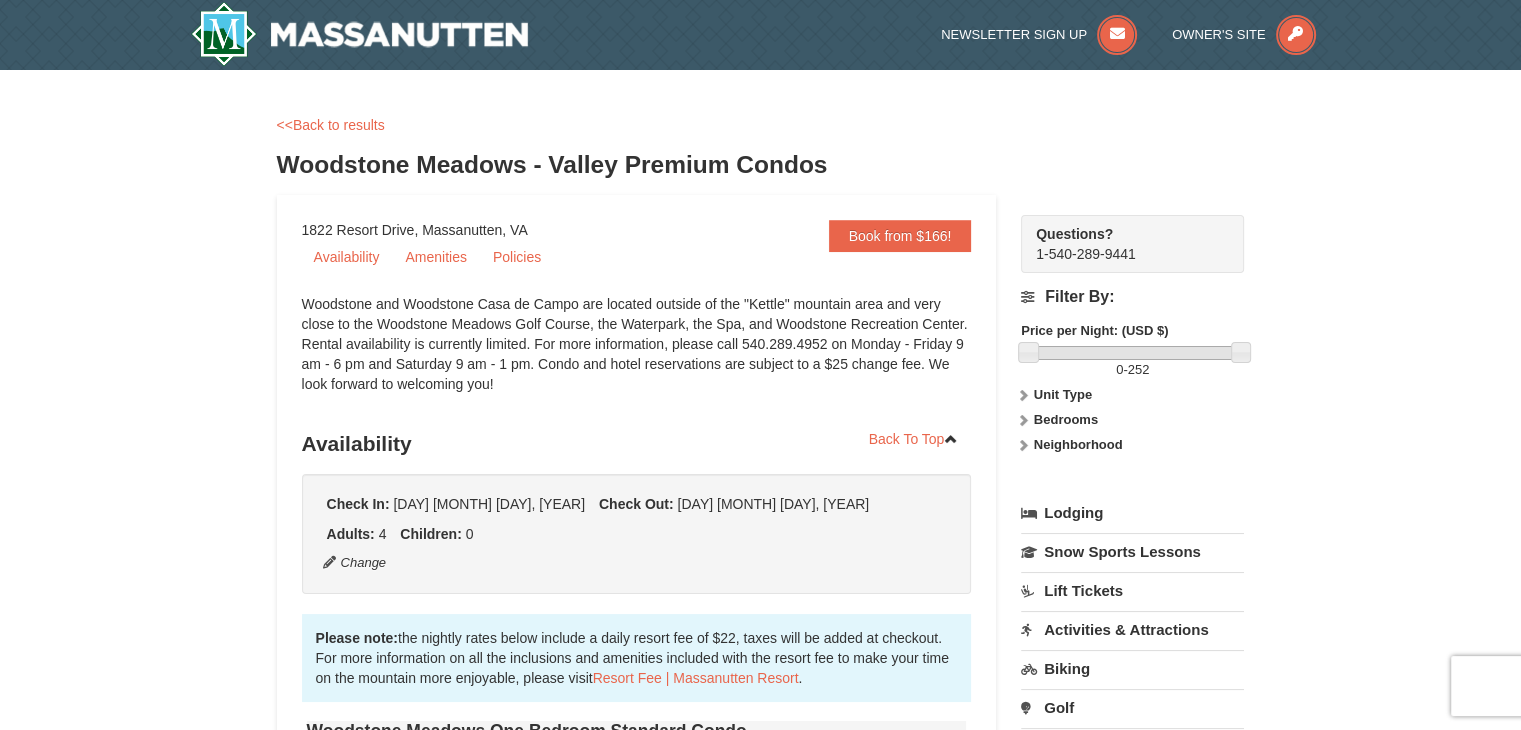 click on "×
<<Back to results
Woodstone Meadows - Valley Premium Condos
Book from $[PRICE]!
[NUMBER] Resort Drive,
[CITY],
[STATE]
Availability
Amenities
Policies
‹ ›" at bounding box center (760, 2406) 